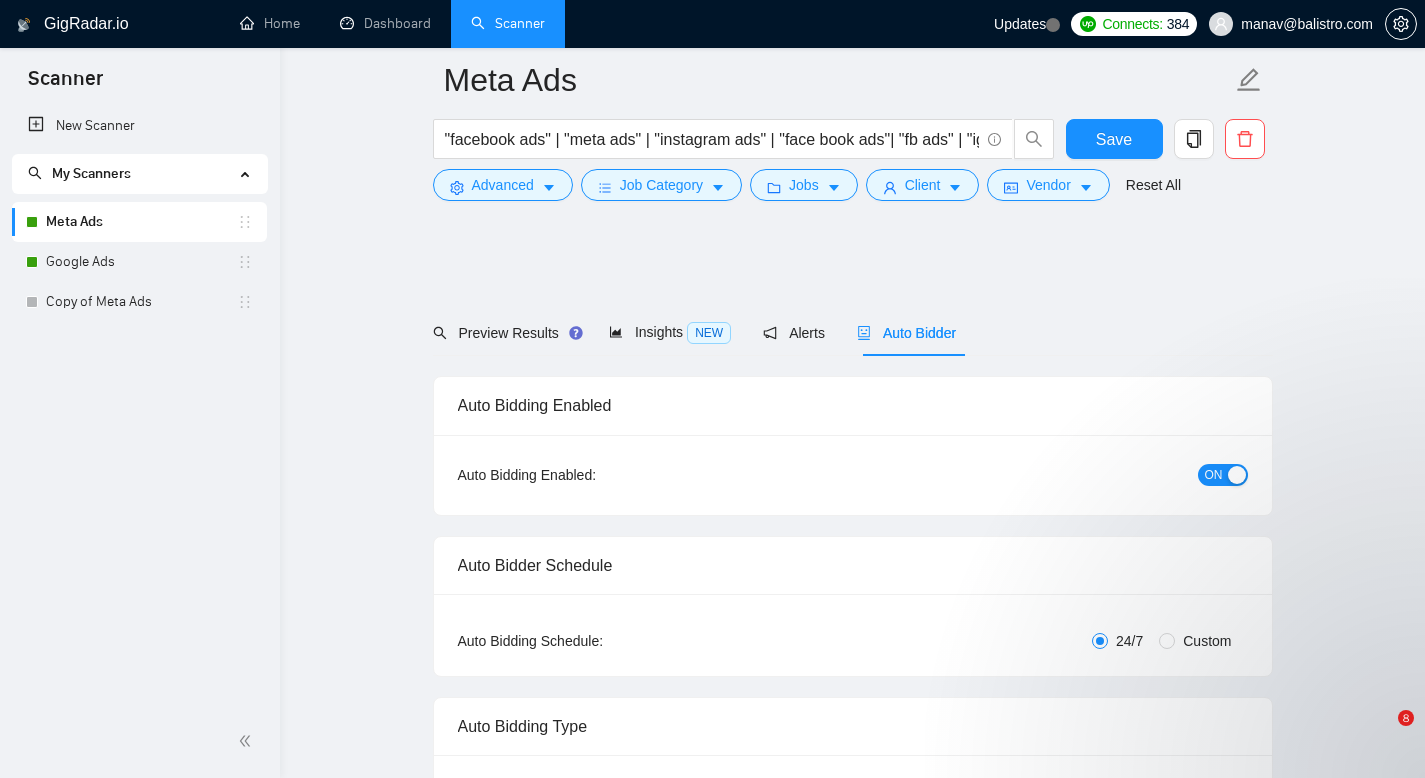 scroll, scrollTop: 2122, scrollLeft: 0, axis: vertical 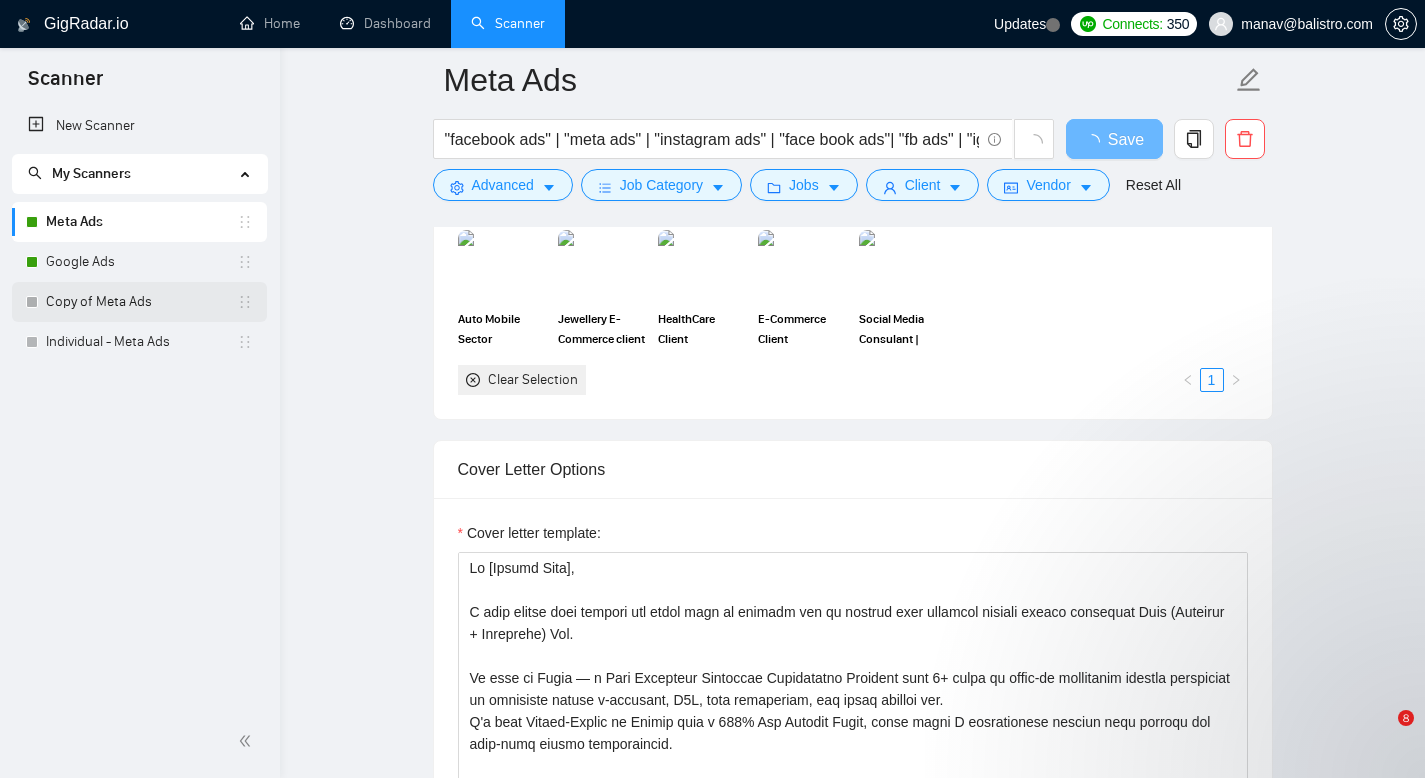 click on "Copy of Meta Ads" at bounding box center [141, 302] 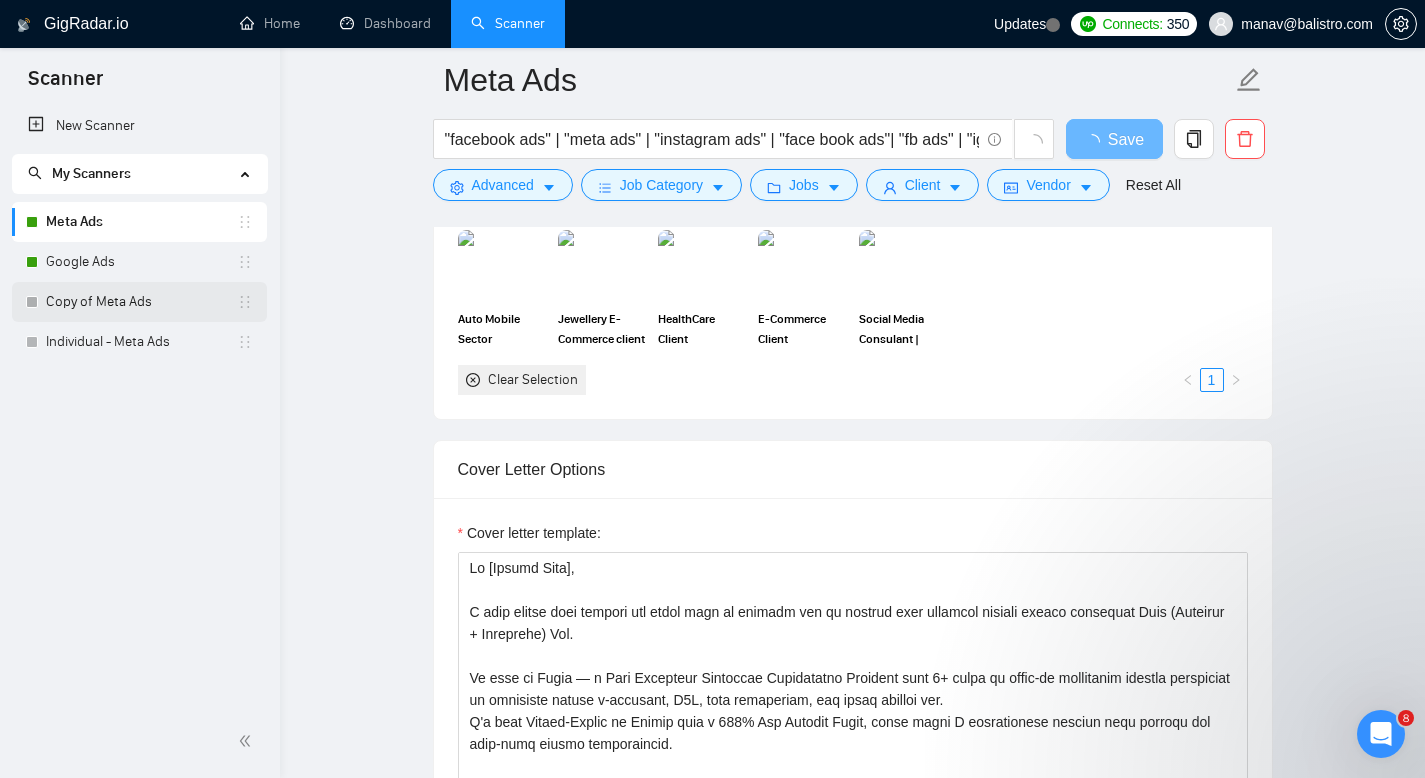 scroll, scrollTop: 0, scrollLeft: 0, axis: both 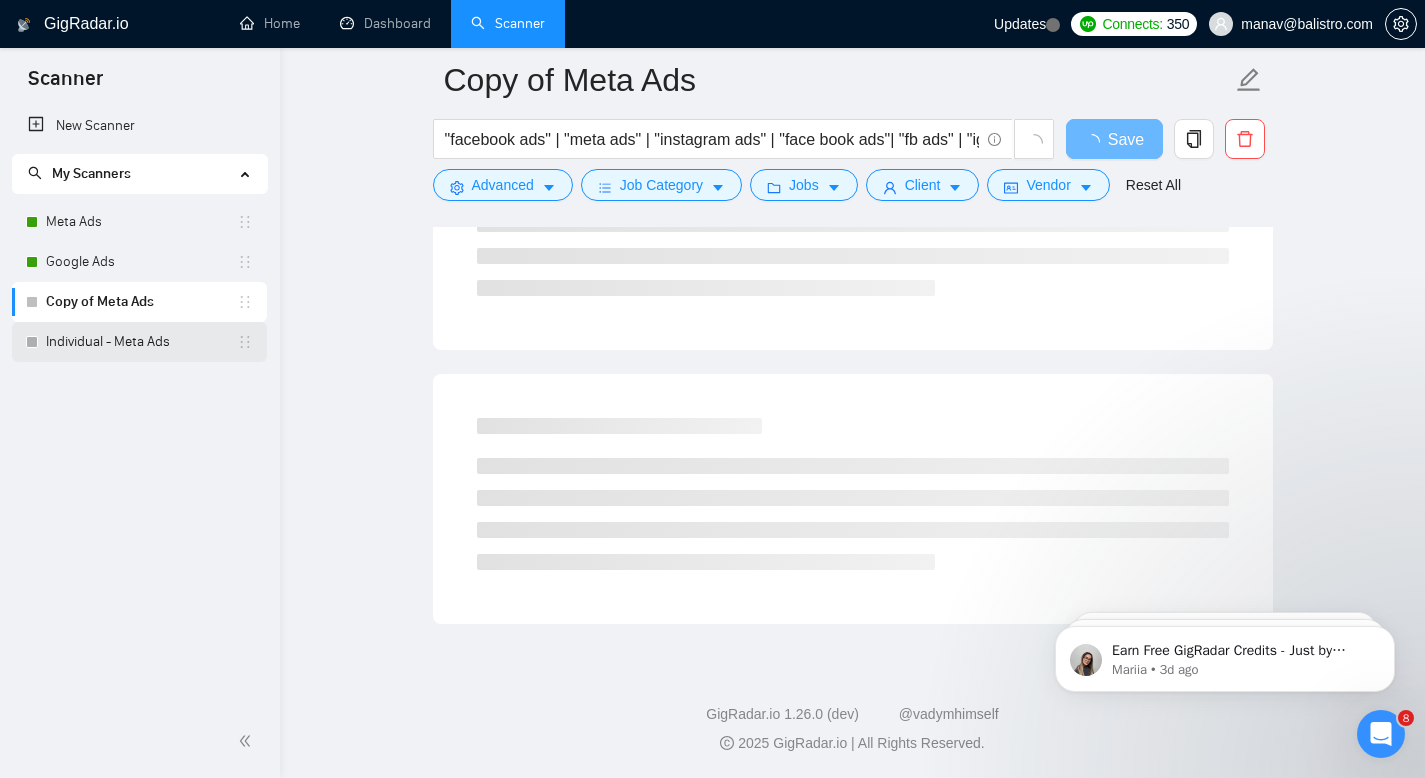 click on "Individual - Meta Ads" at bounding box center [141, 342] 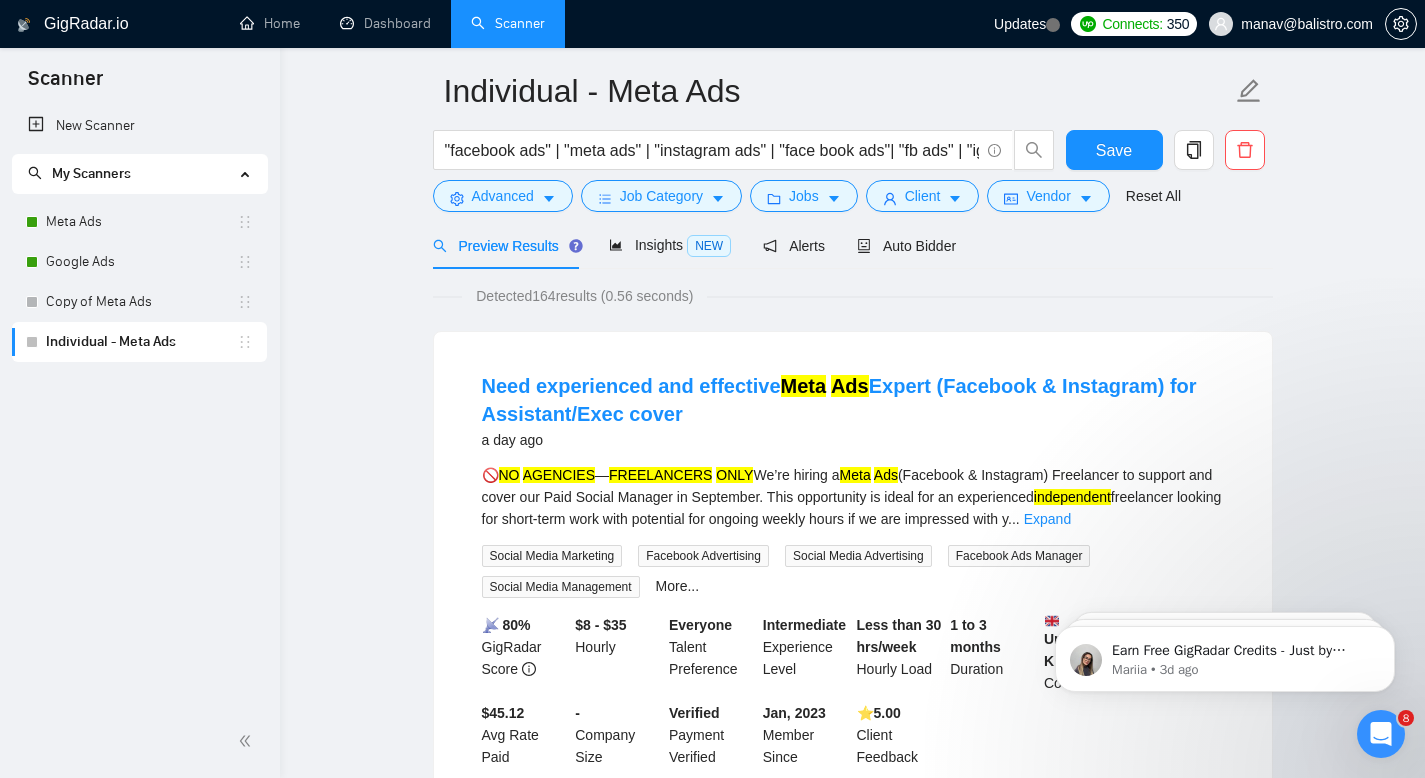 scroll, scrollTop: 0, scrollLeft: 0, axis: both 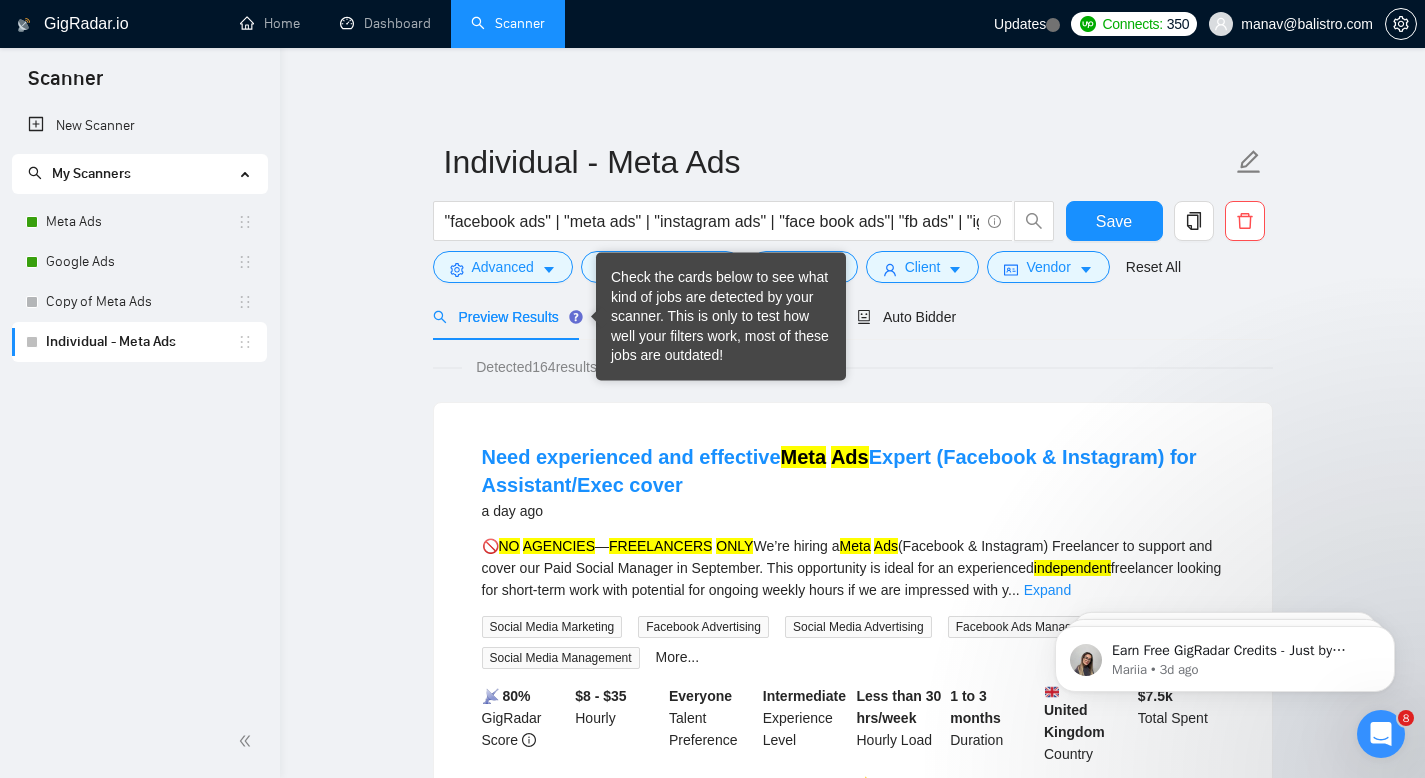 click on "Check the cards below to see what kind of jobs are detected by your scanner. This is only to test how well your filters work, most of these jobs are outdated!" at bounding box center (721, 317) 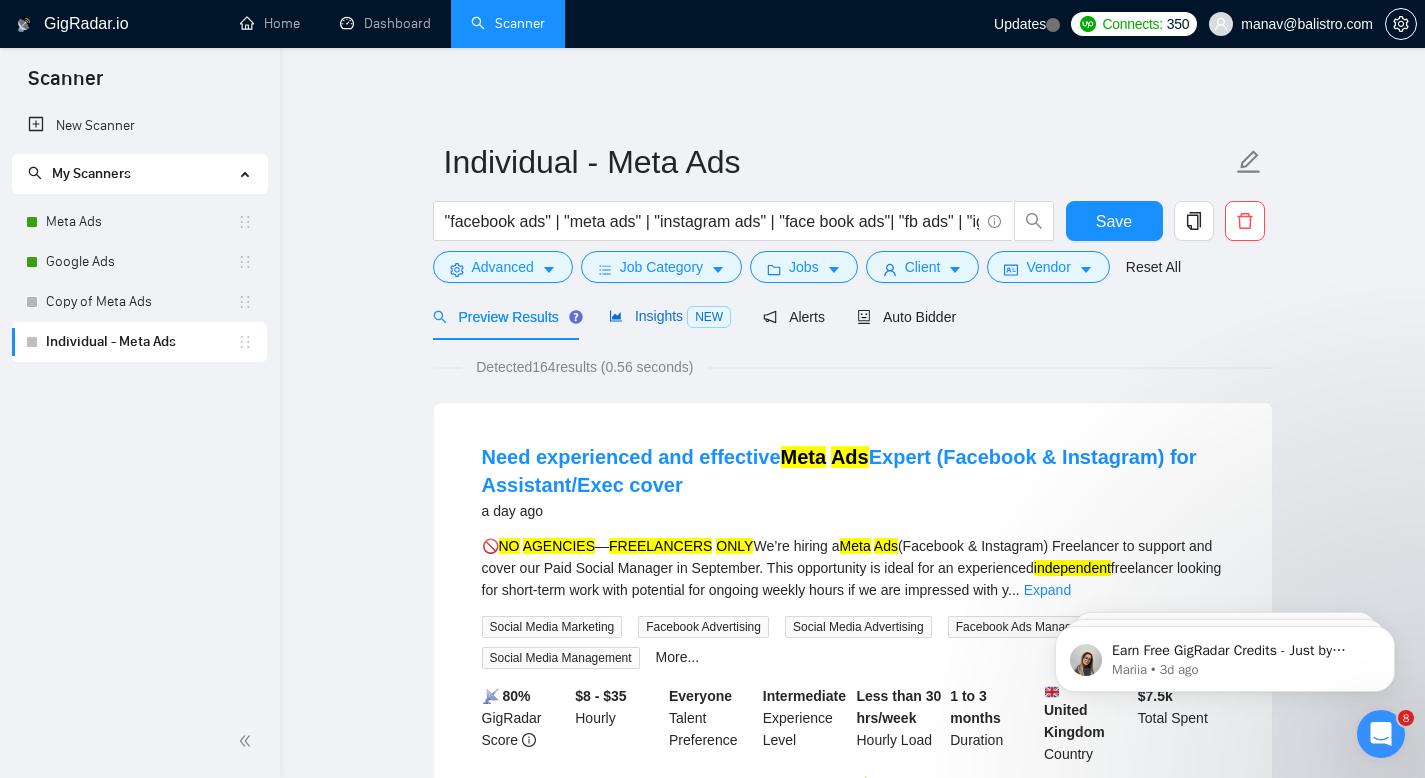 click 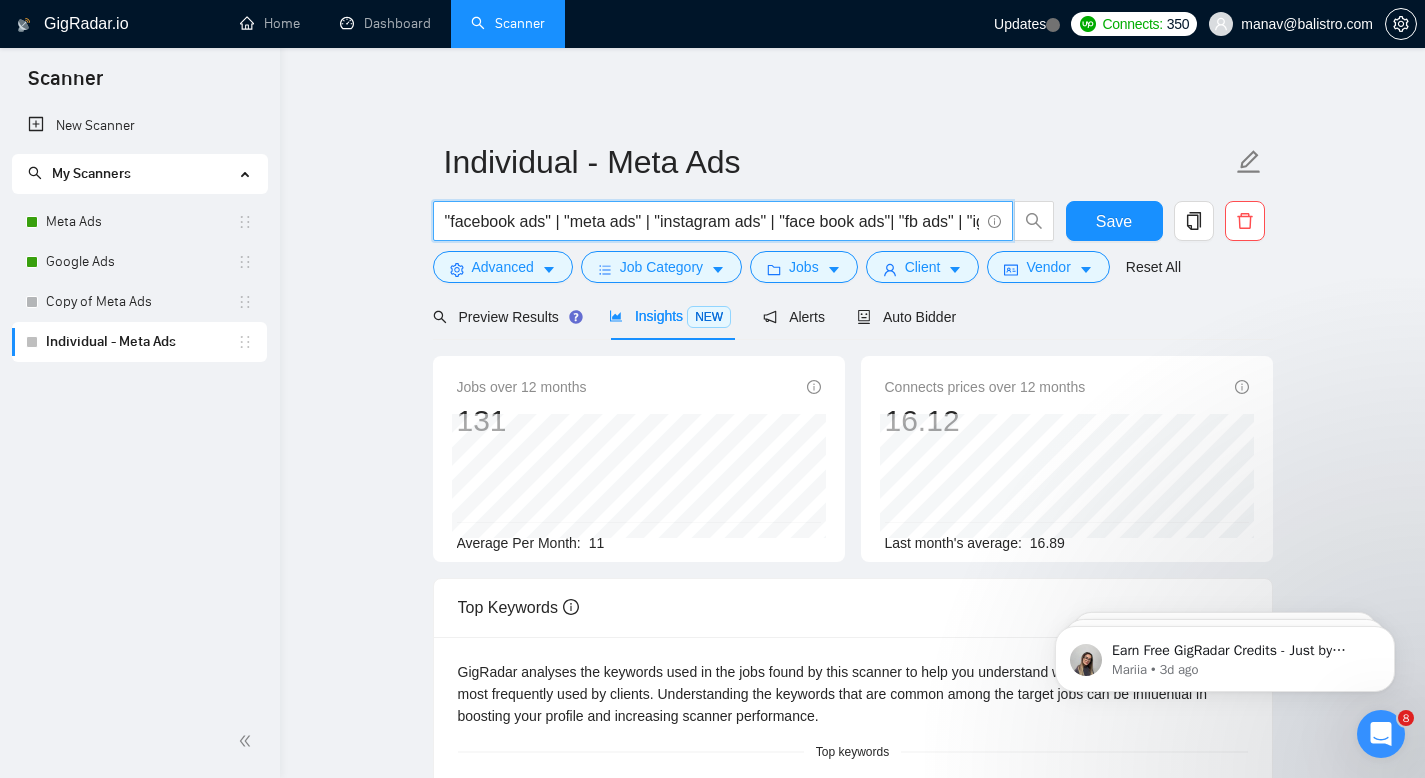 click on ""facebook ads" | "meta ads" | "instagram ads" | "face book ads"| "fb ads" | "ig ads" | "facebook ads" | "meta advertisements" | "instagram advertisements" | "face book advertisements"| "fb advertisements" | "ig advertisements" | "facebook media buyer" | "instagram media buyer" | "fb media buyer"" at bounding box center (712, 221) 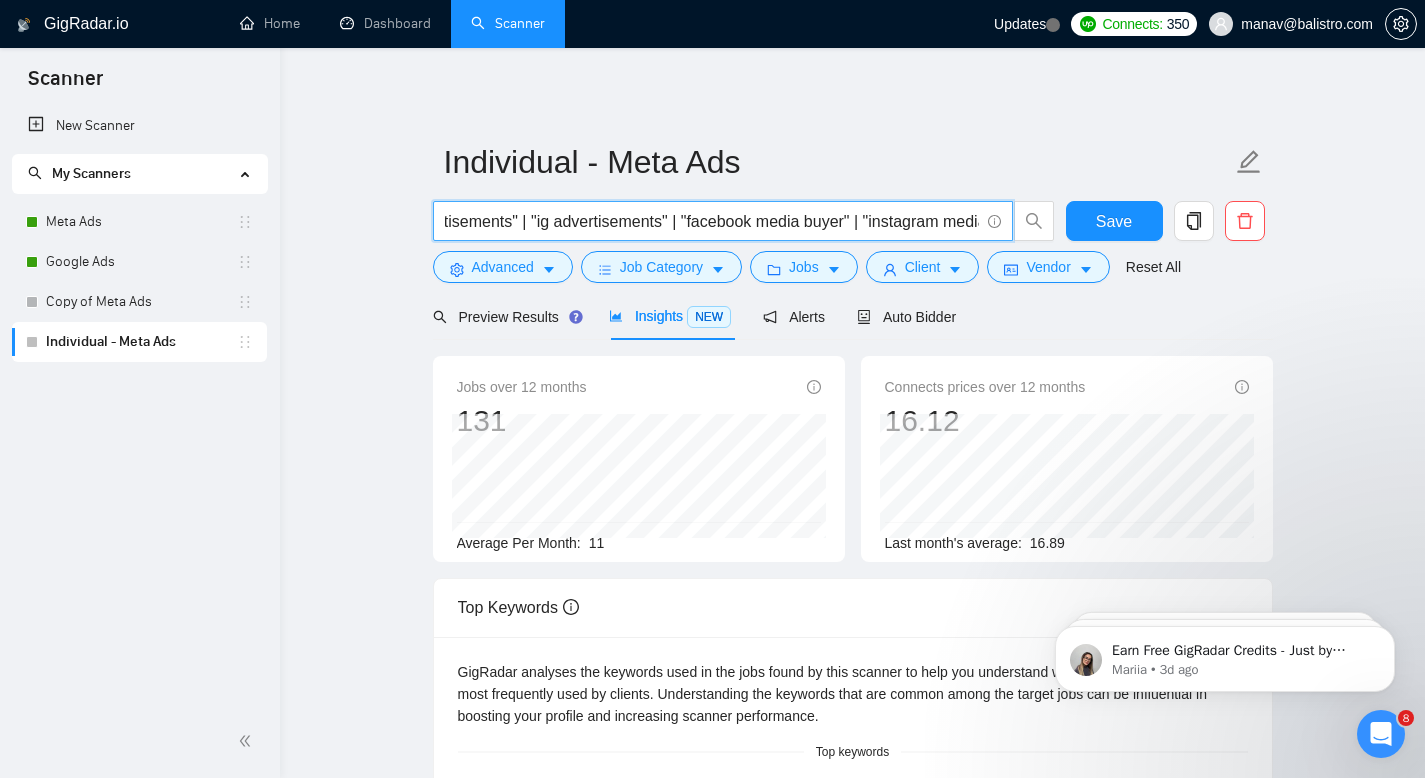 scroll, scrollTop: 0, scrollLeft: 1626, axis: horizontal 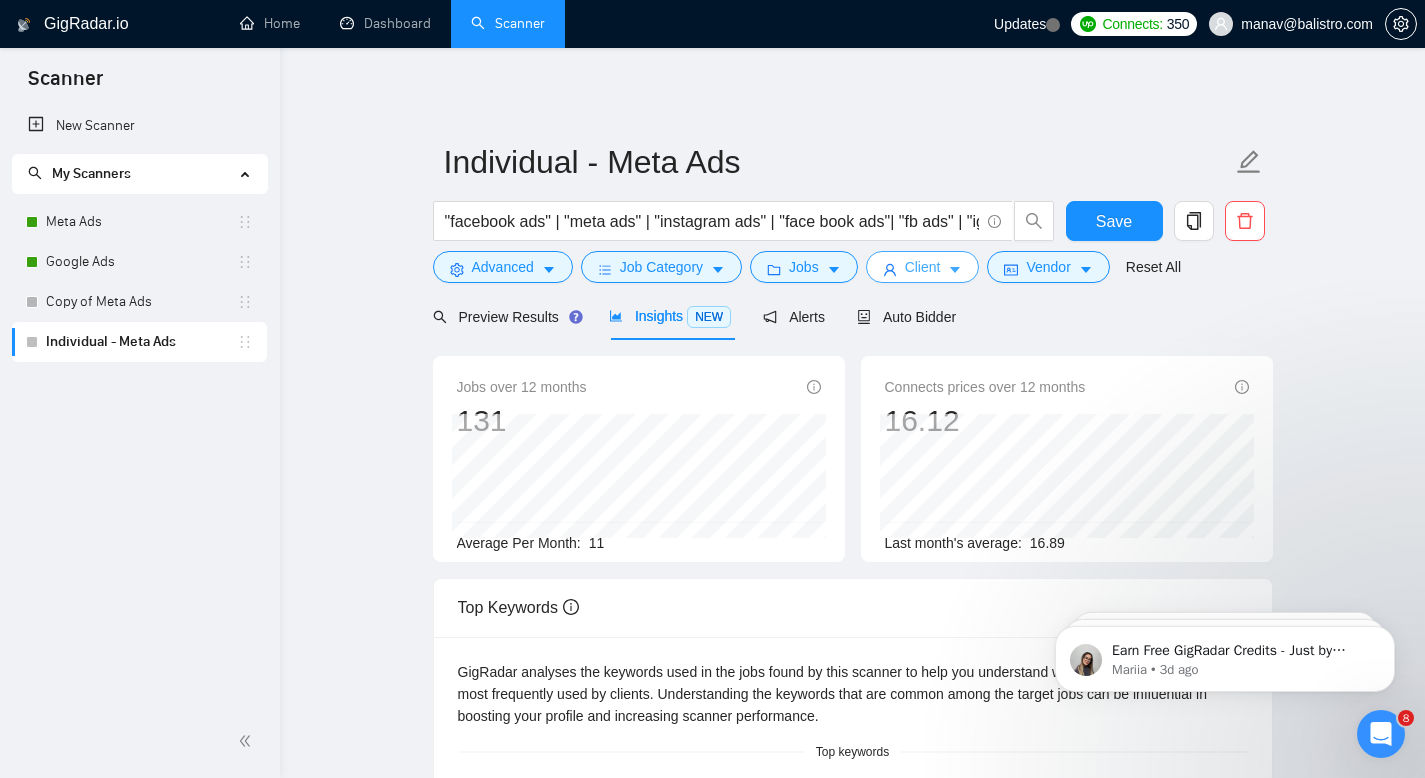 click on "Client" at bounding box center [923, 267] 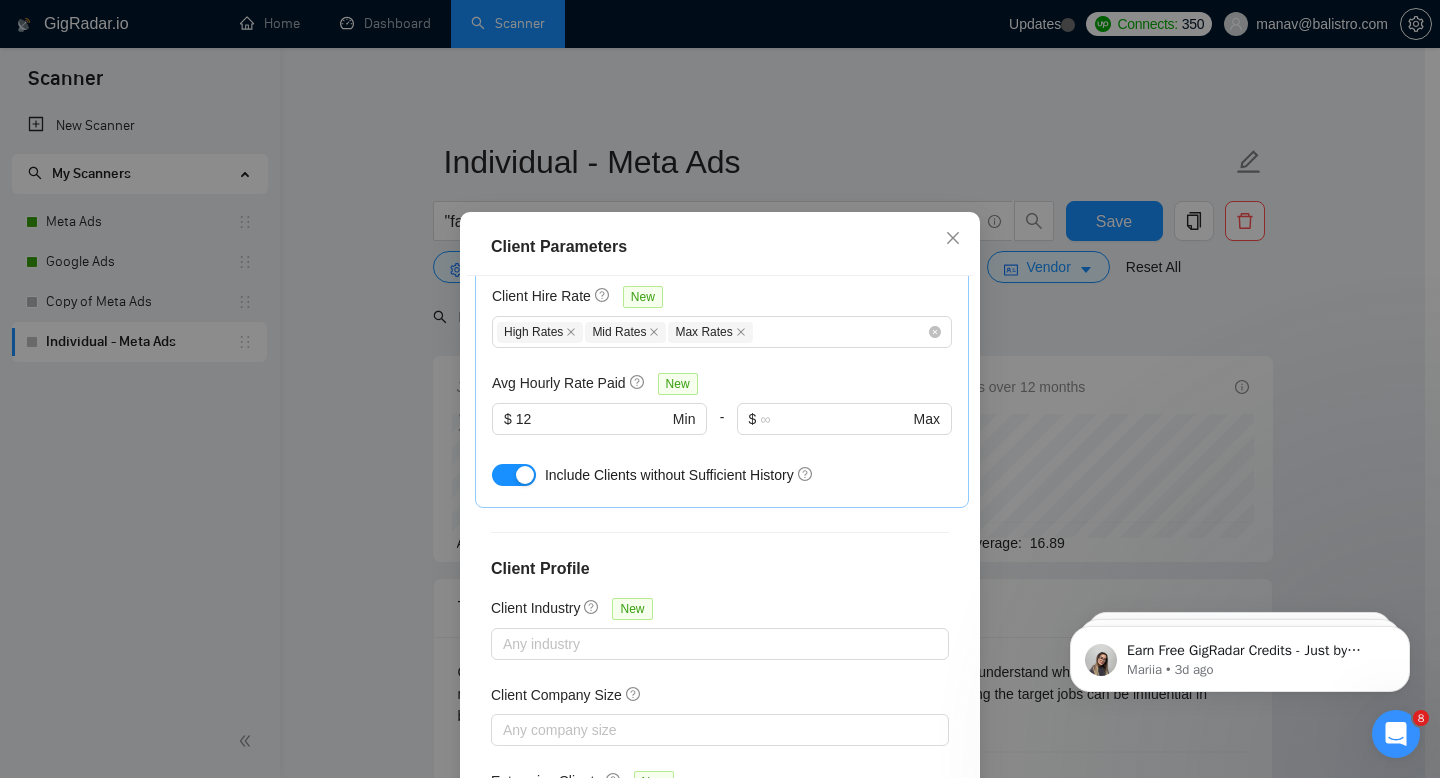 scroll, scrollTop: 785, scrollLeft: 0, axis: vertical 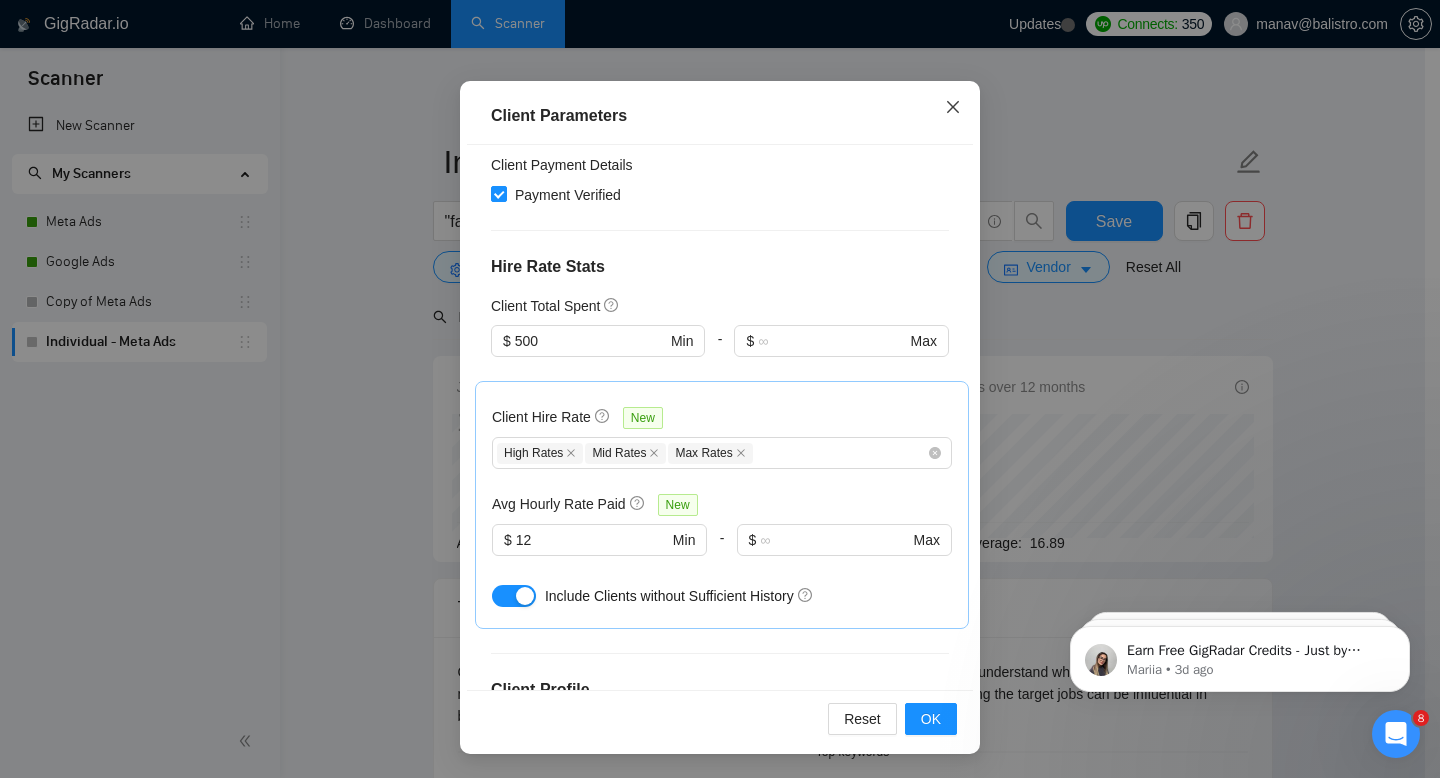 click 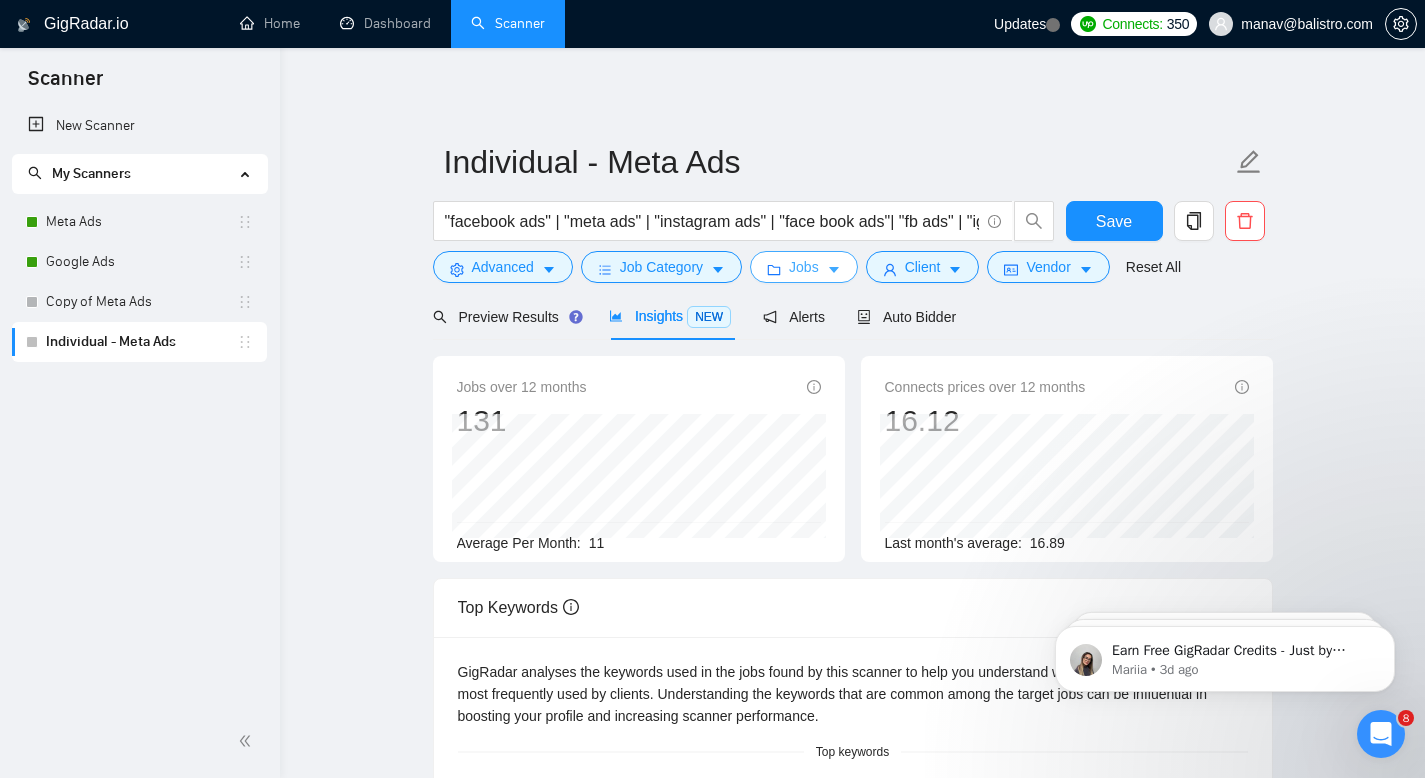 click on "Jobs" at bounding box center (804, 267) 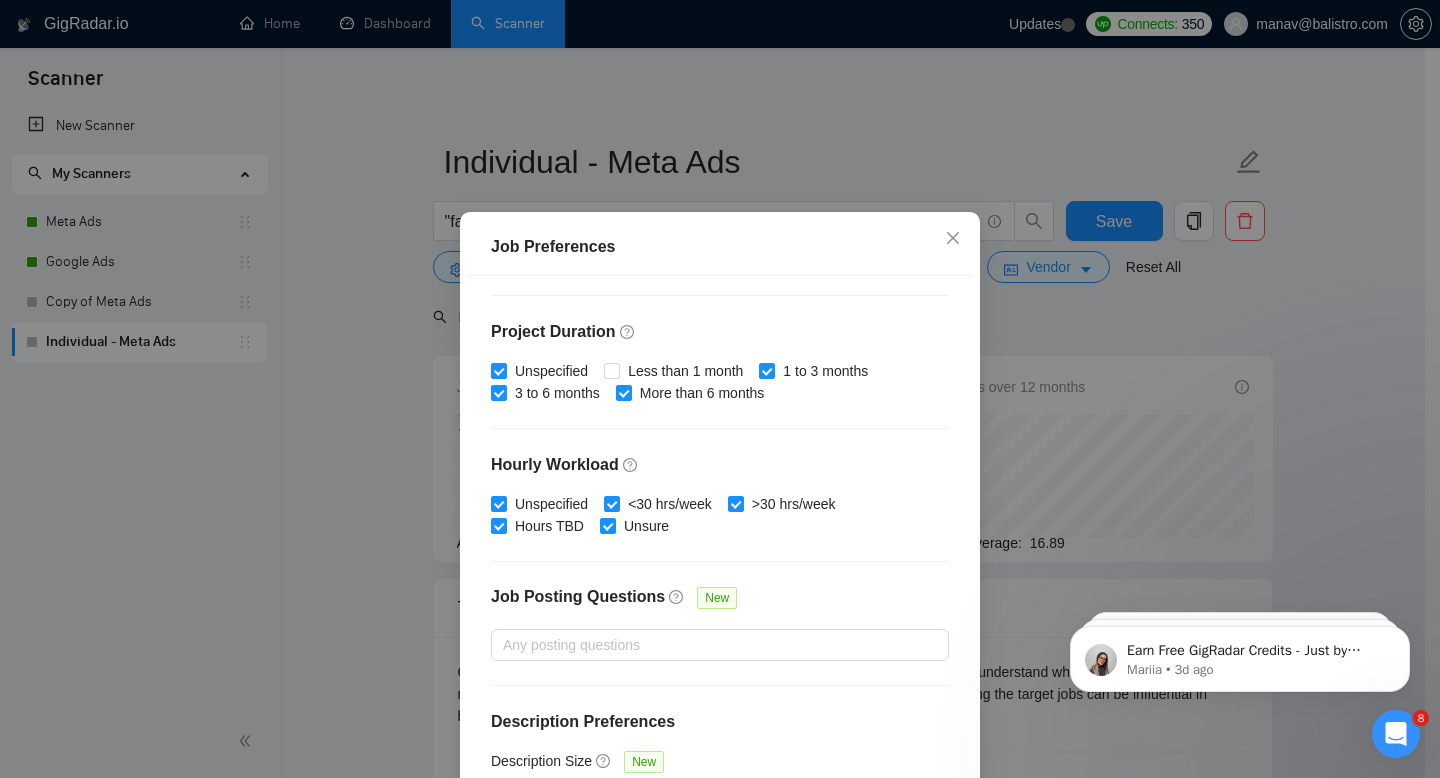 scroll, scrollTop: 582, scrollLeft: 0, axis: vertical 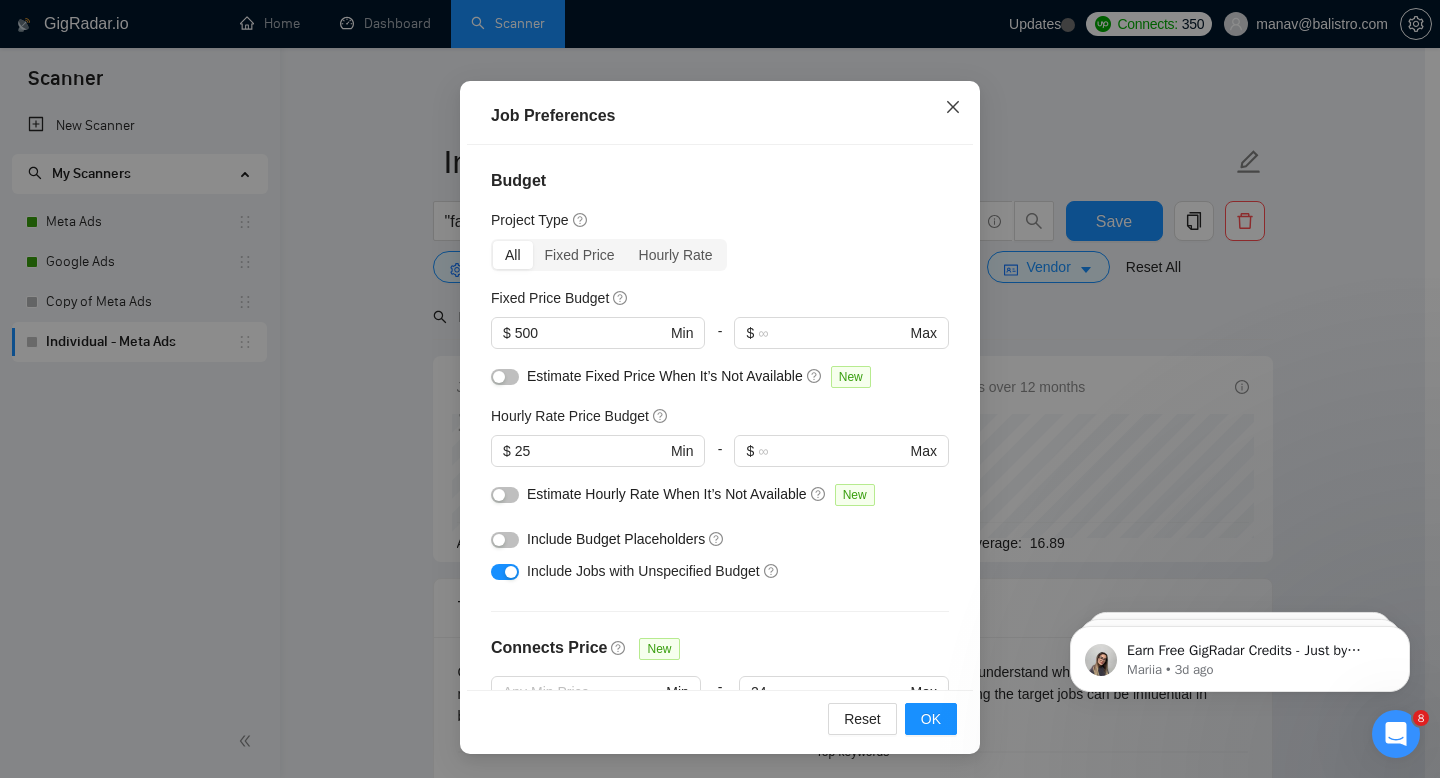 click 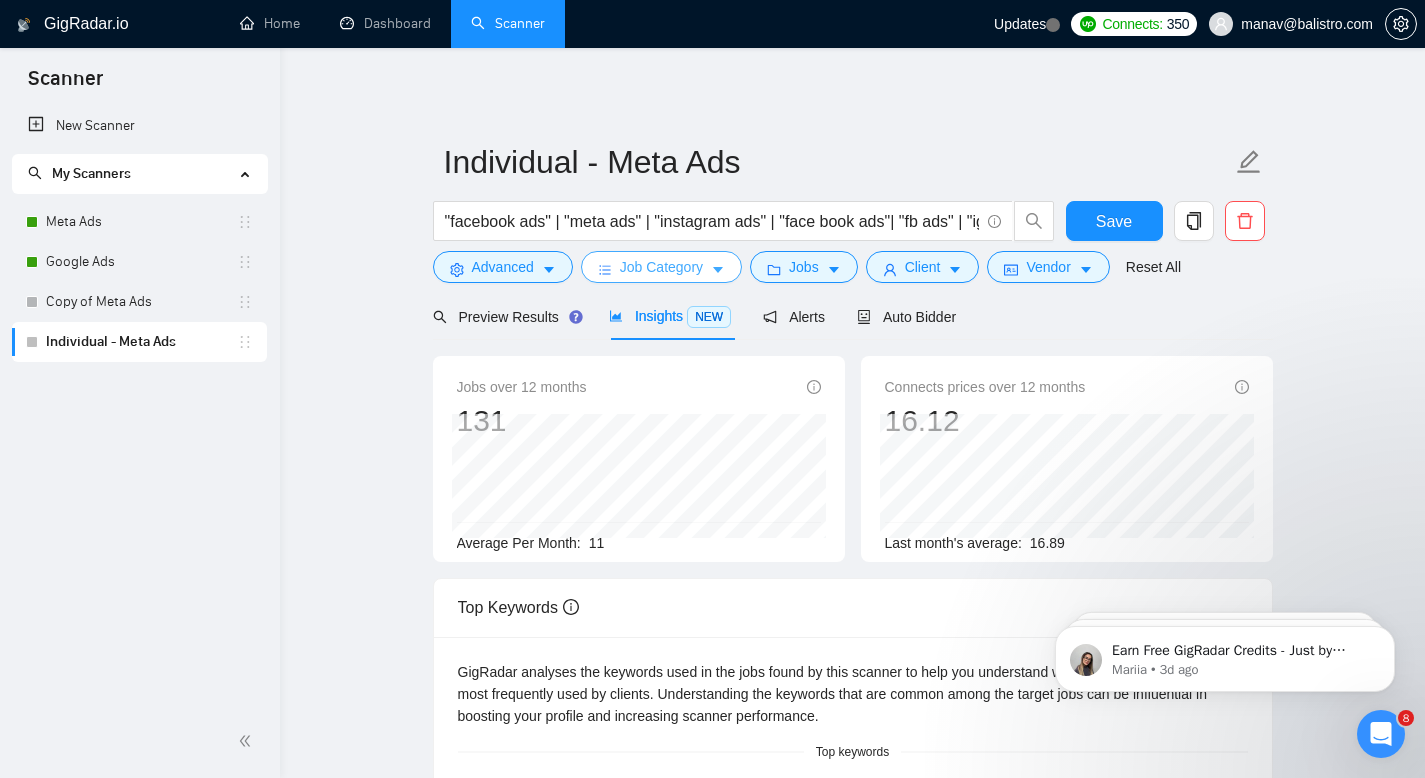 click on "Job Category" at bounding box center (661, 267) 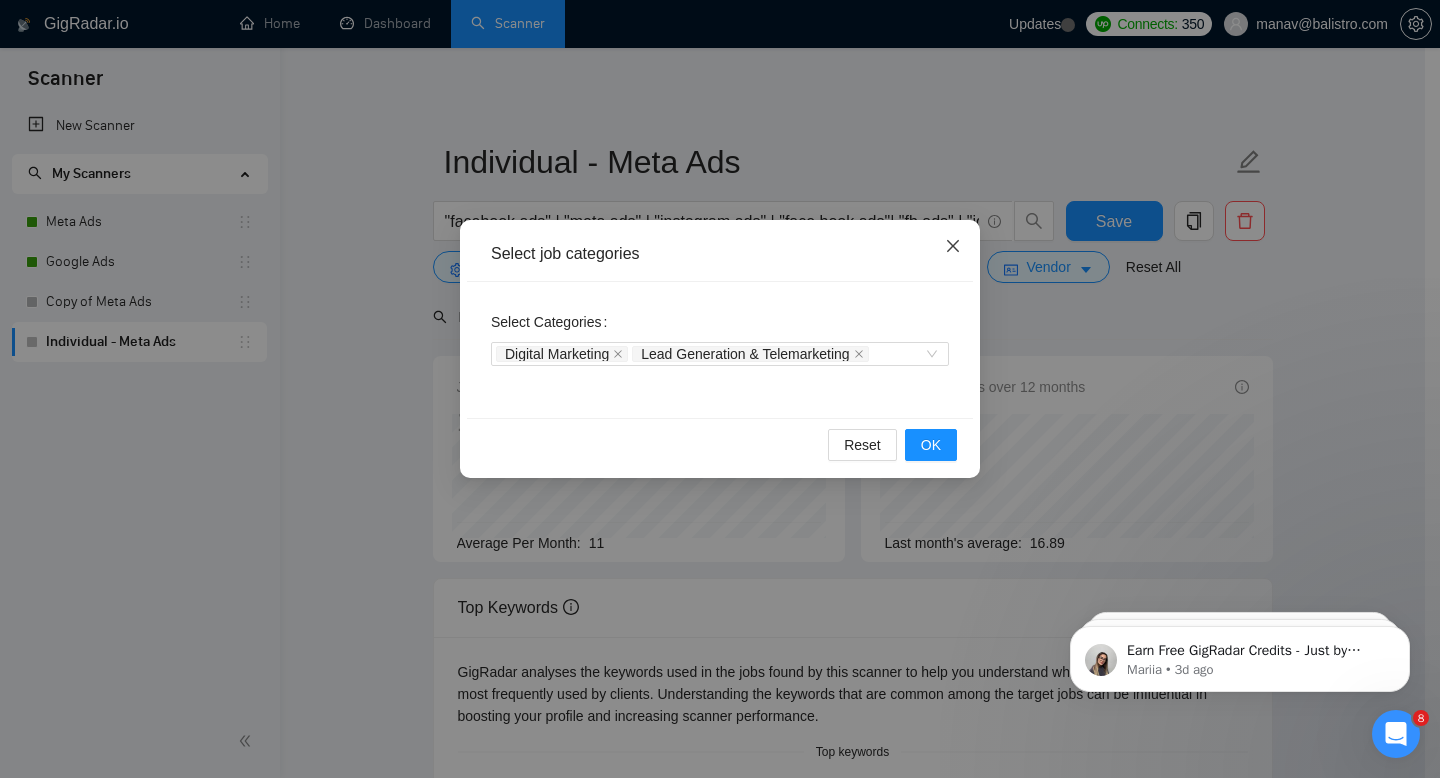 click 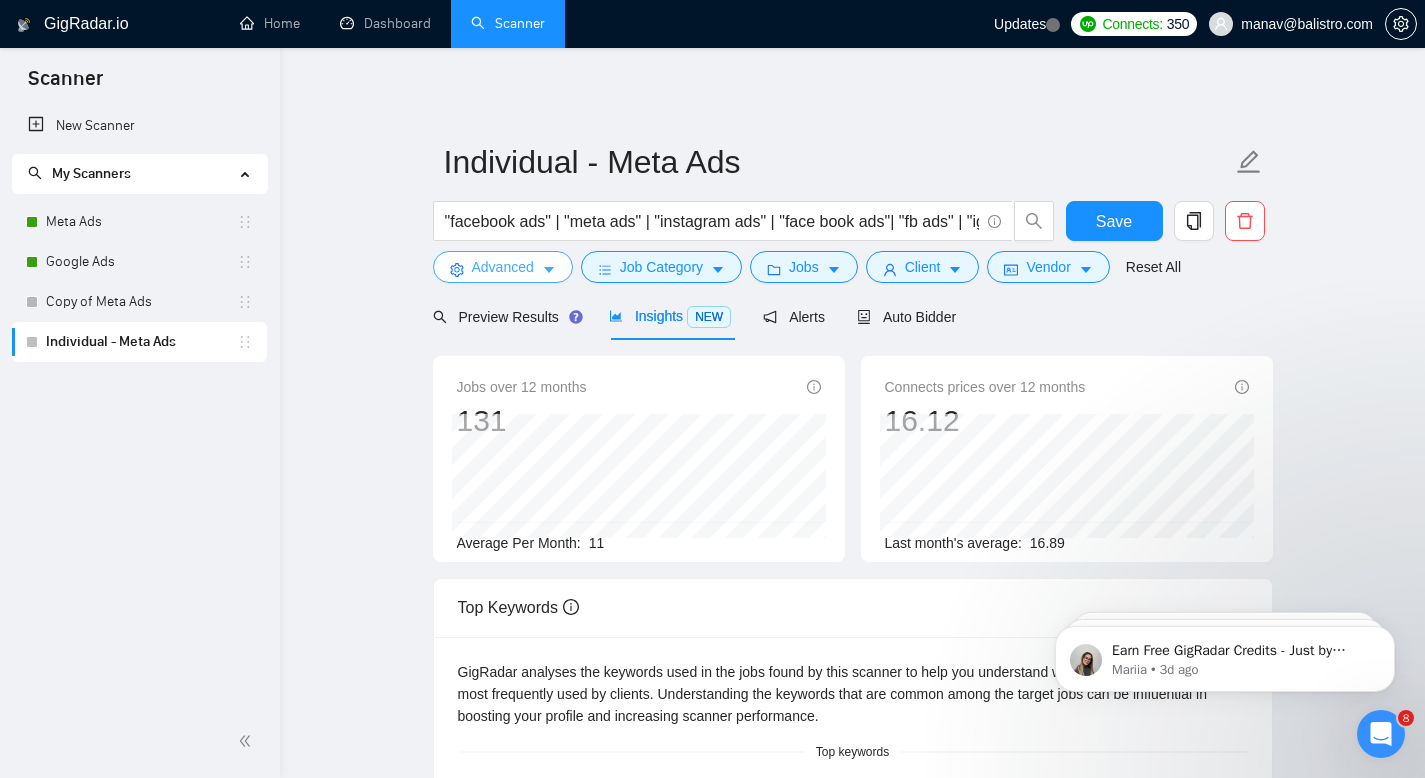 click on "Advanced" at bounding box center (503, 267) 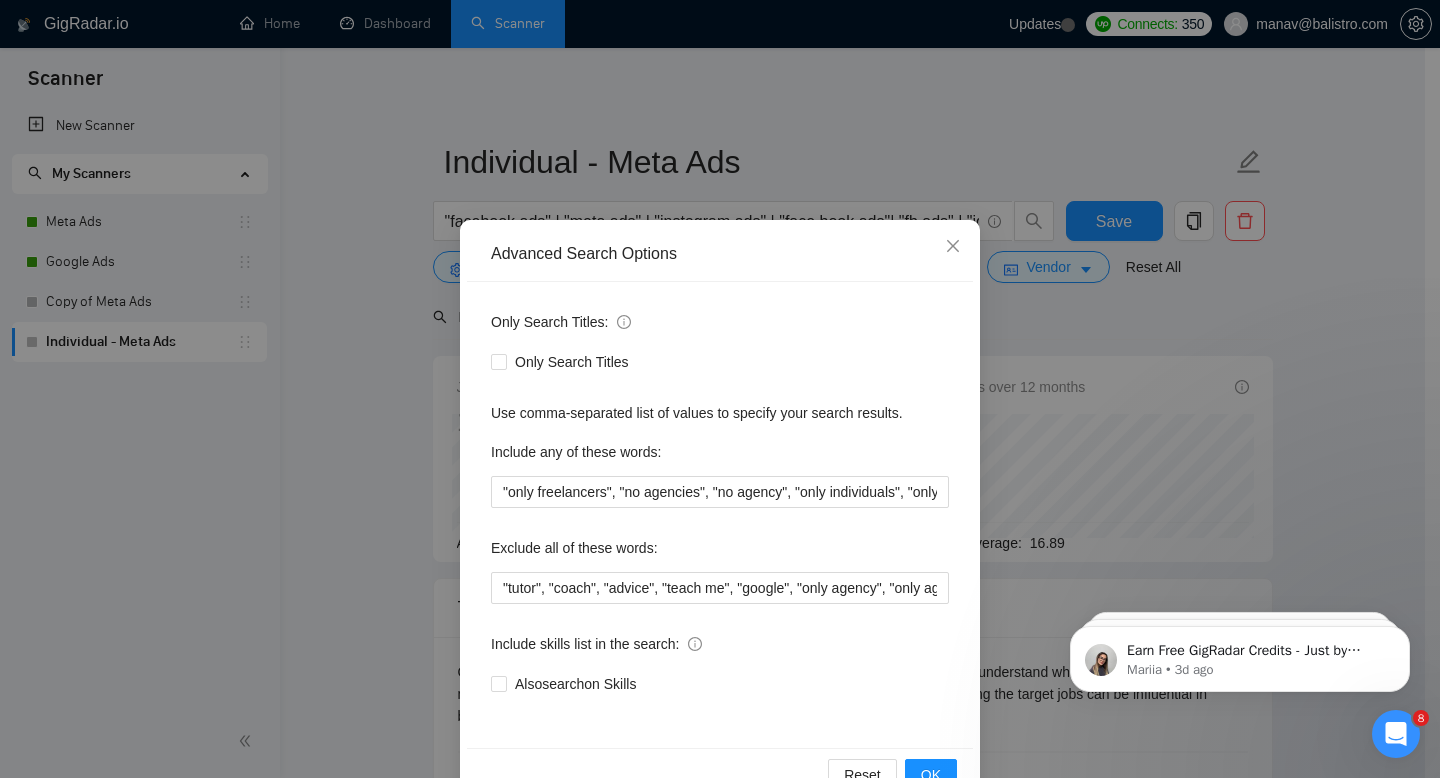 scroll, scrollTop: 54, scrollLeft: 0, axis: vertical 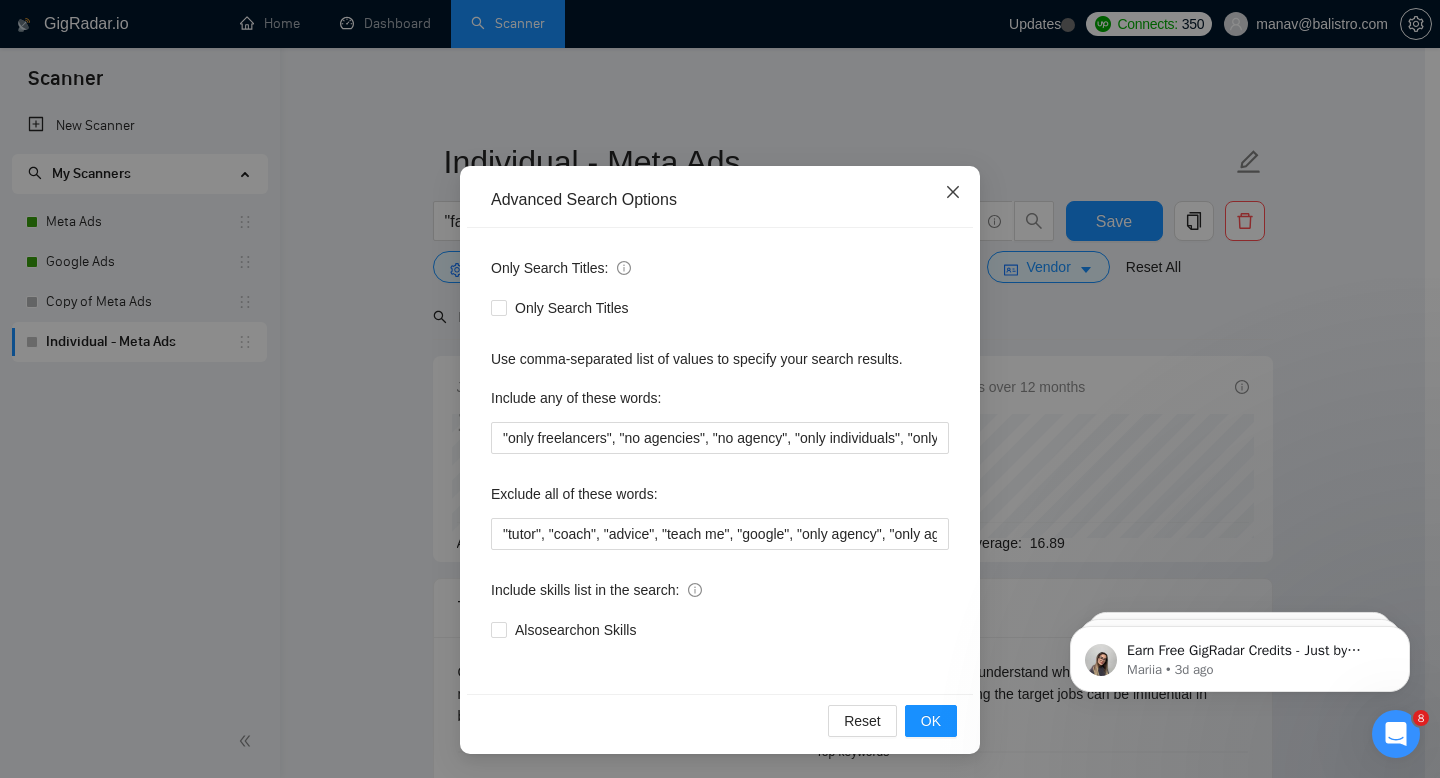 click 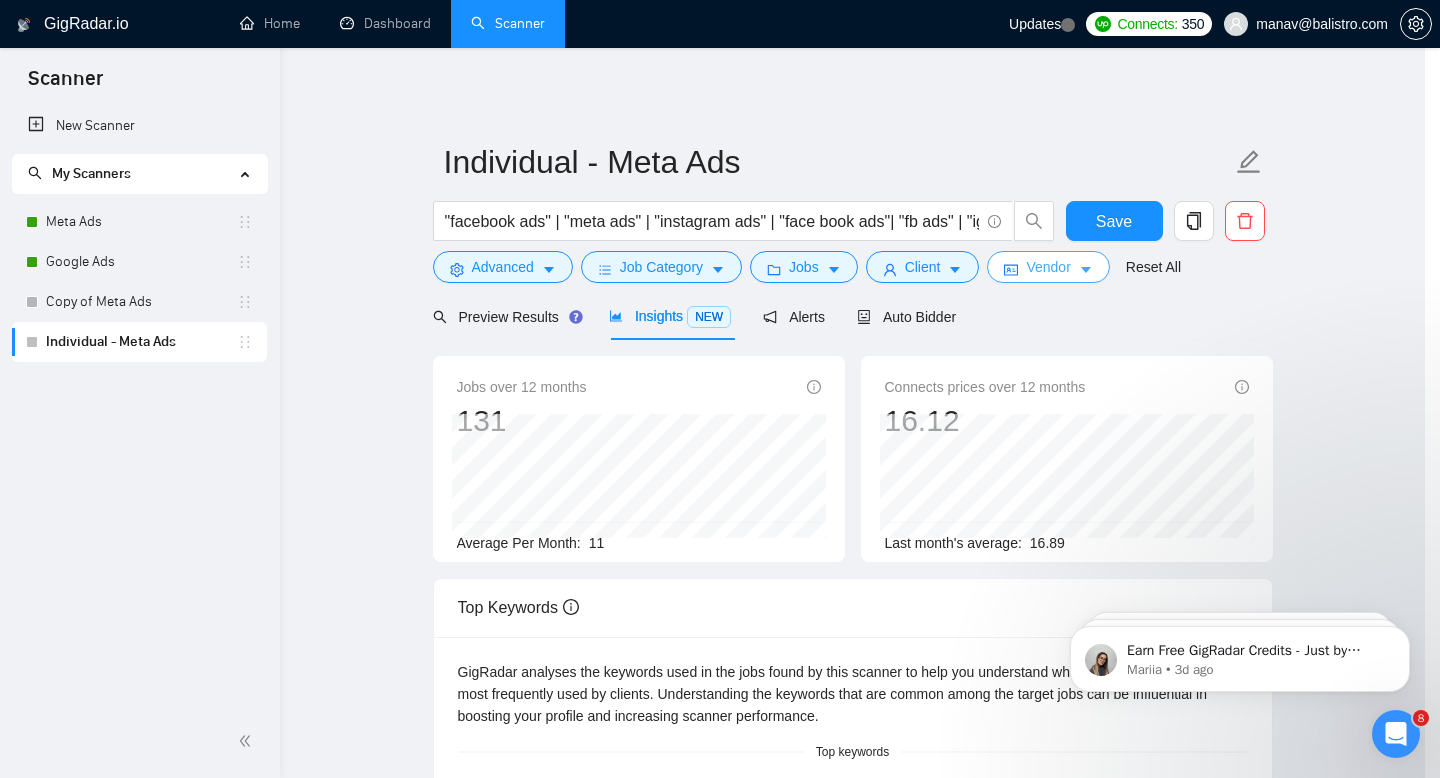 scroll, scrollTop: 0, scrollLeft: 0, axis: both 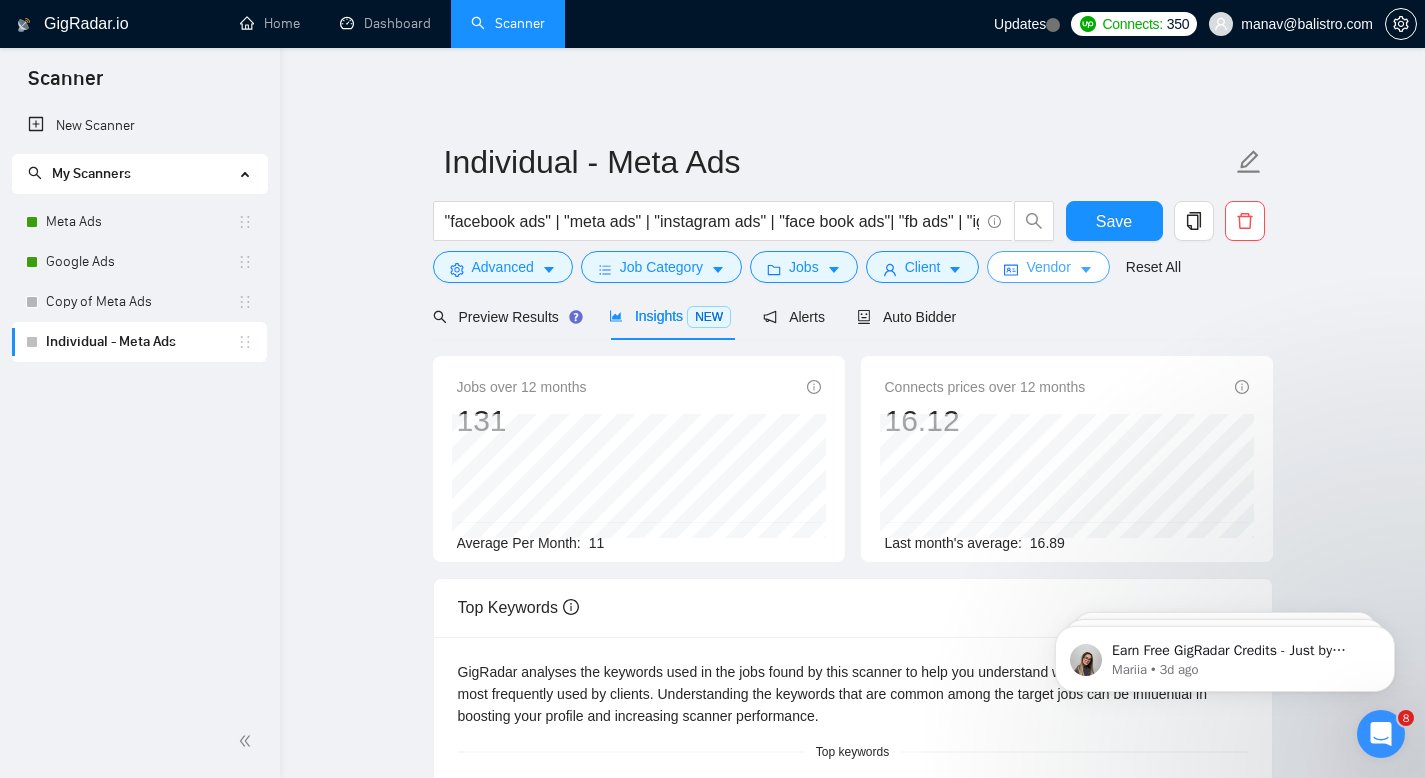 click on "Vendor" at bounding box center [1048, 267] 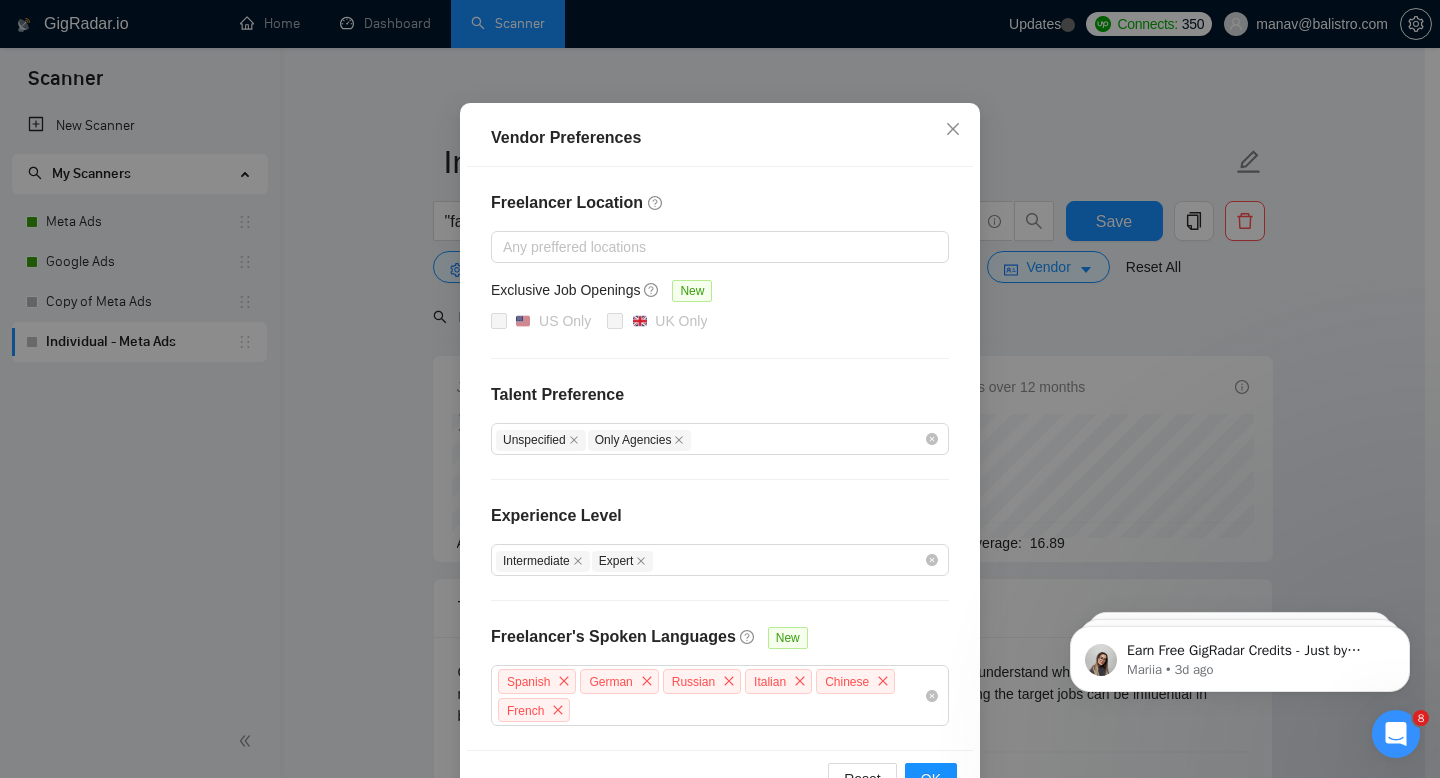 scroll, scrollTop: 127, scrollLeft: 0, axis: vertical 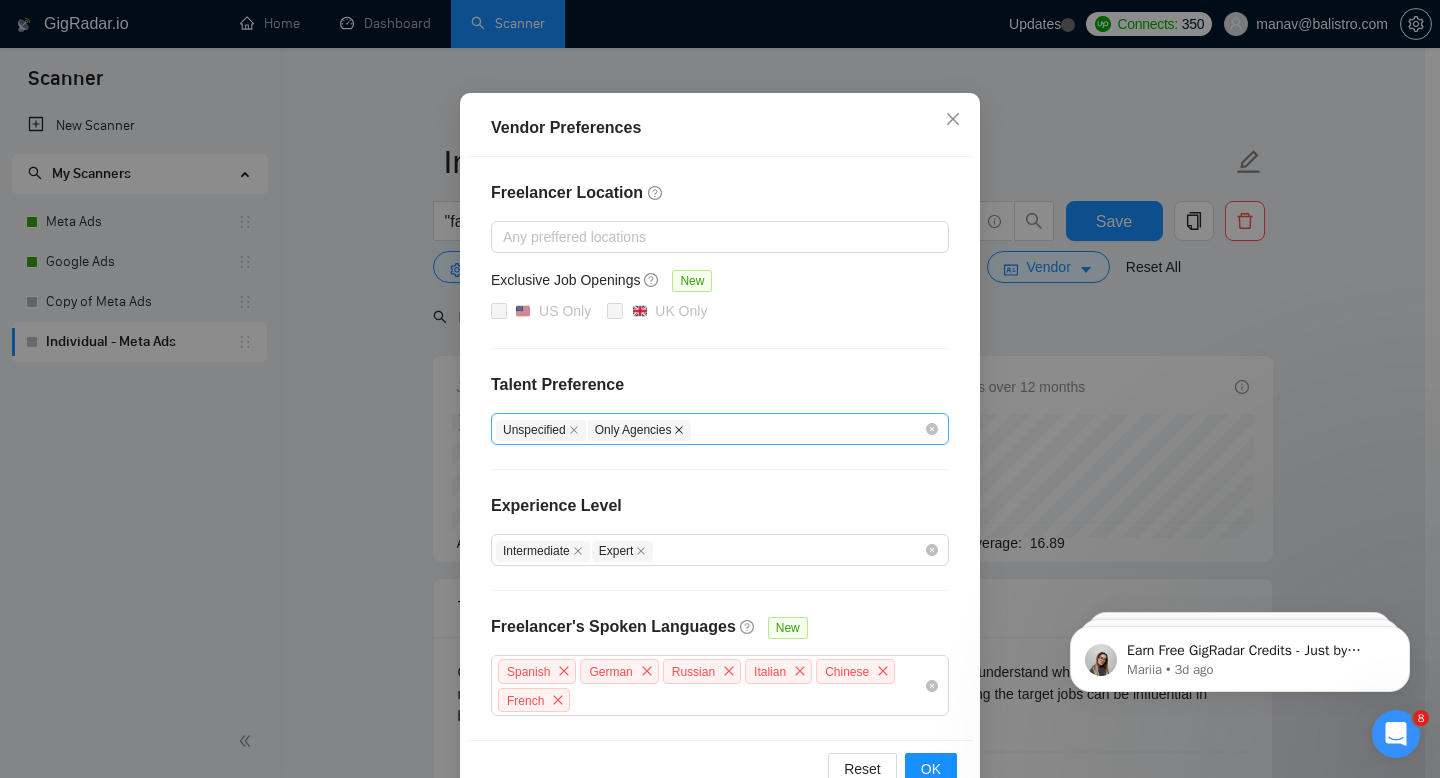 click 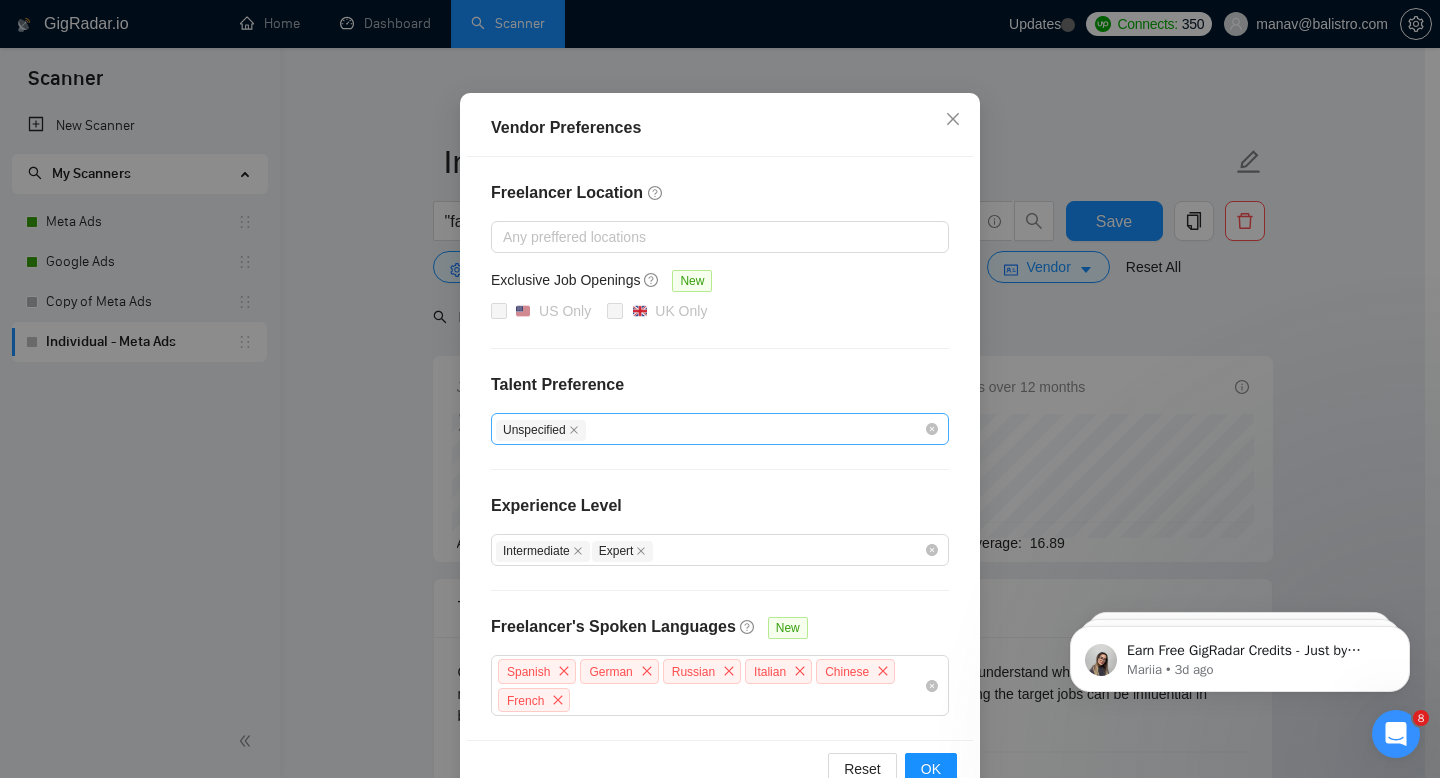 click on "Unspecified" at bounding box center (541, 430) 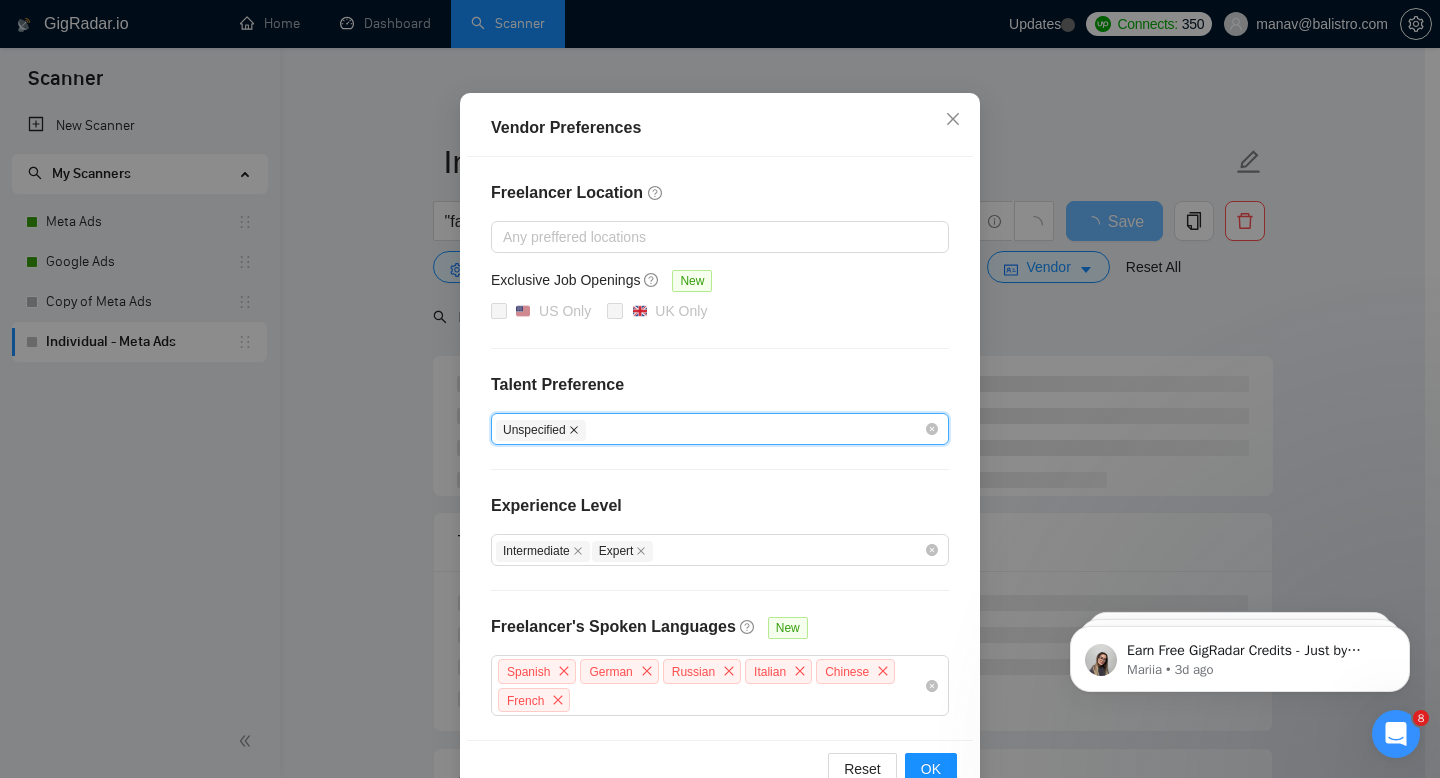 click 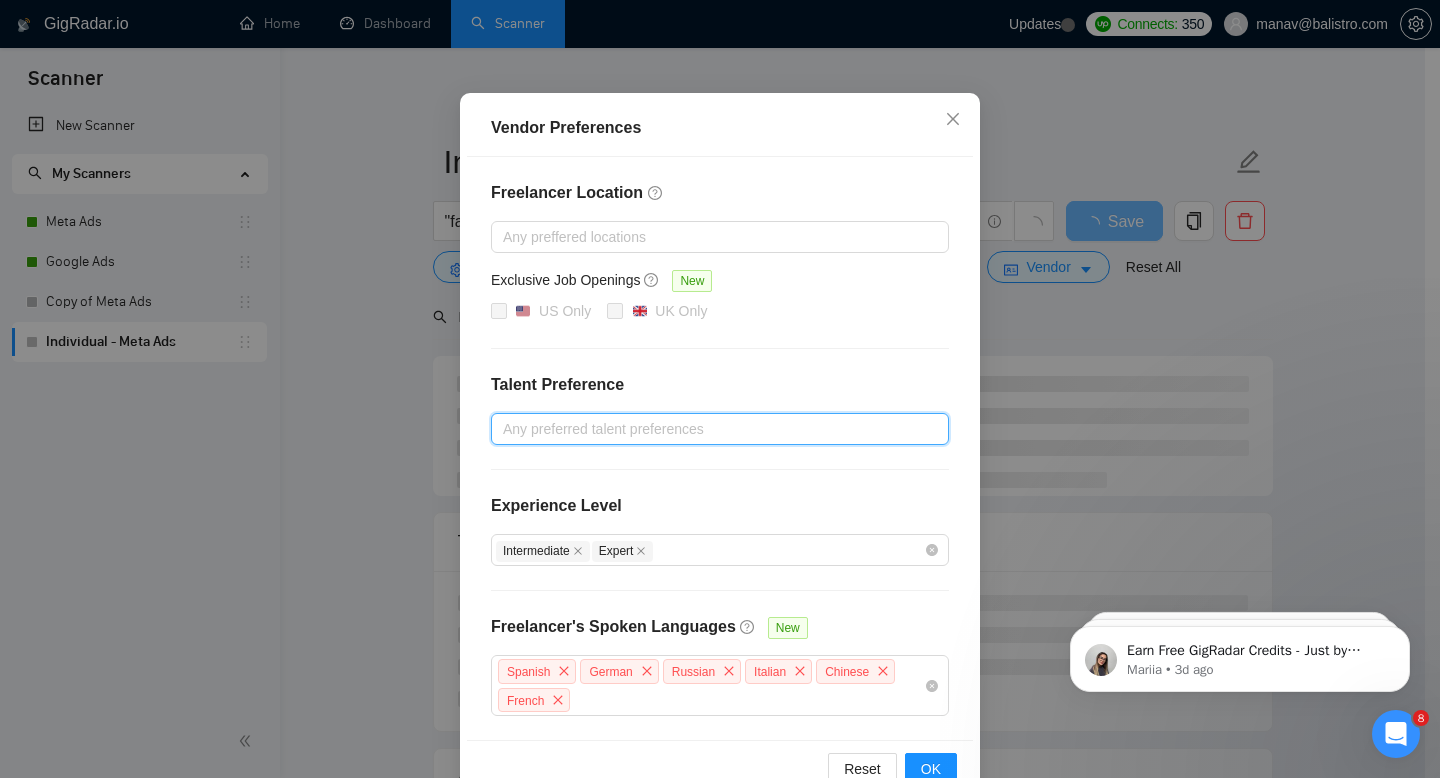 click at bounding box center (710, 429) 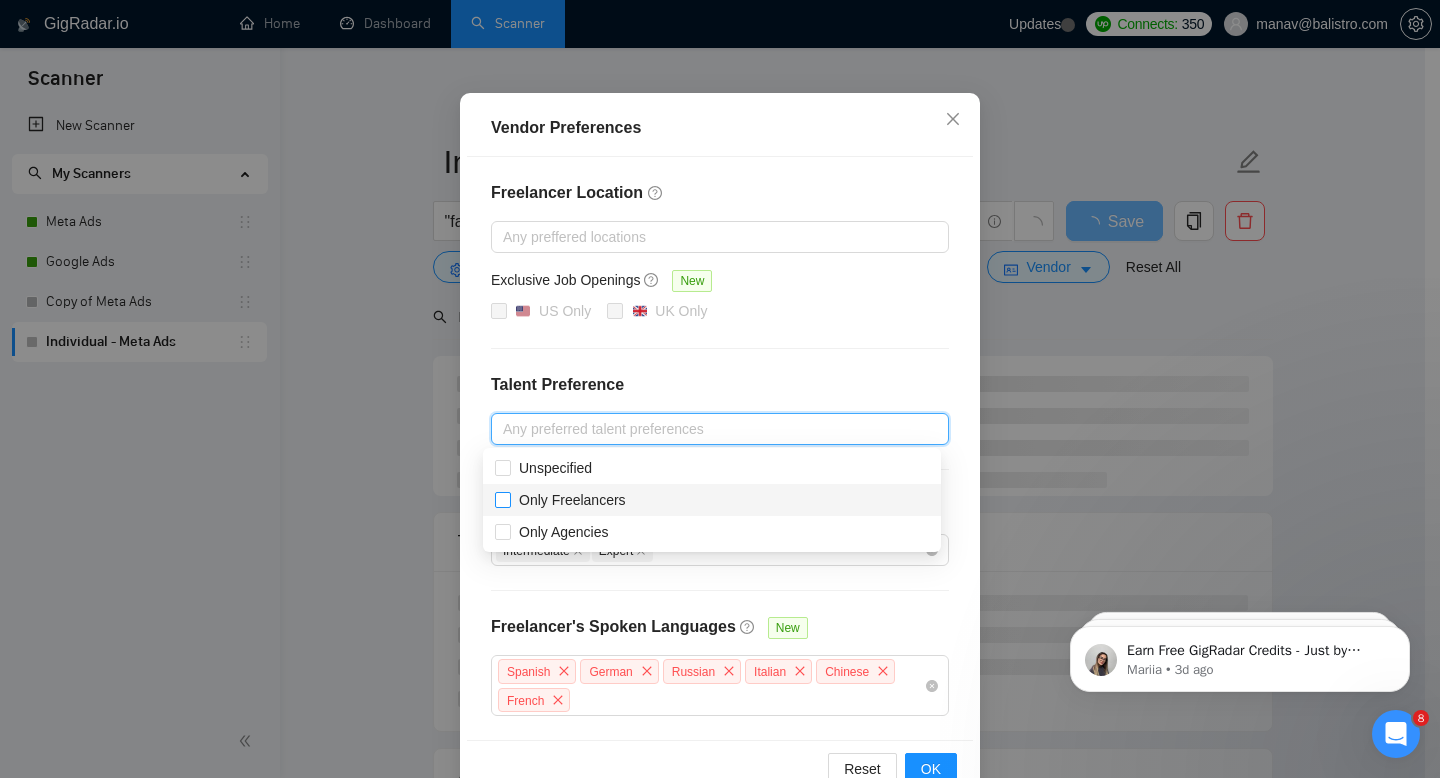 click on "Only Freelancers" at bounding box center [502, 499] 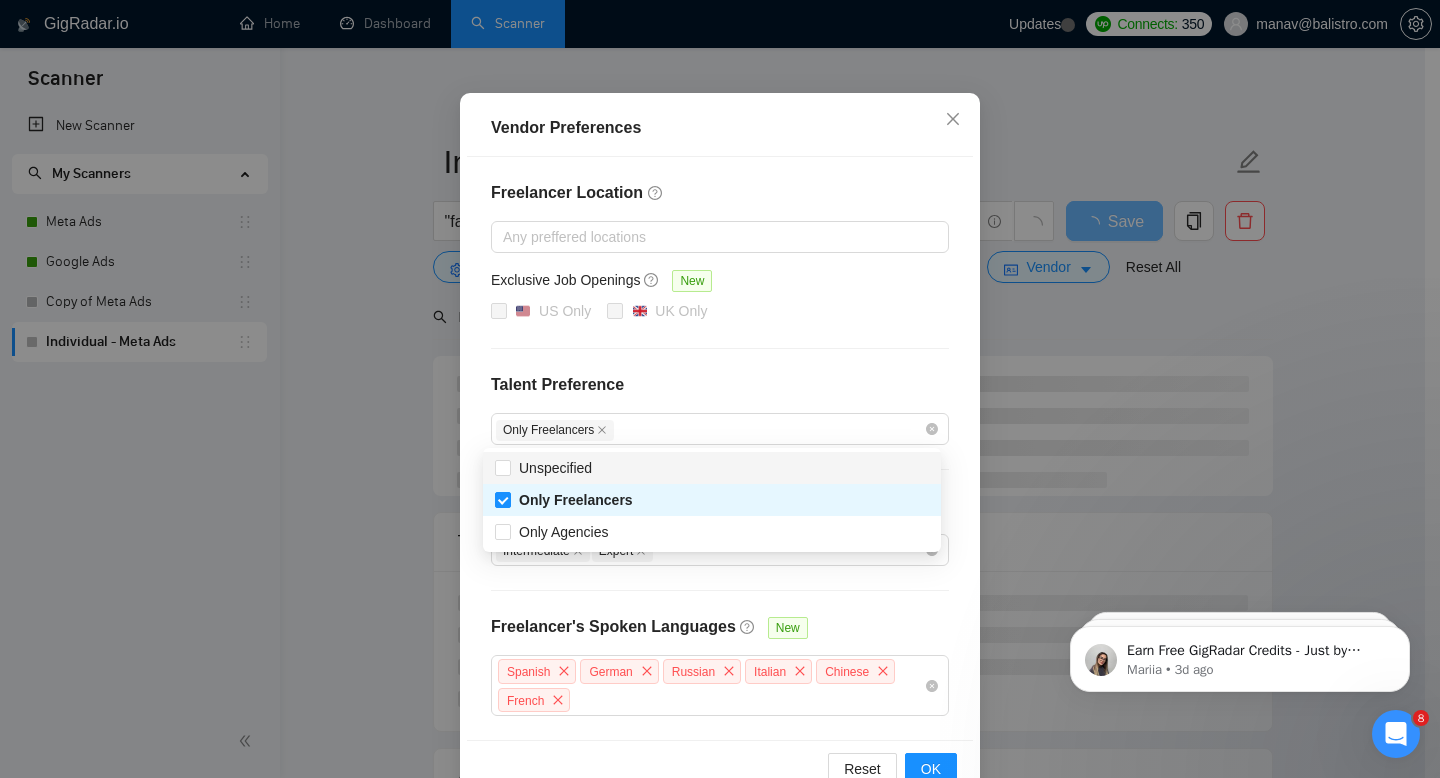 click on "Talent Preference" at bounding box center [720, 385] 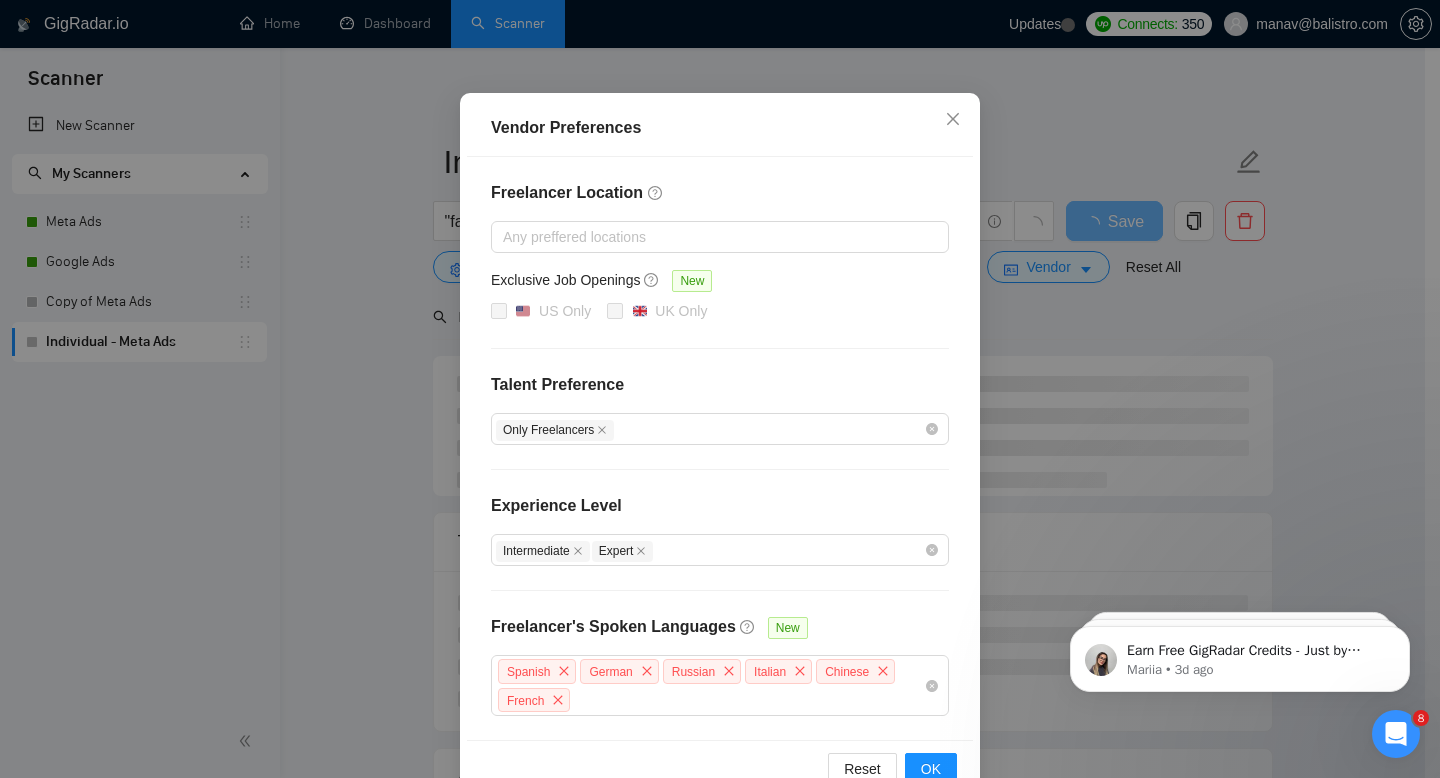 scroll, scrollTop: 175, scrollLeft: 0, axis: vertical 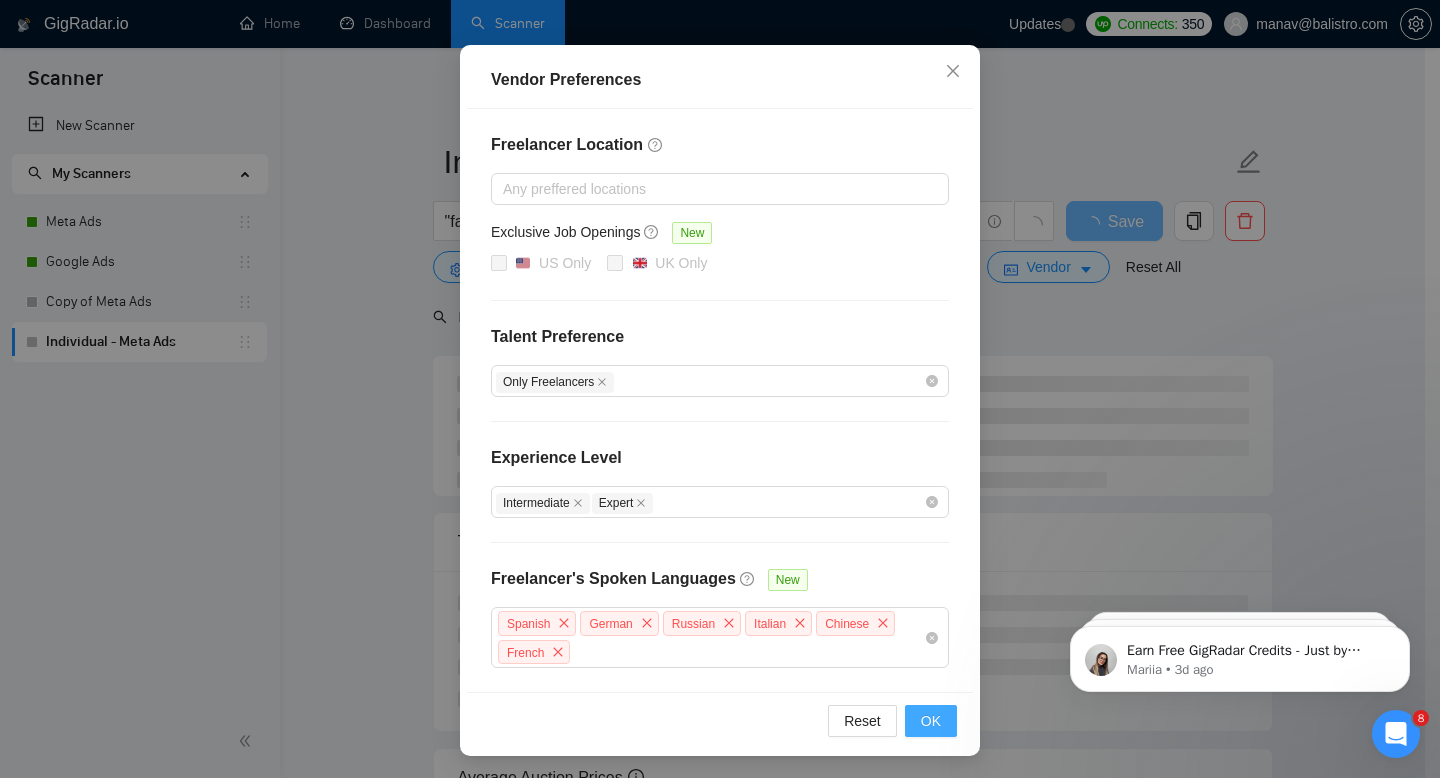 click on "OK" at bounding box center (931, 721) 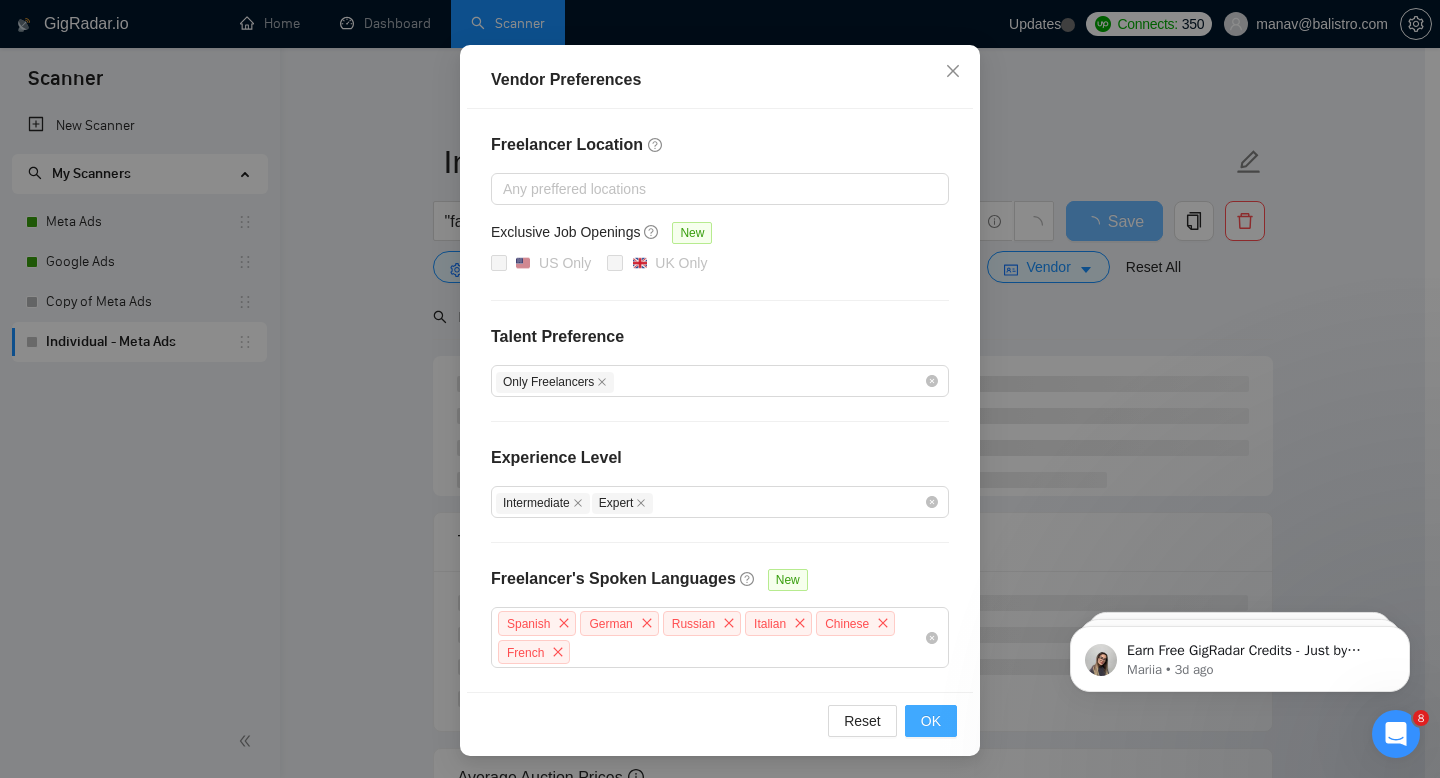 scroll, scrollTop: 75, scrollLeft: 0, axis: vertical 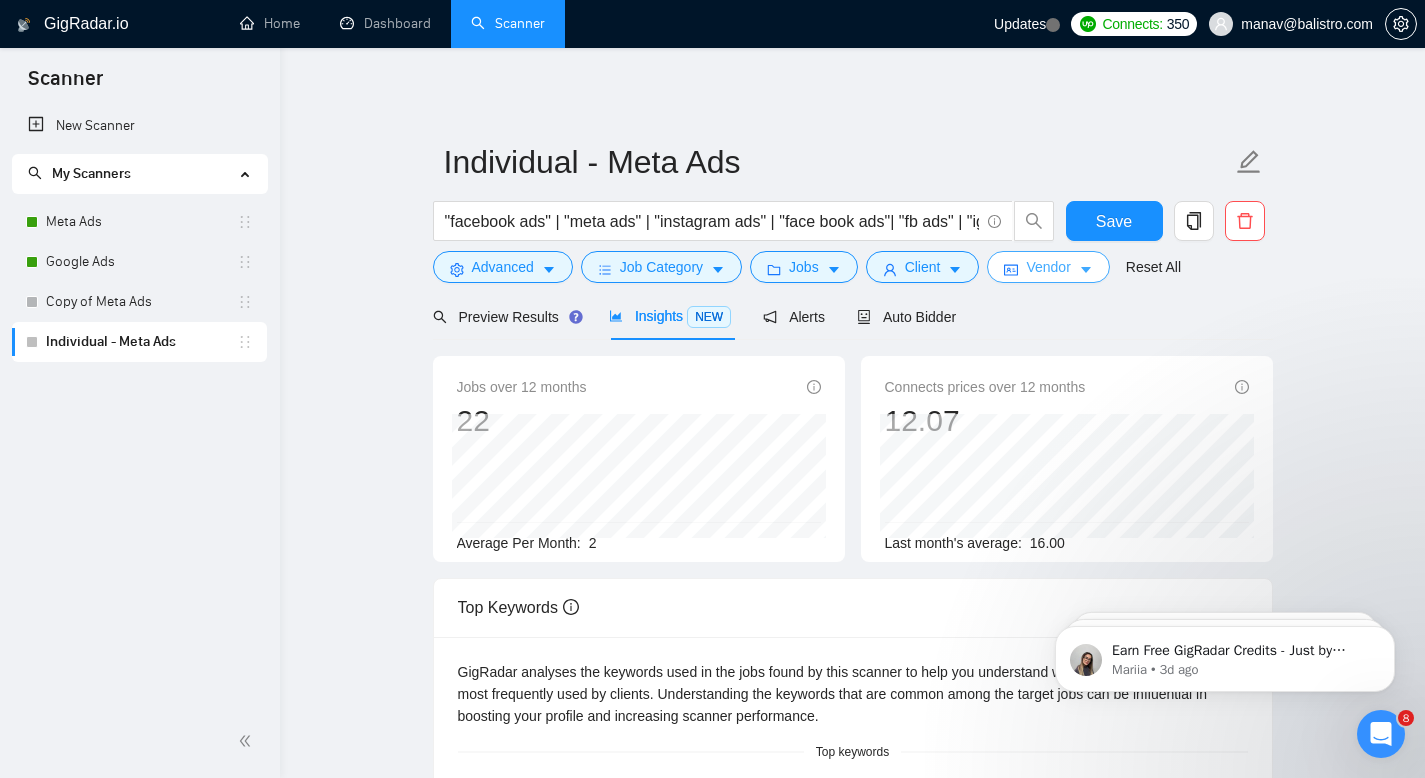 click on "Vendor" at bounding box center (1048, 267) 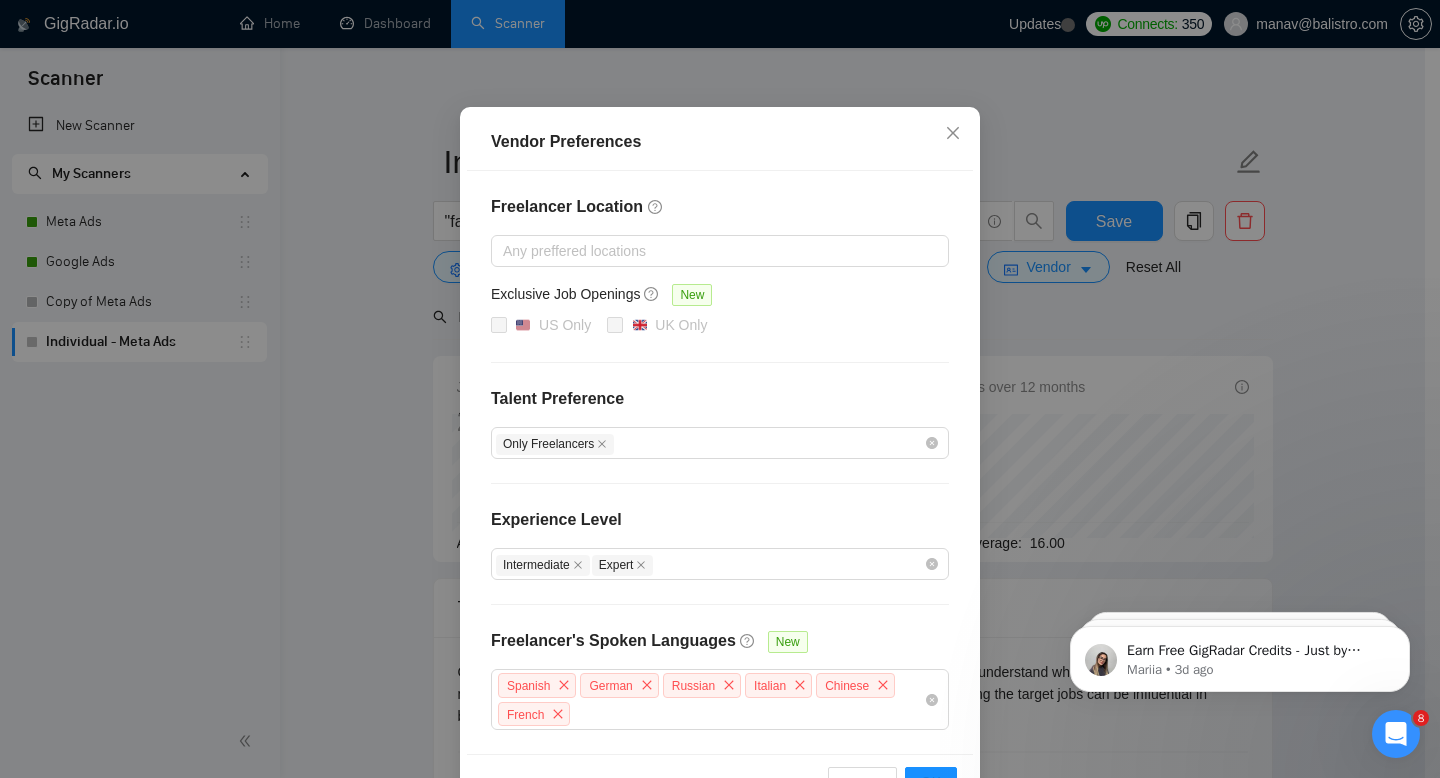 scroll, scrollTop: 123, scrollLeft: 0, axis: vertical 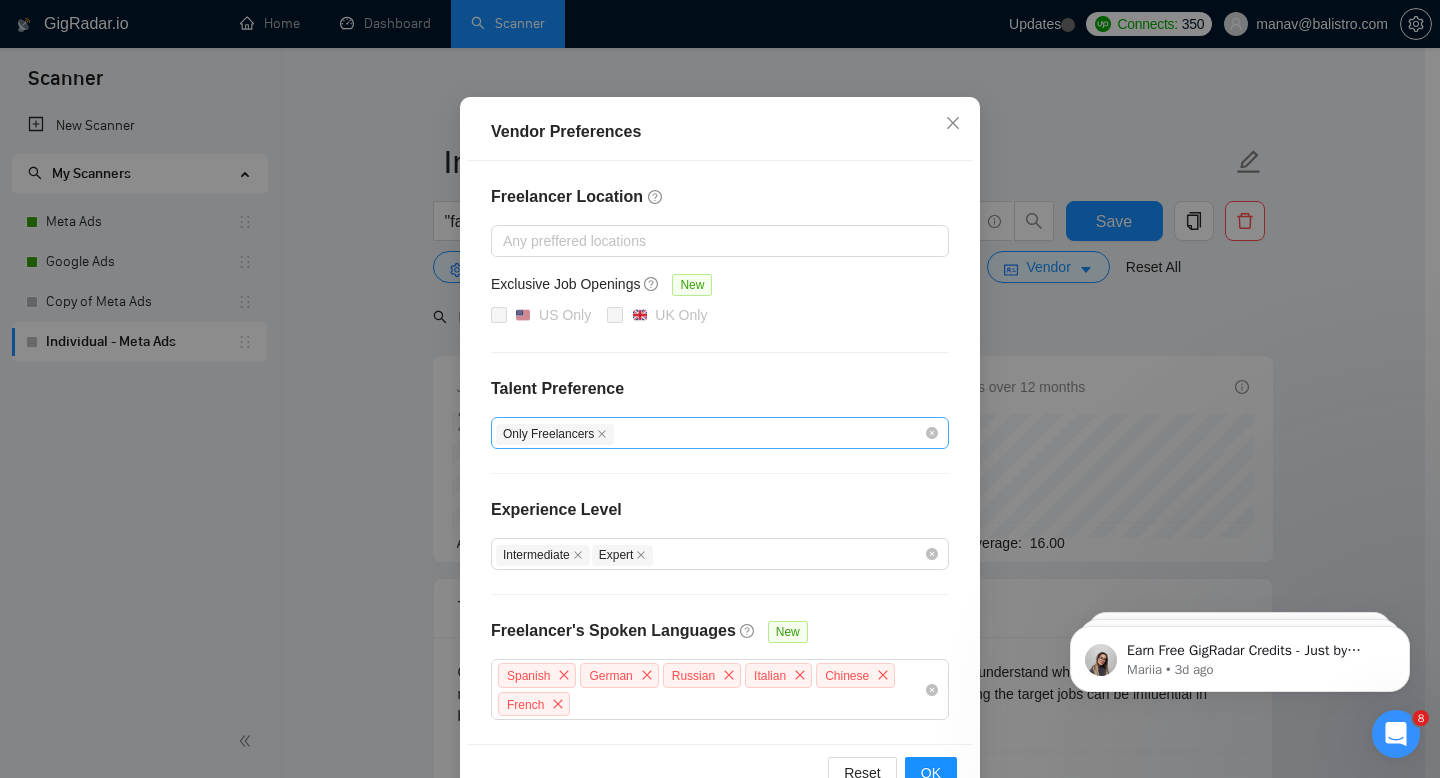 click on "Only Freelancers" at bounding box center [710, 433] 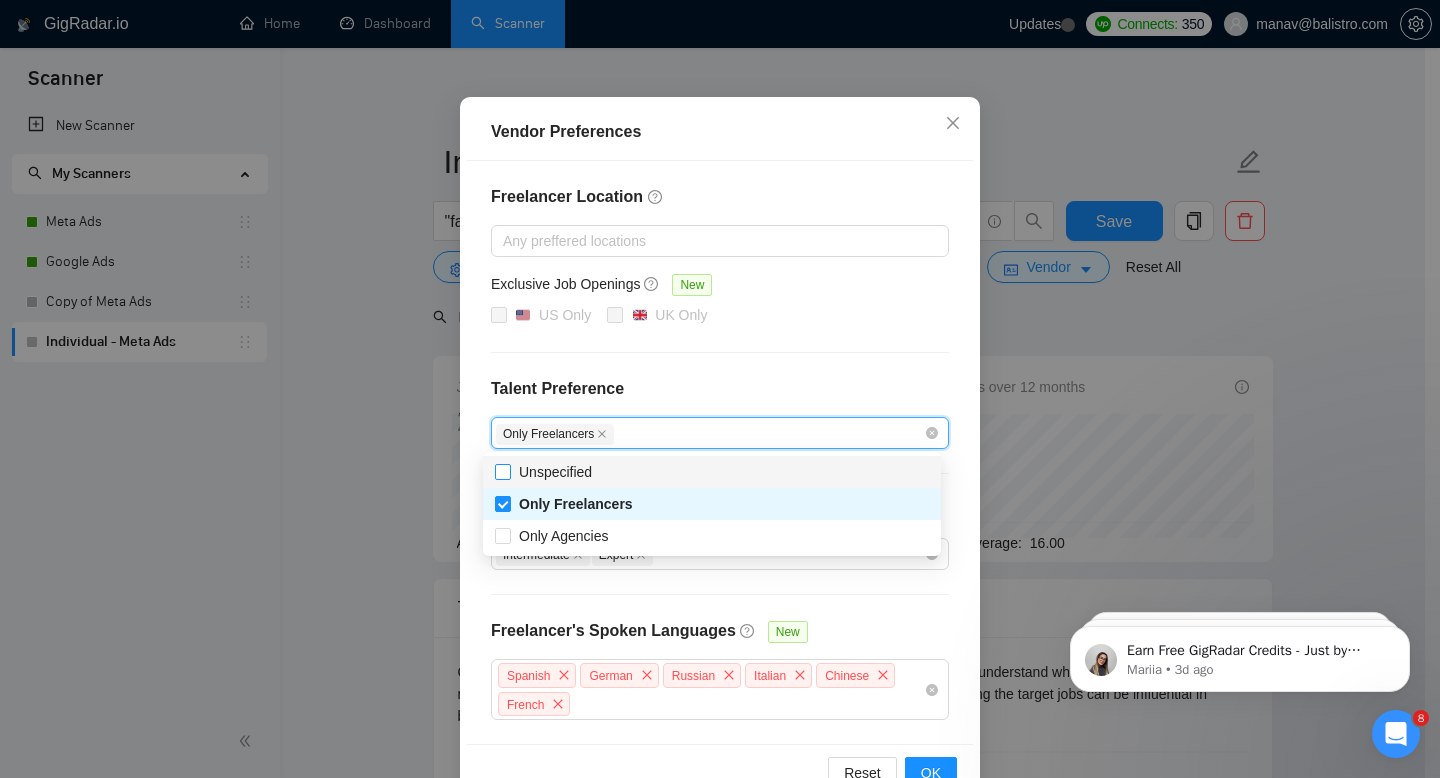 click on "Unspecified" at bounding box center (502, 471) 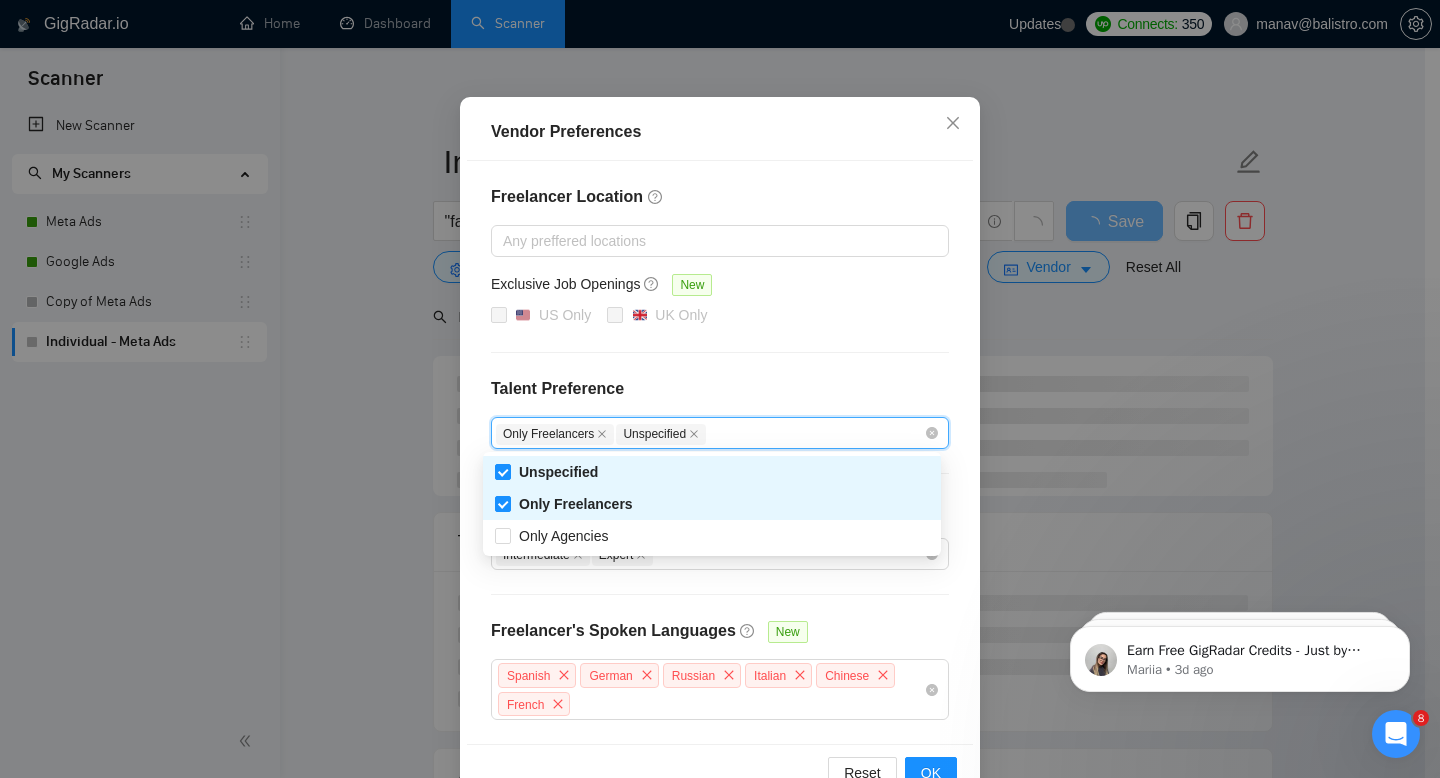 click on "Freelancer Location     Any preffered locations Exclusive Job Openings New US Only UK Only Talent Preference 1, 0 Only Freelancers Unspecified   Experience Level Intermediate Expert   Freelancer's Spoken Languages New Spanish German Russian Italian Chinese French" at bounding box center (720, 452) 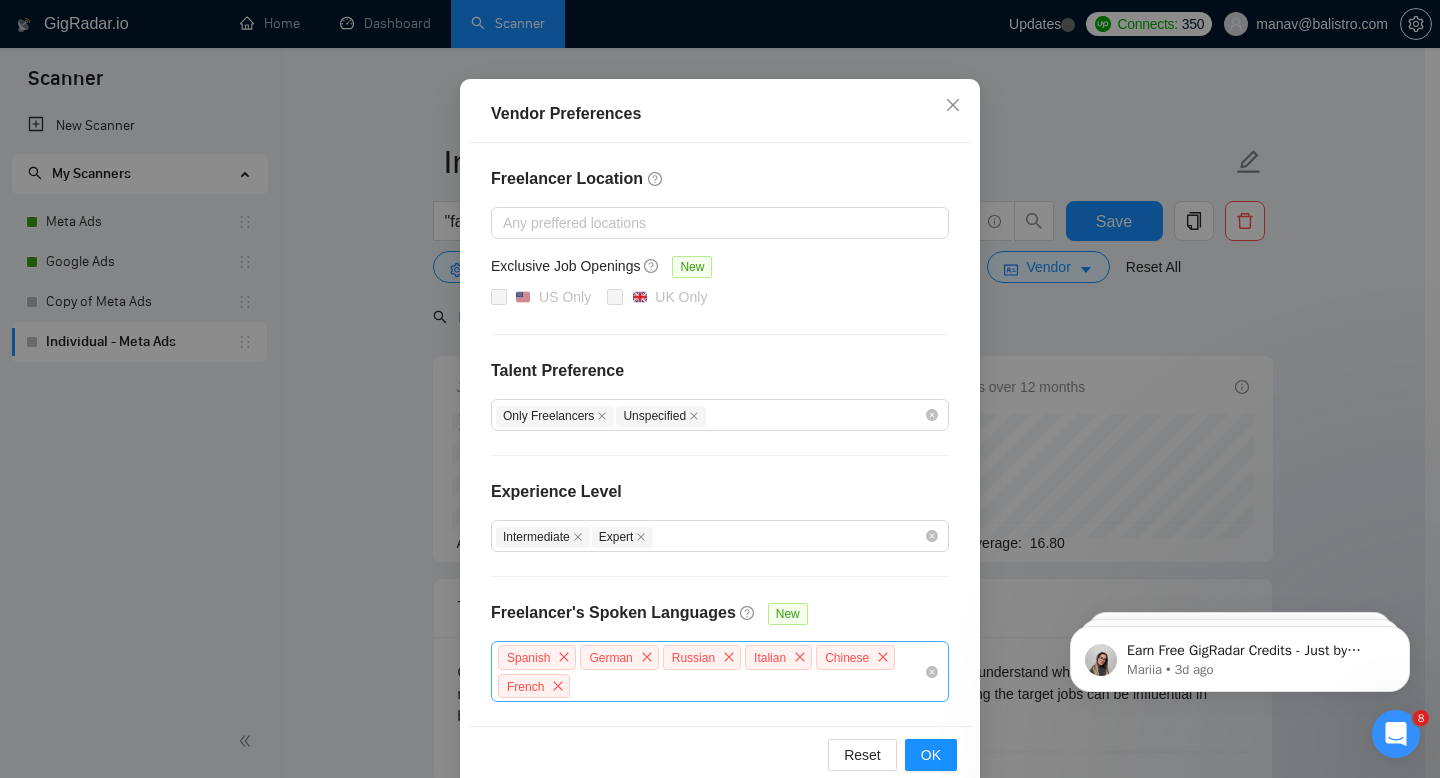 scroll, scrollTop: 175, scrollLeft: 0, axis: vertical 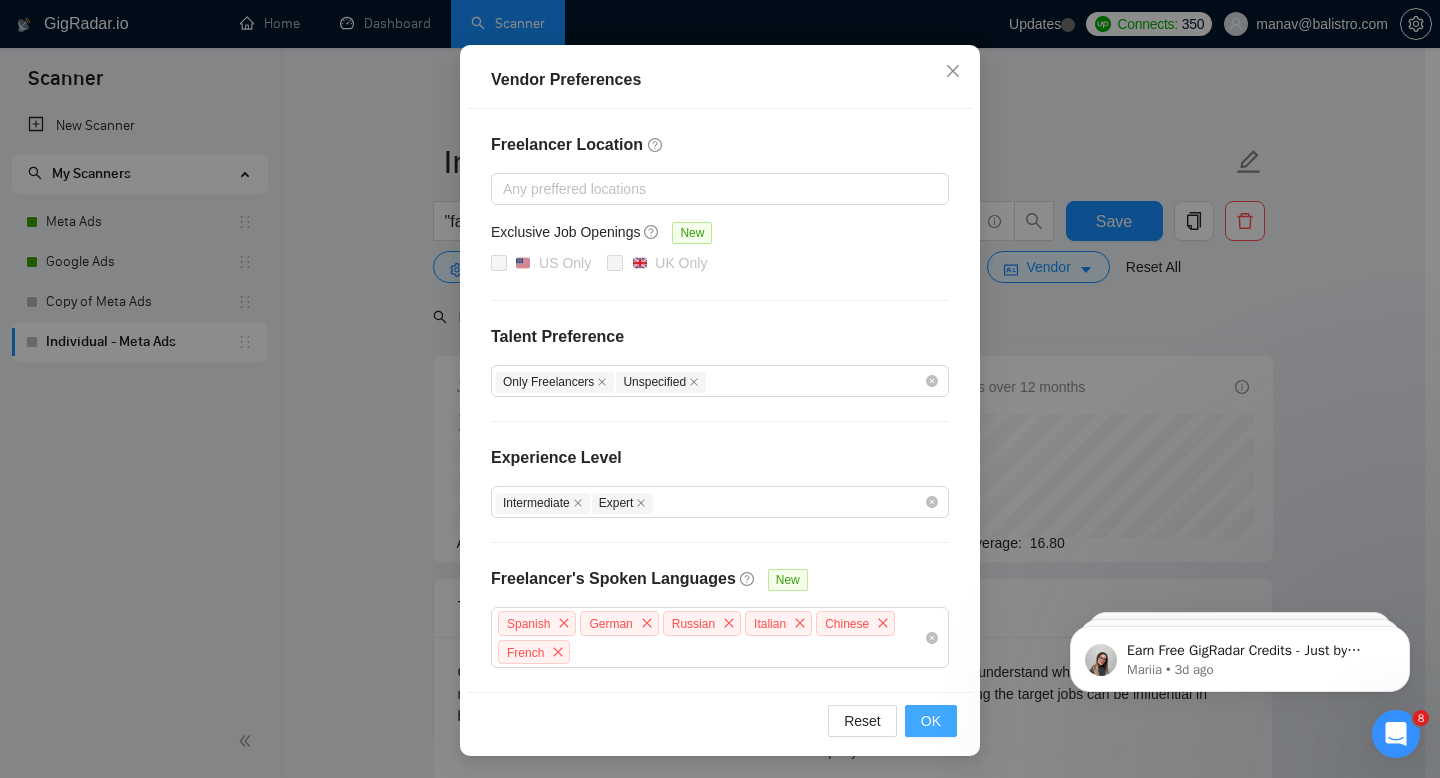 click on "OK" at bounding box center [931, 721] 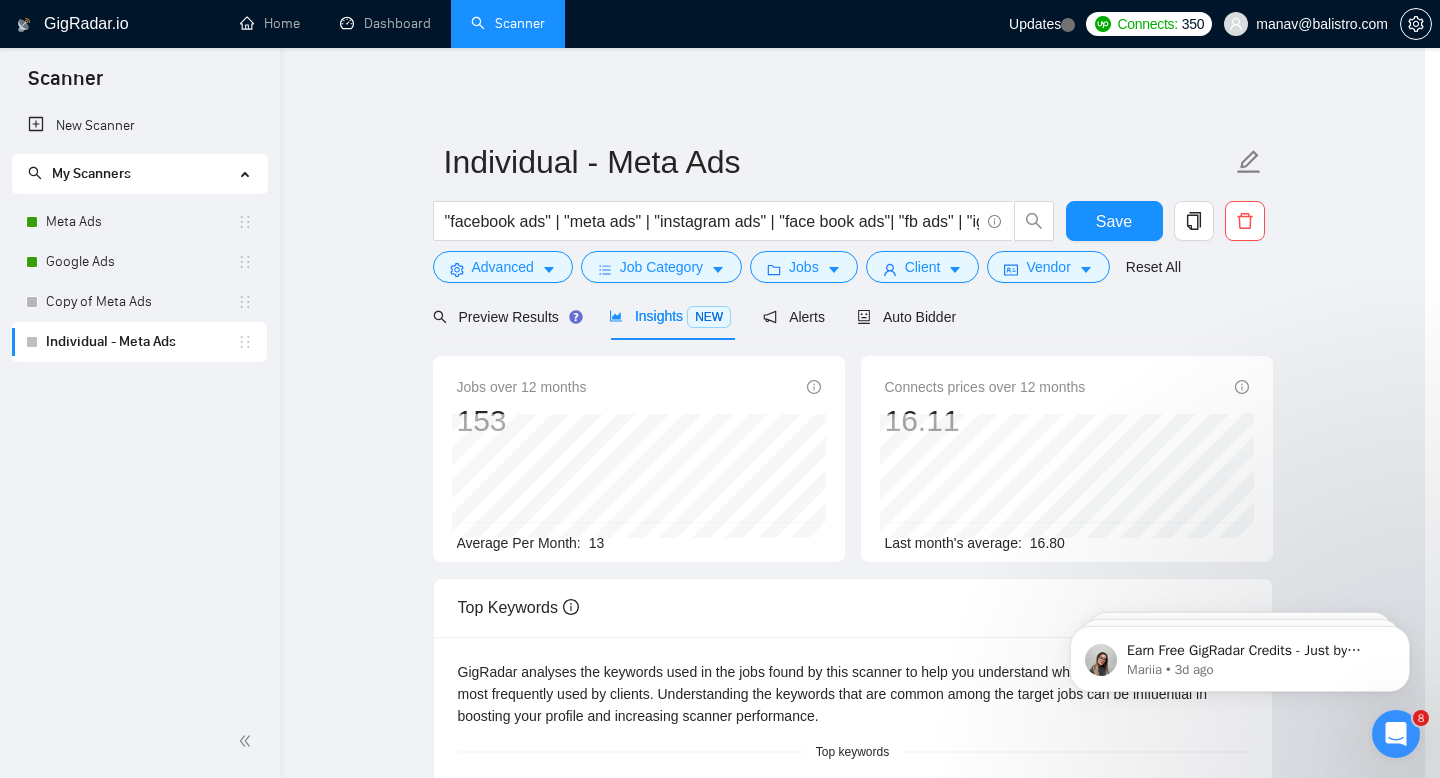 scroll, scrollTop: 75, scrollLeft: 0, axis: vertical 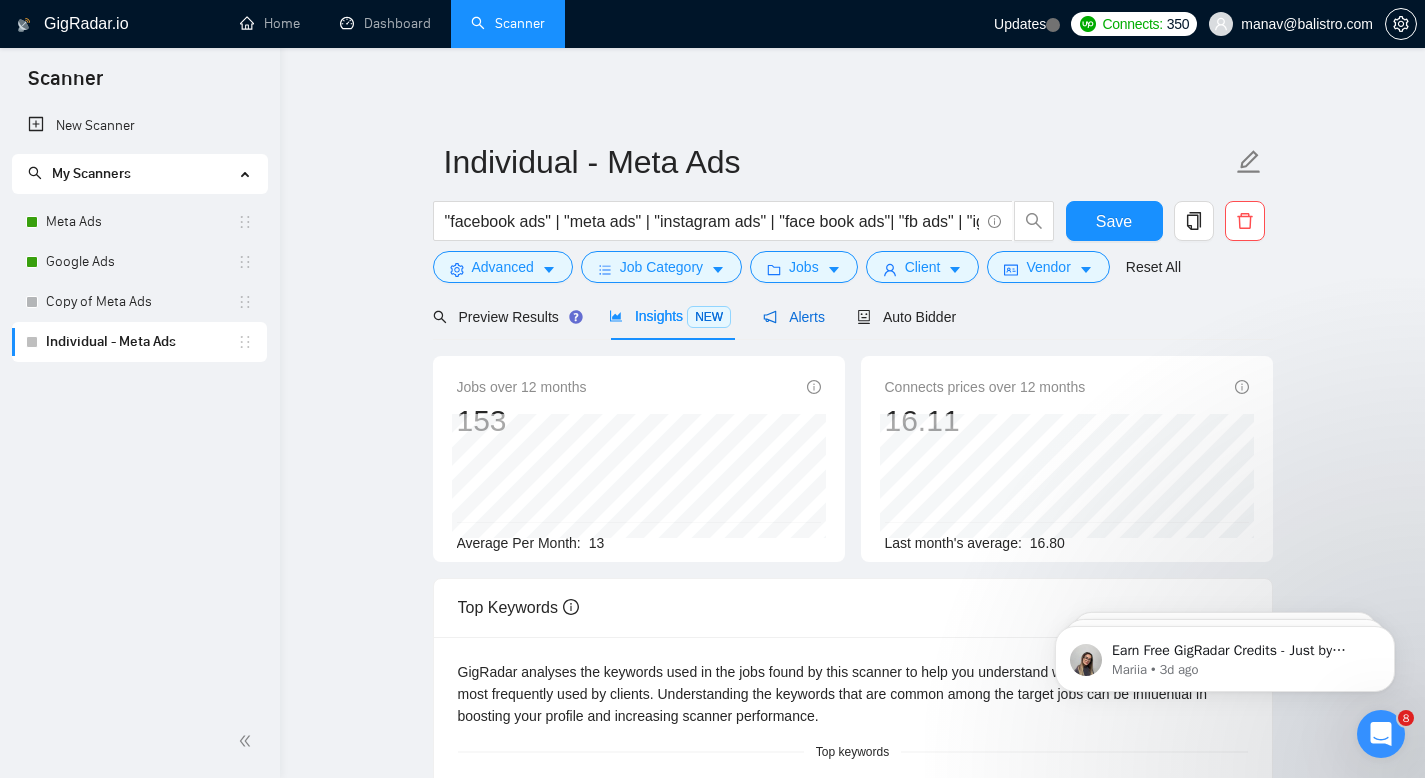 click on "Alerts" at bounding box center [794, 317] 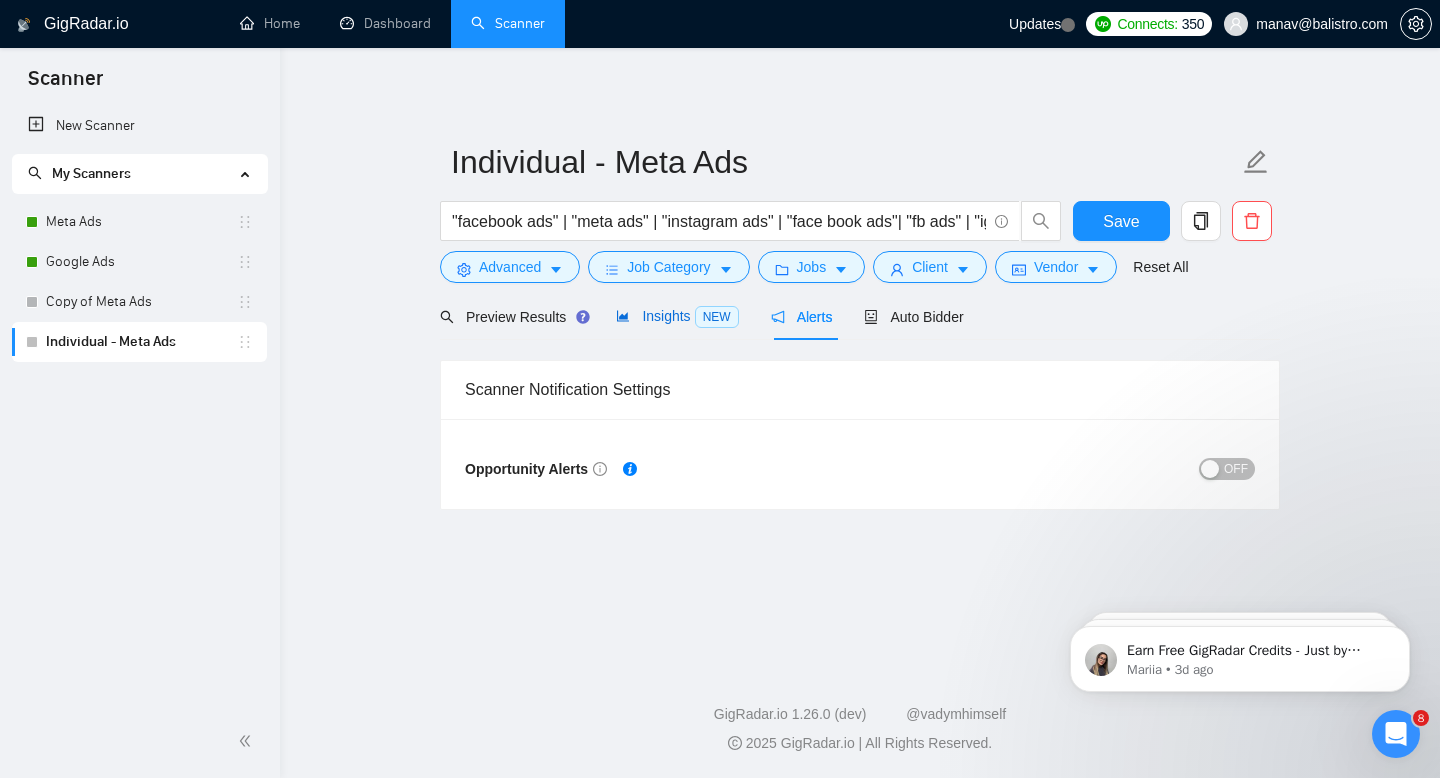 click on "Insights NEW" at bounding box center (677, 316) 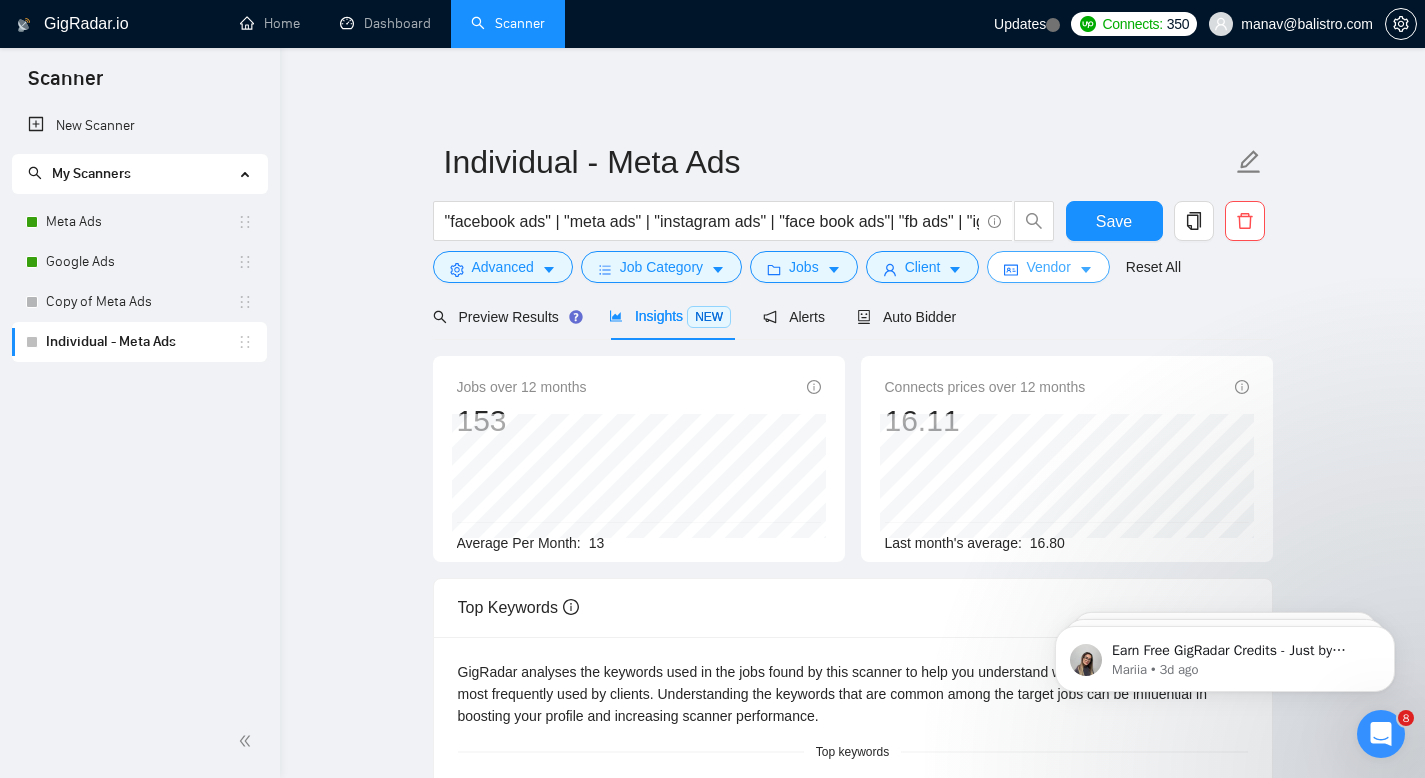 click on "Vendor" at bounding box center (1048, 267) 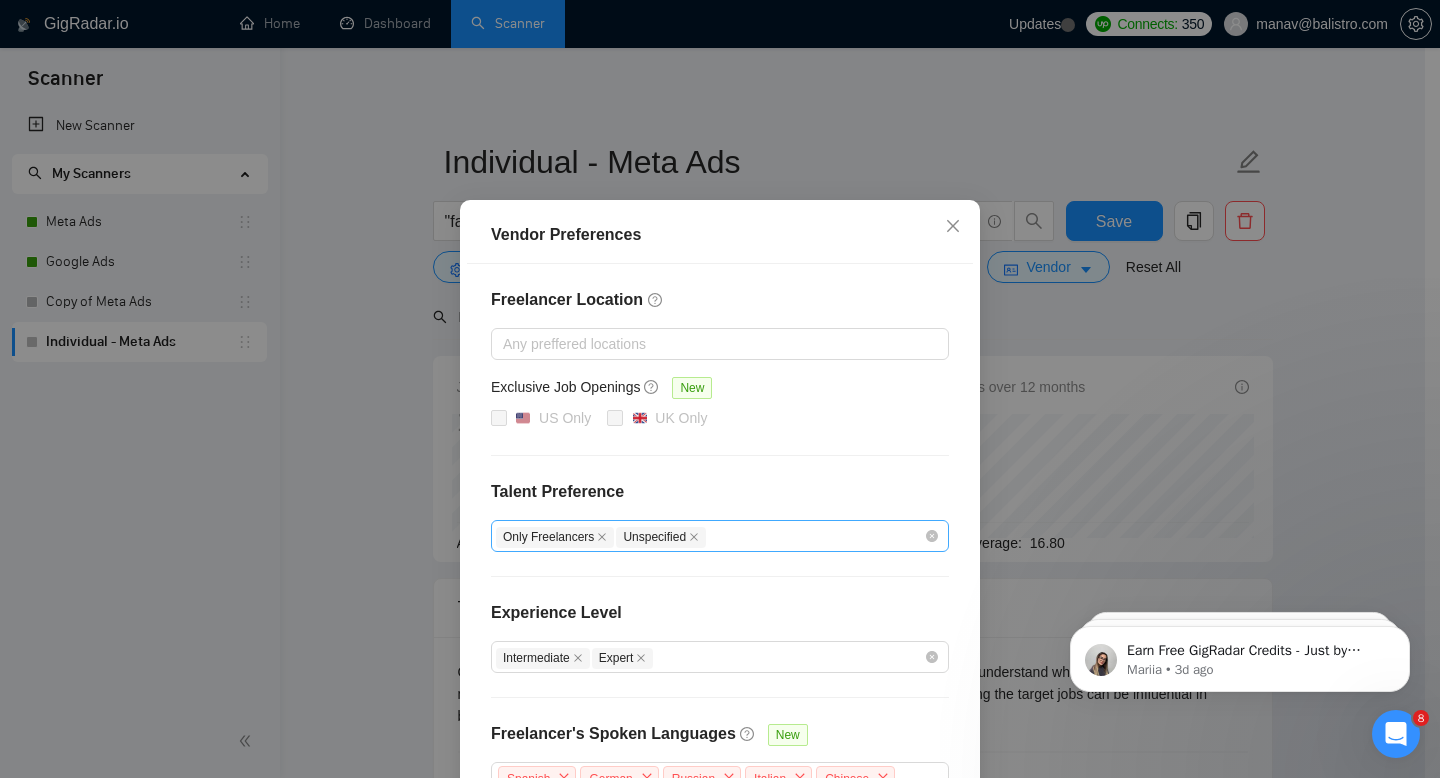 scroll, scrollTop: 0, scrollLeft: 0, axis: both 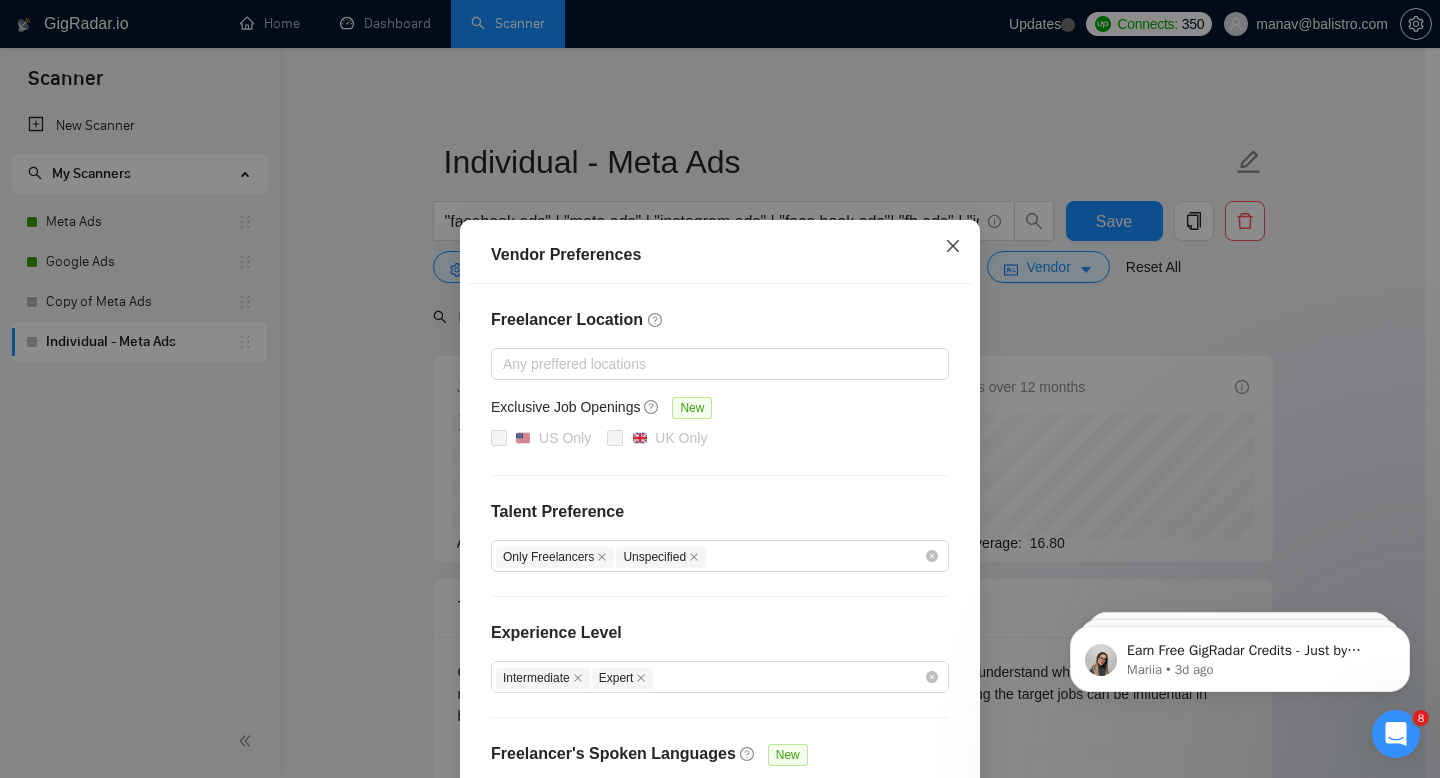 click 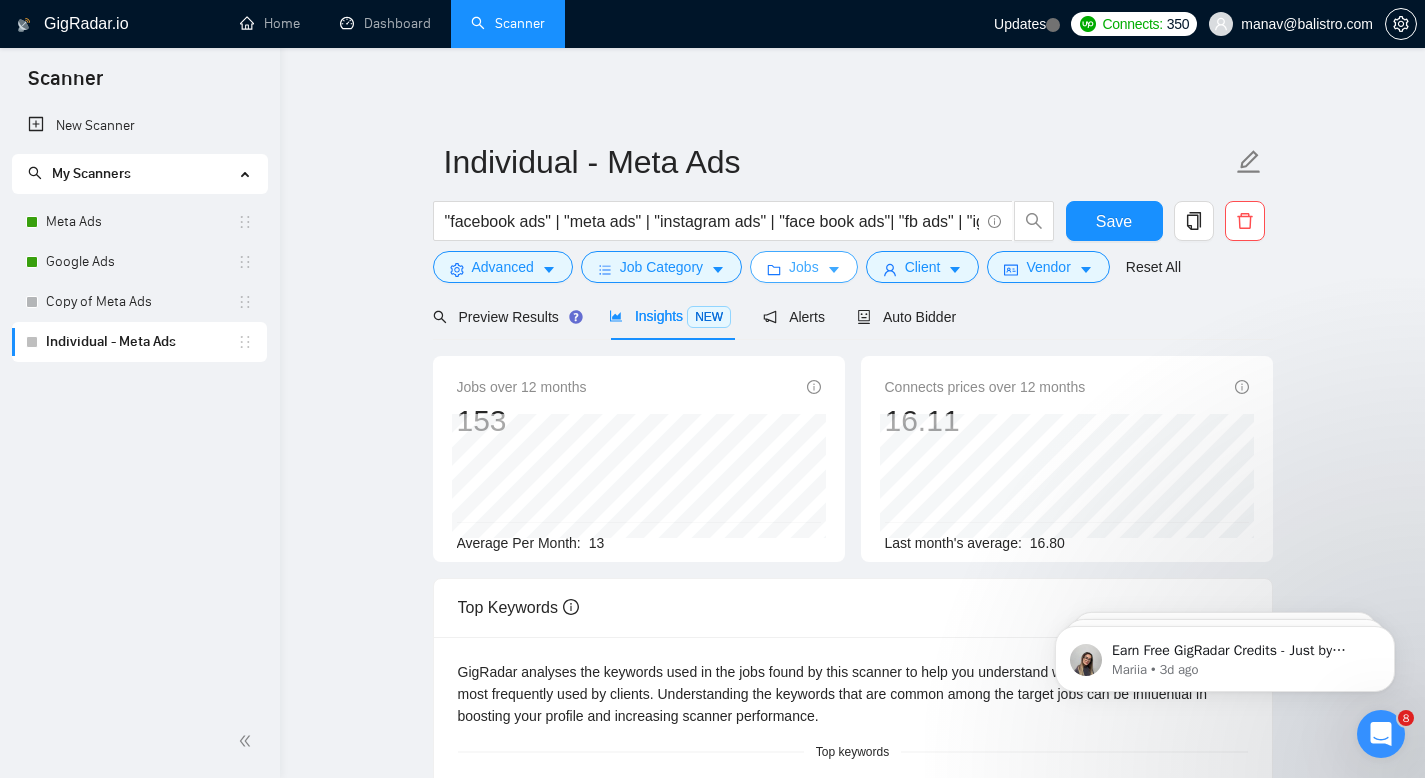 click on "Jobs" at bounding box center [804, 267] 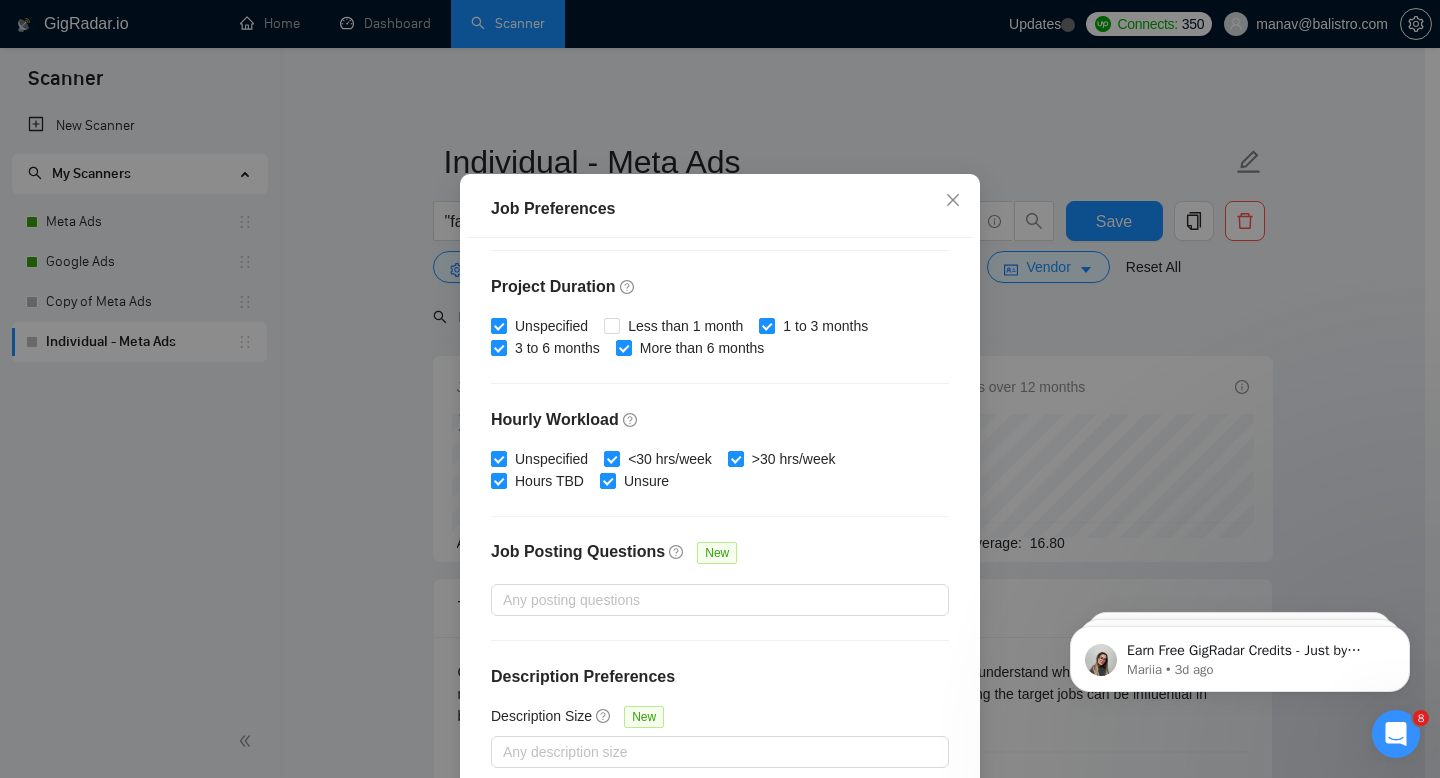 scroll, scrollTop: 582, scrollLeft: 0, axis: vertical 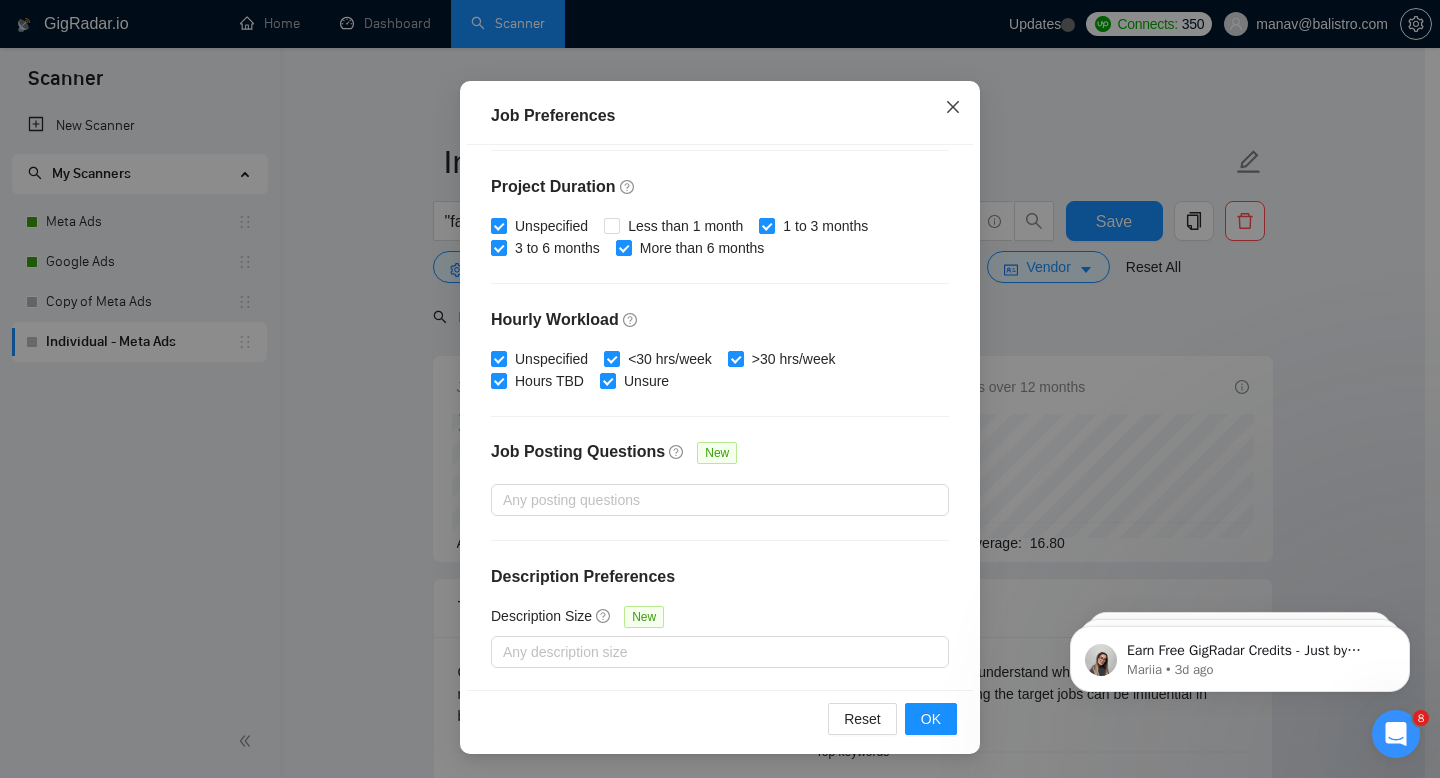 click 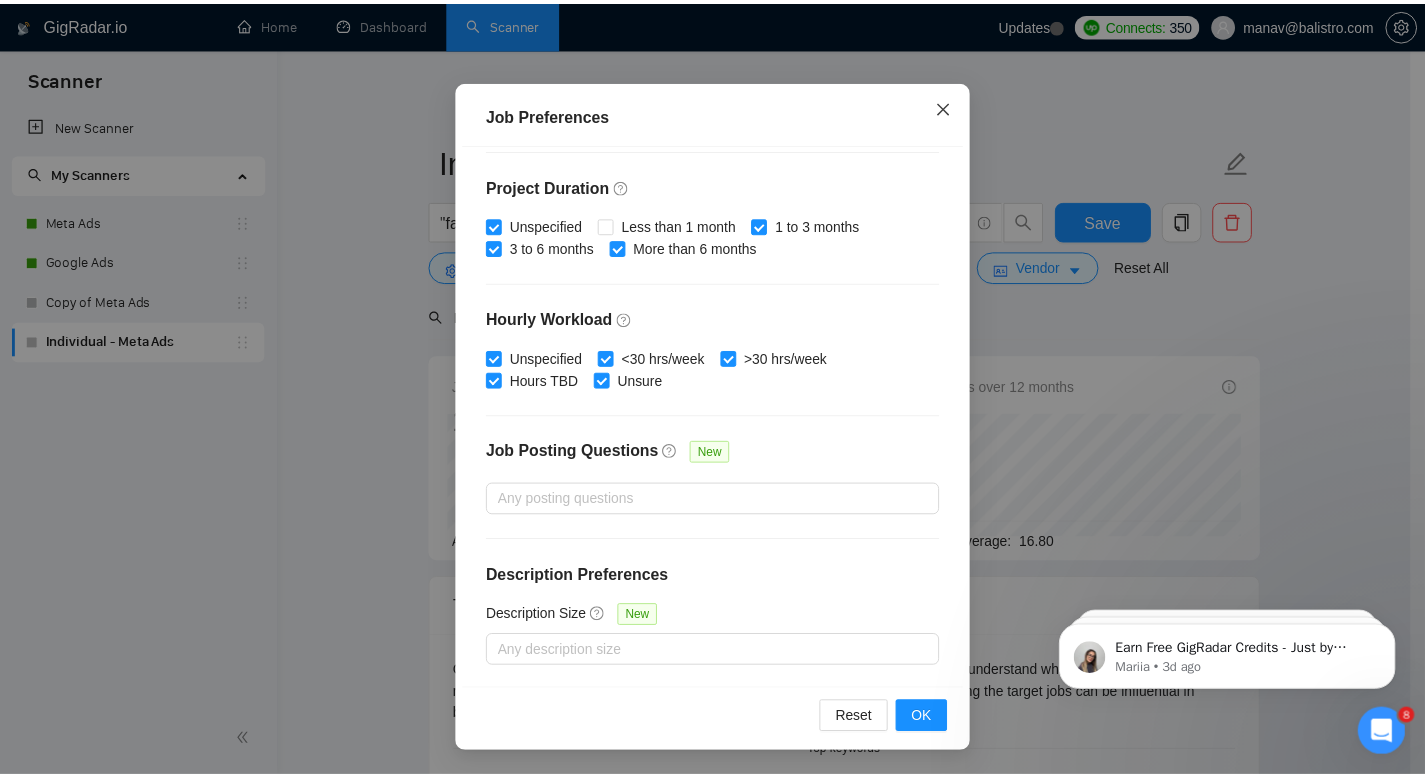 scroll, scrollTop: 38, scrollLeft: 0, axis: vertical 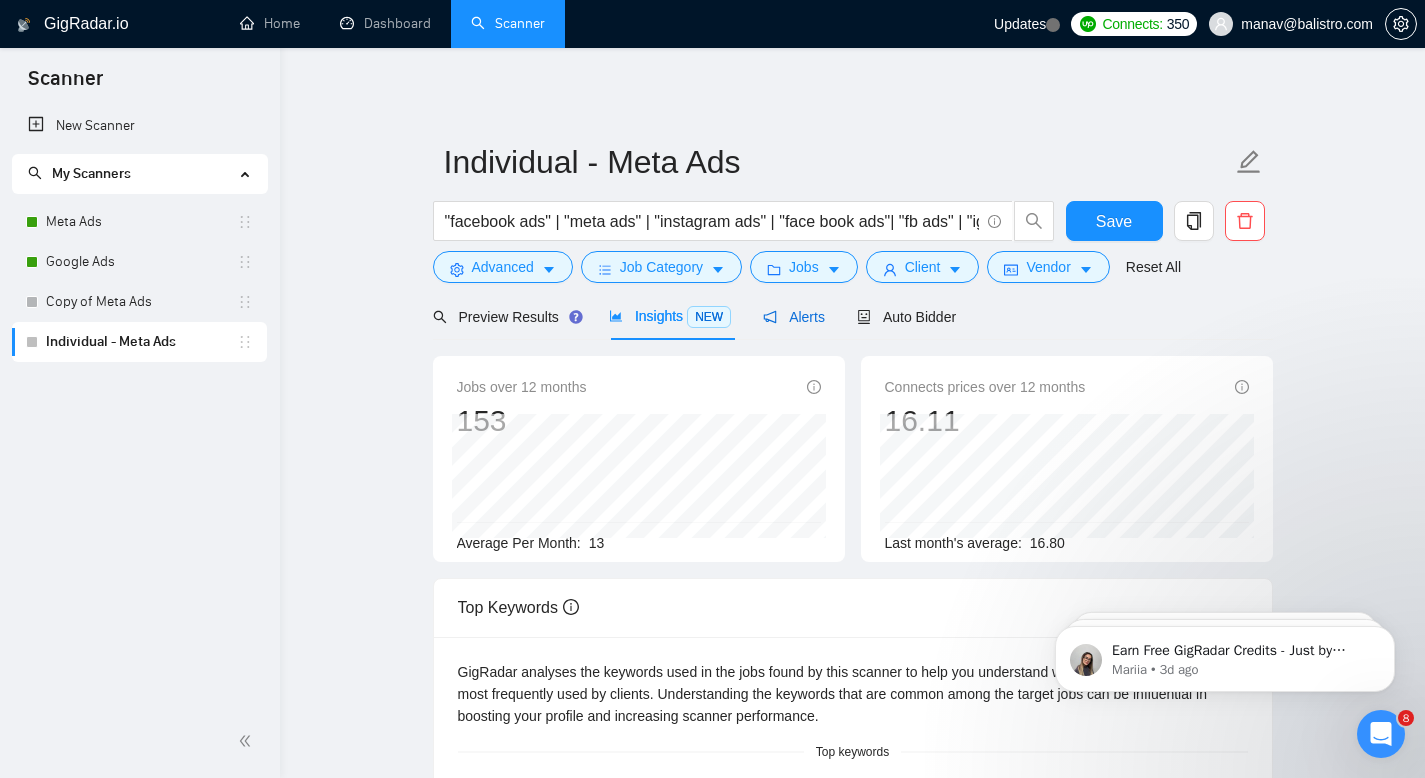 click on "Alerts" at bounding box center [794, 317] 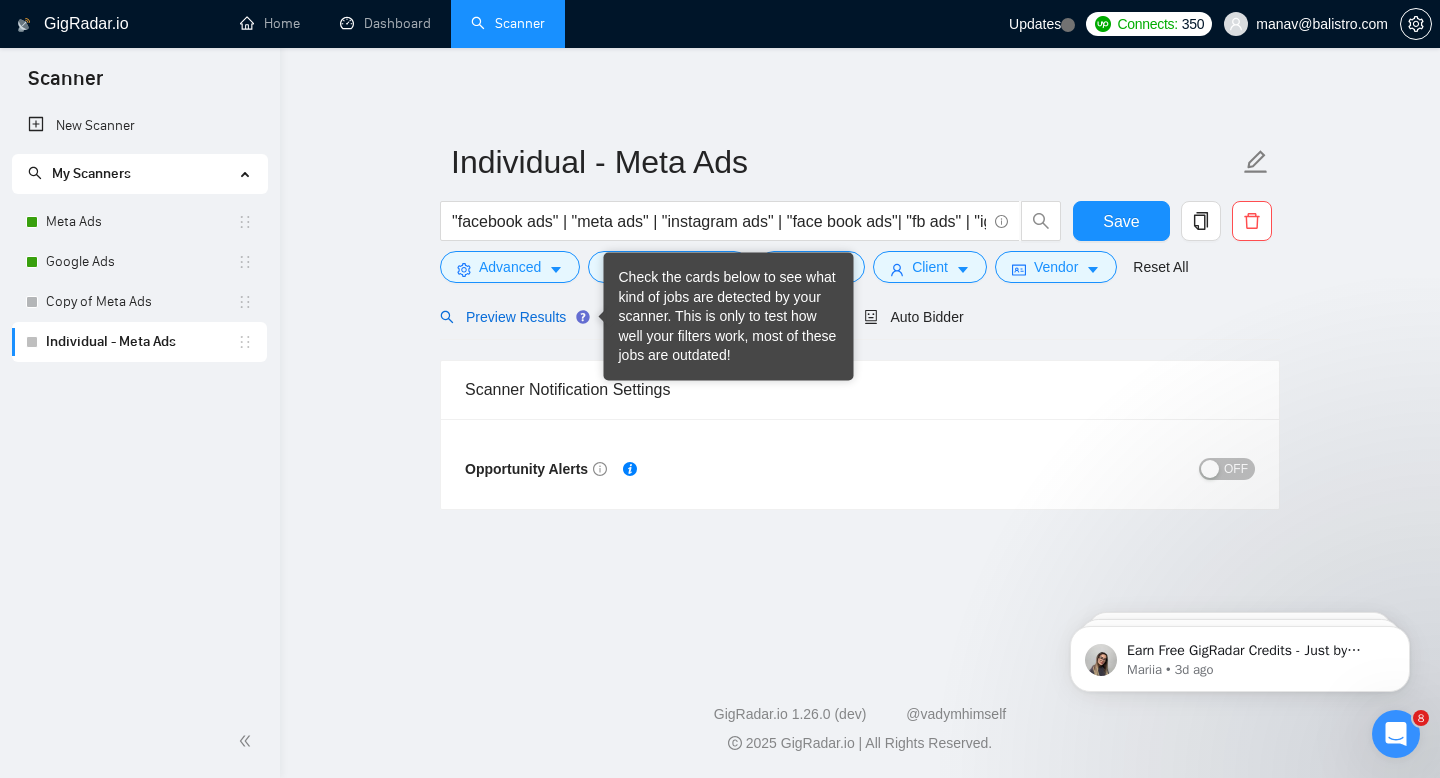 click on "Preview Results" at bounding box center [512, 317] 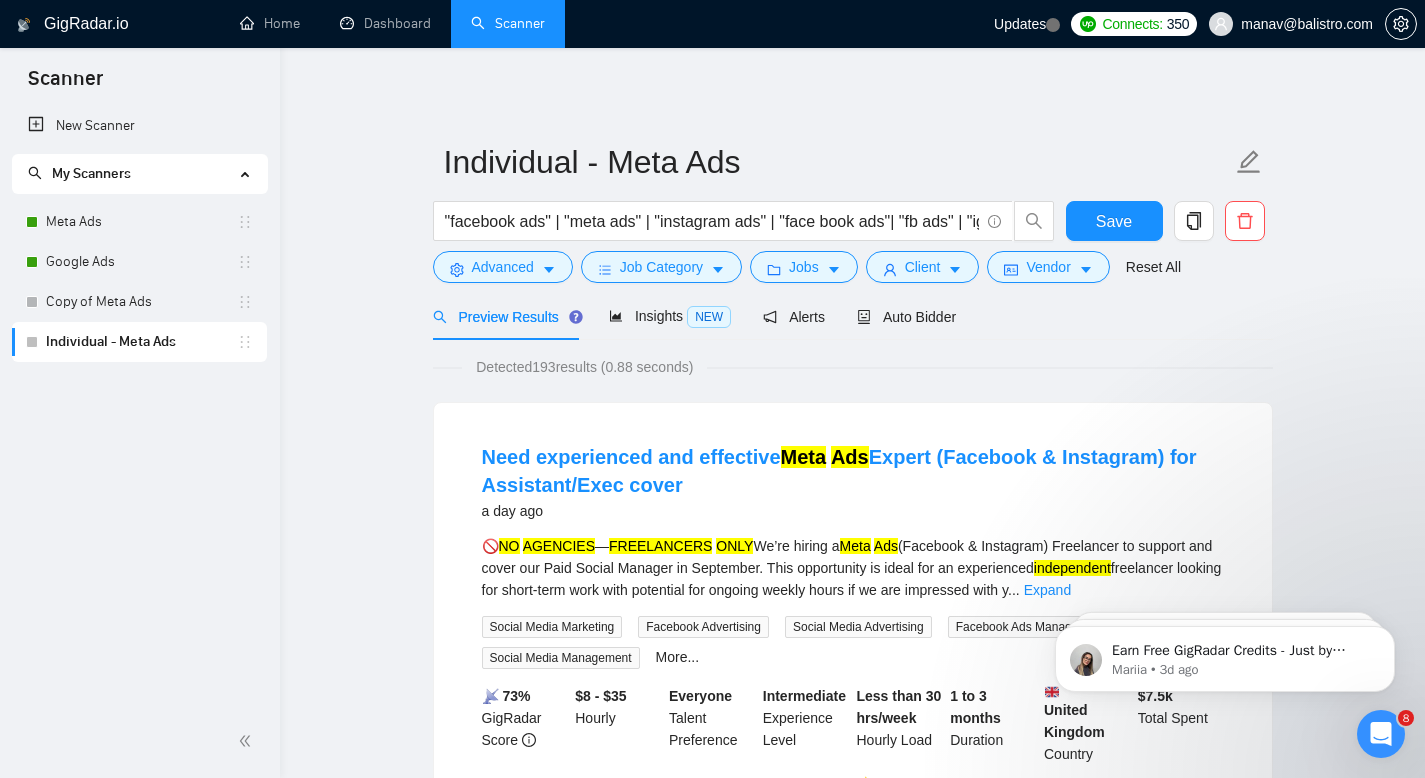 click on "Individual - Meta Ads "facebook ads" | "meta ads" | "instagram ads" | "face book ads"| "fb ads" | "ig ads" | "facebook ads" | "meta advertisements" | "instagram advertisements" | "face book advertisements"| "fb advertisements" | "ig advertisements" | "facebook media buyer" | "instagram media buyer" | "fb media buyer" Save Advanced   Job Category   Jobs   Client   Vendor   Reset All Preview Results Insights NEW Alerts Auto Bidder Detected   193  results   (0.88 seconds) Need experienced and effective  Meta   Ads  Expert (Facebook & Instagram) for Assistant/Exec cover a day ago 🚫  NO   AGENCIES  —  FREELANCERS   ONLY
We’re hiring a  Meta   Ads  (Facebook & Instagram) Freelancer to support and cover our Paid Social Manager in September. This opportunity is ideal for an experienced  independent  freelancer looking for short-term work with potential for ongoing weekly hours if we are impressed with y ... Expand Social Media Marketing Facebook Advertising Social Media Advertising Facebook Ads Manager 📡" at bounding box center [852, 2630] 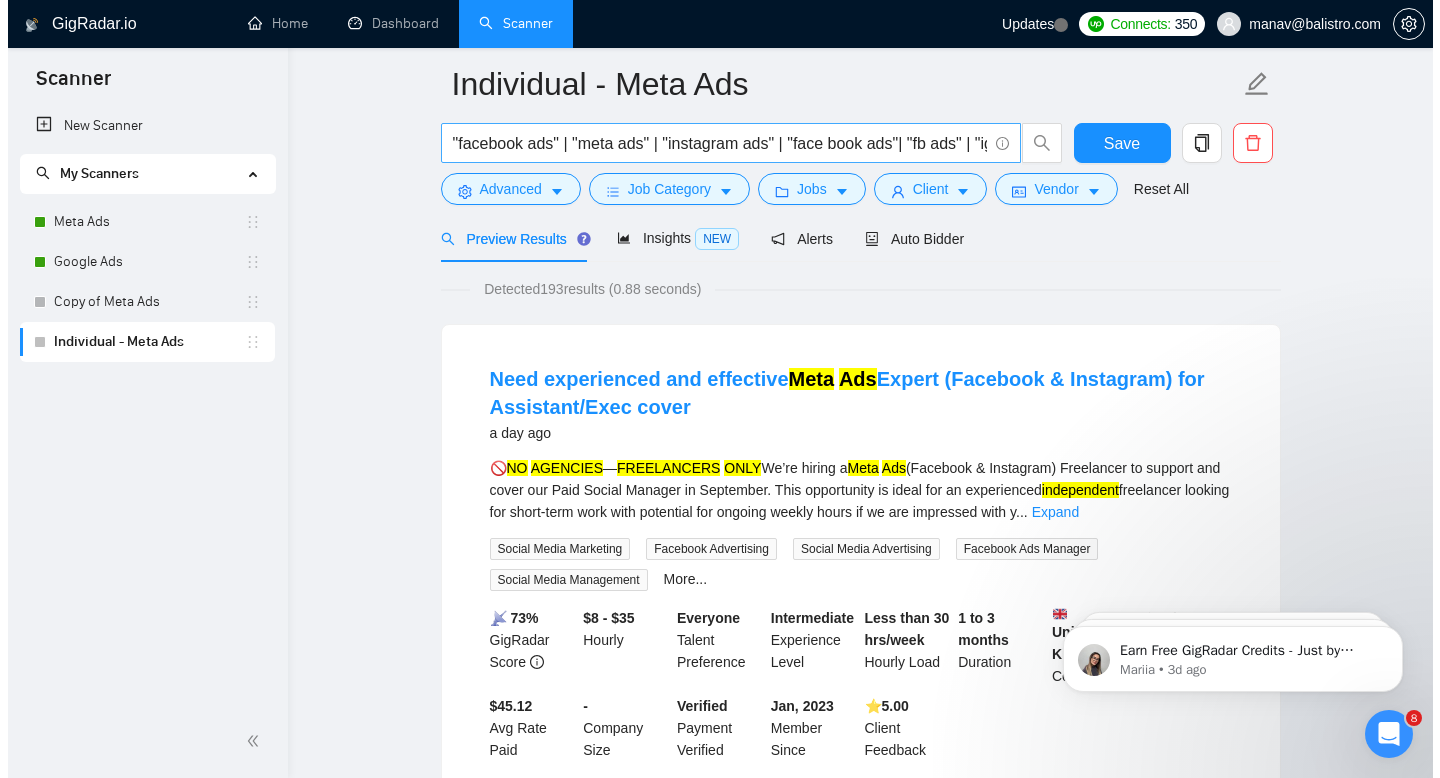 scroll, scrollTop: 0, scrollLeft: 0, axis: both 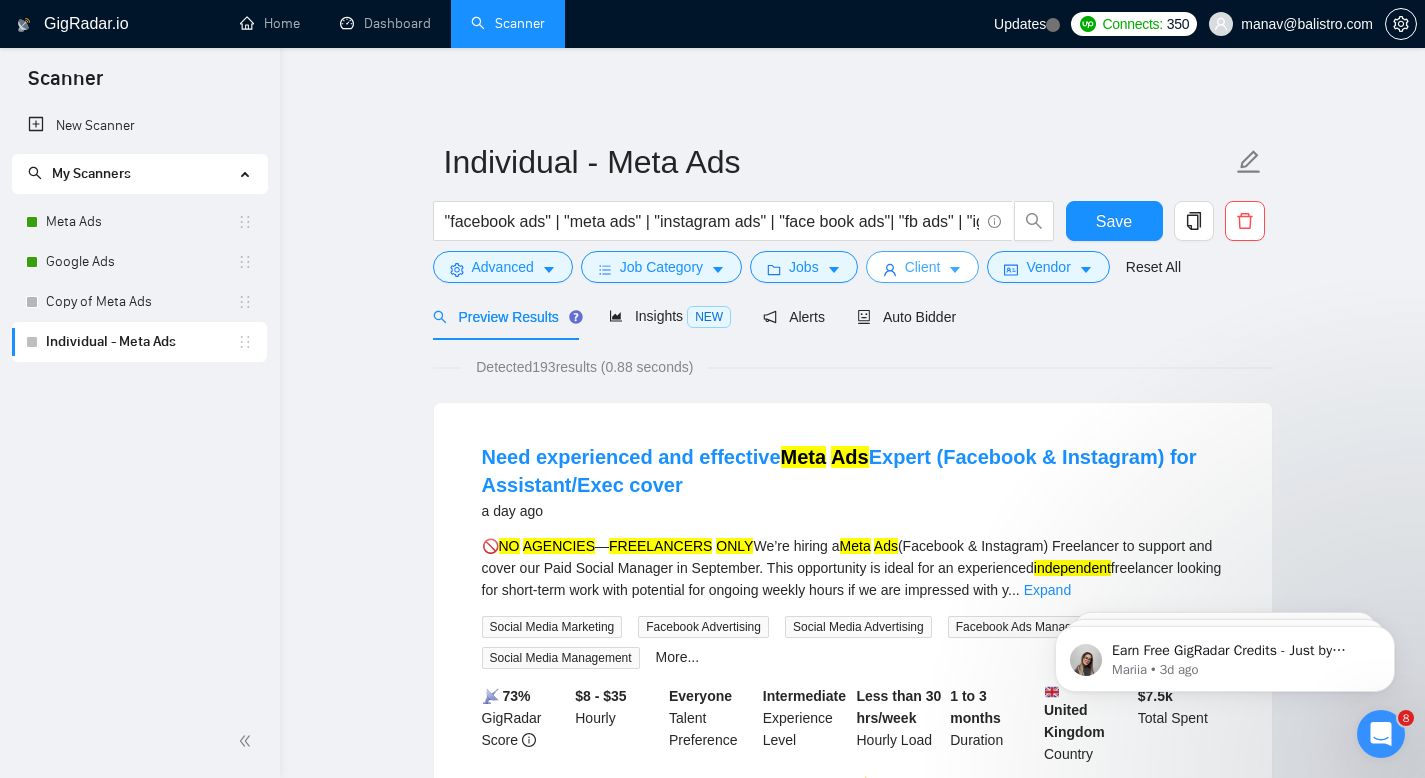 click on "Client" at bounding box center [923, 267] 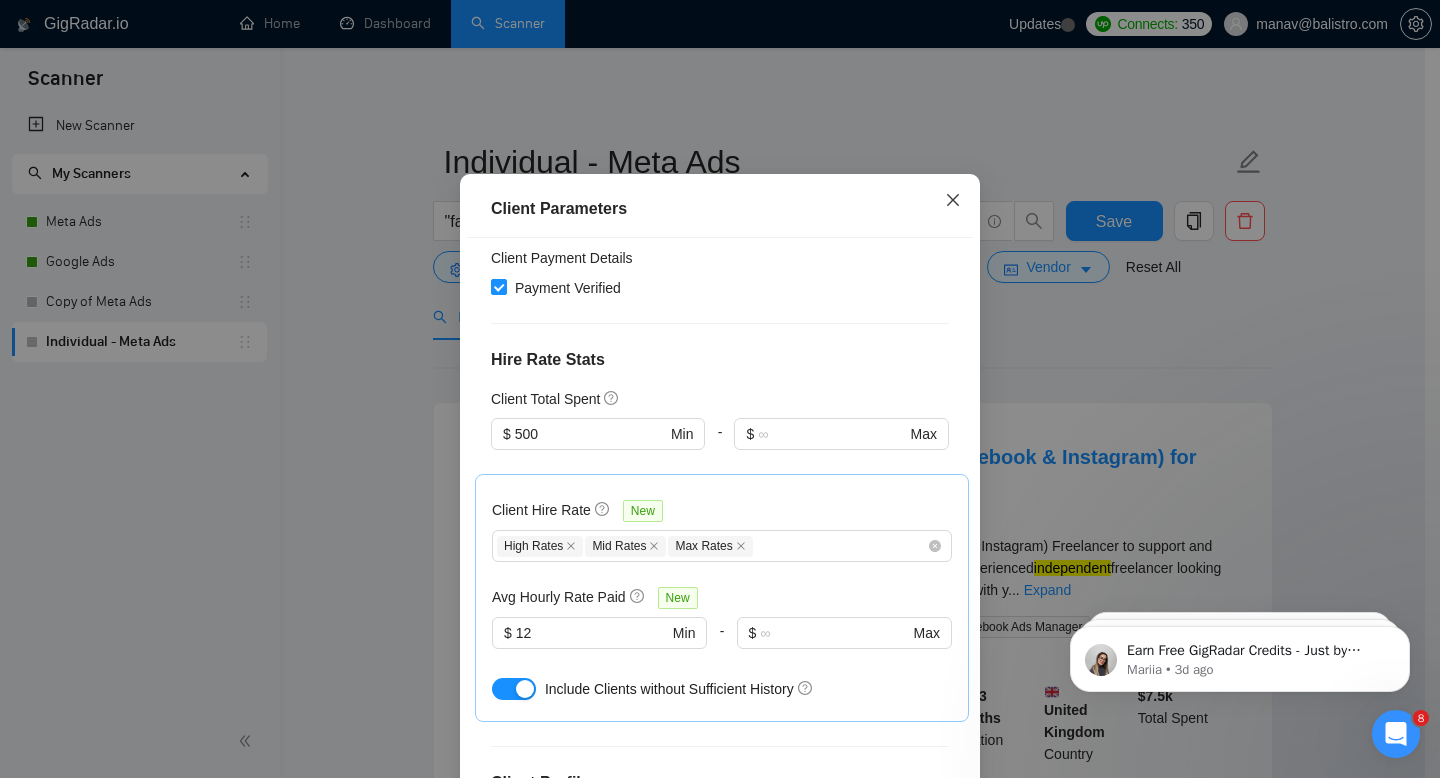 click 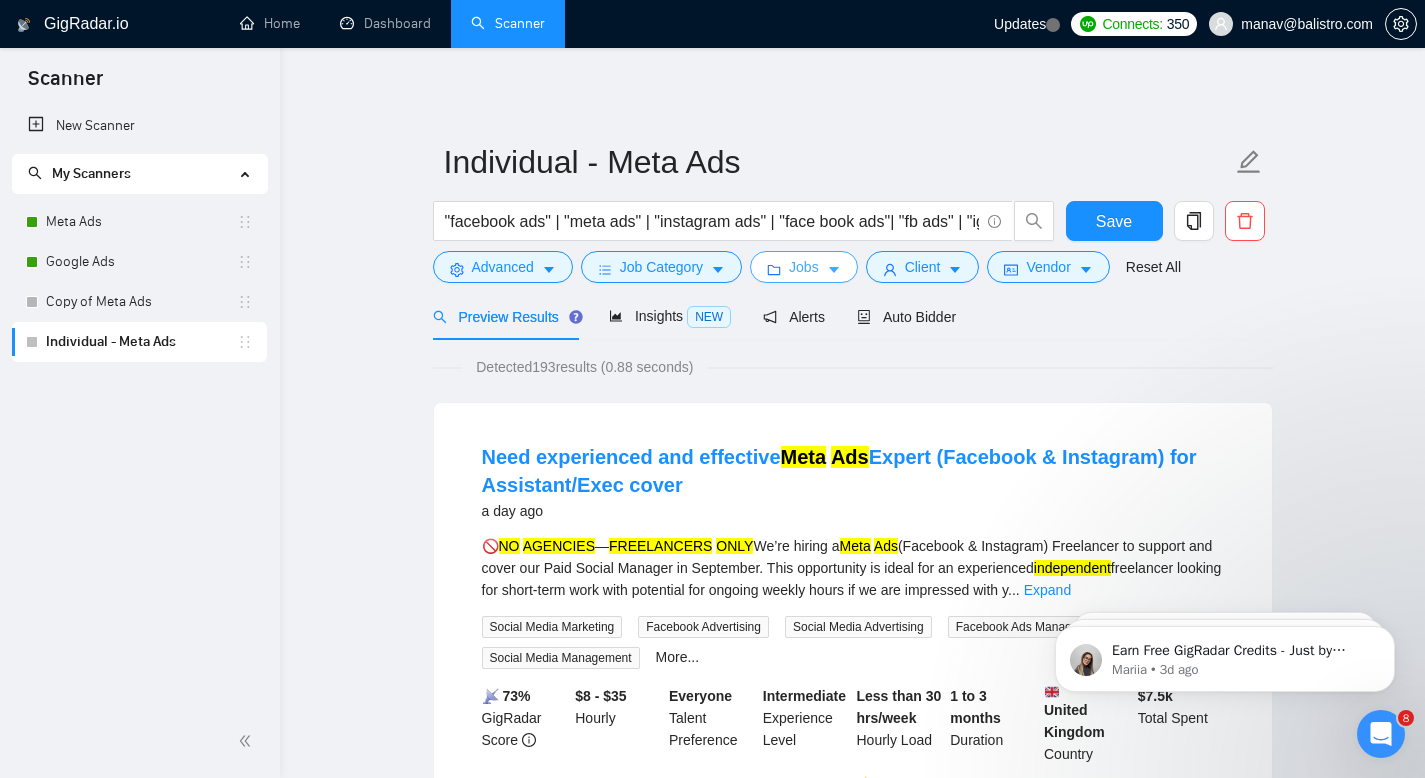 click on "Jobs" at bounding box center [804, 267] 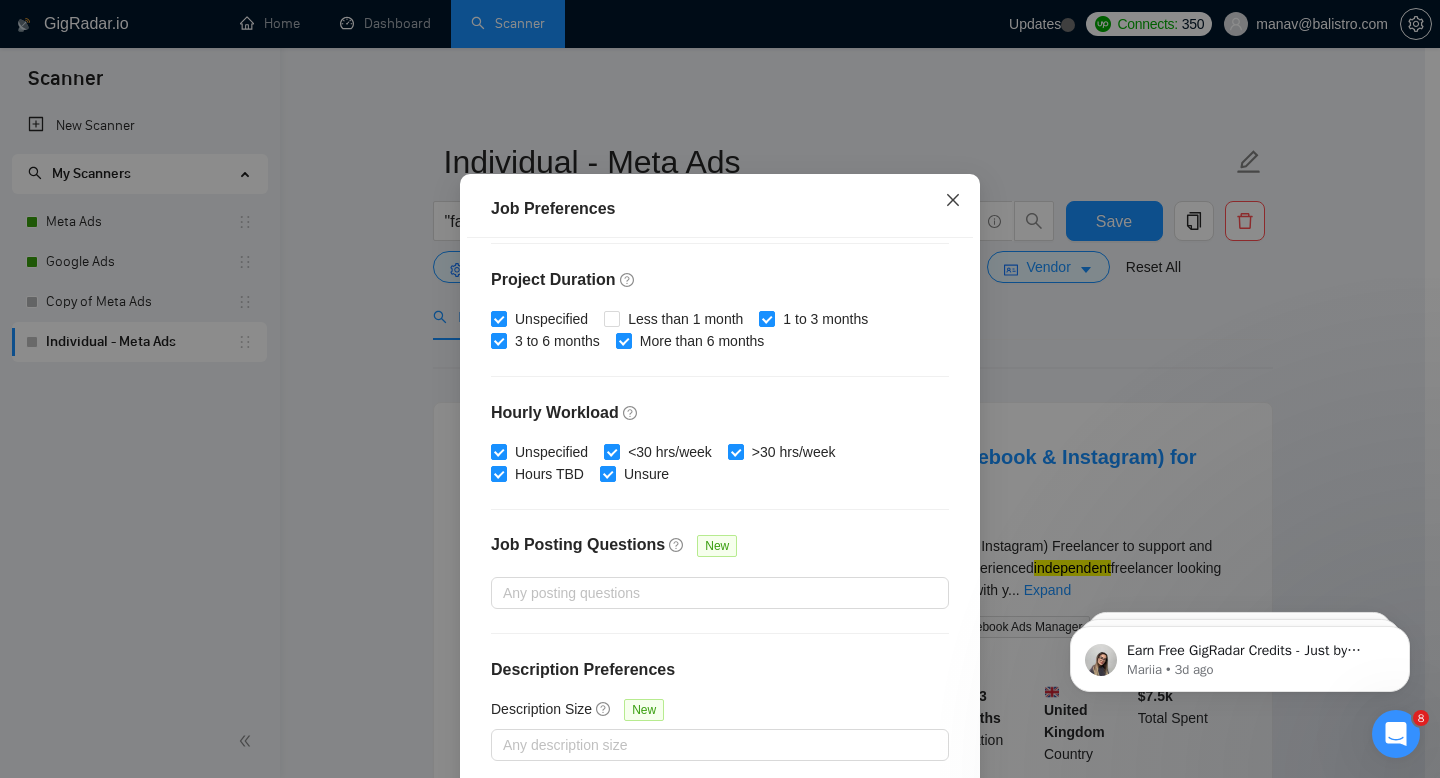 click 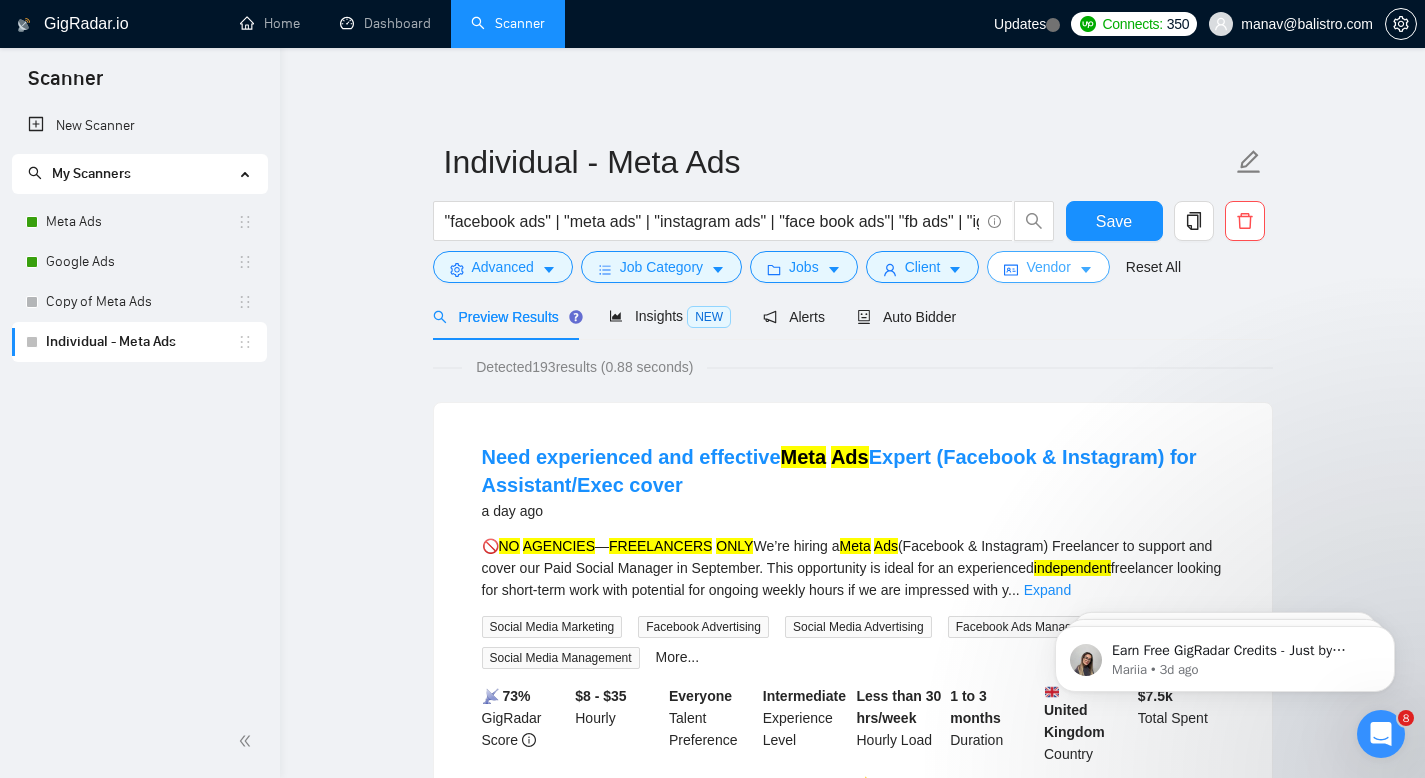click on "Vendor" at bounding box center [1048, 267] 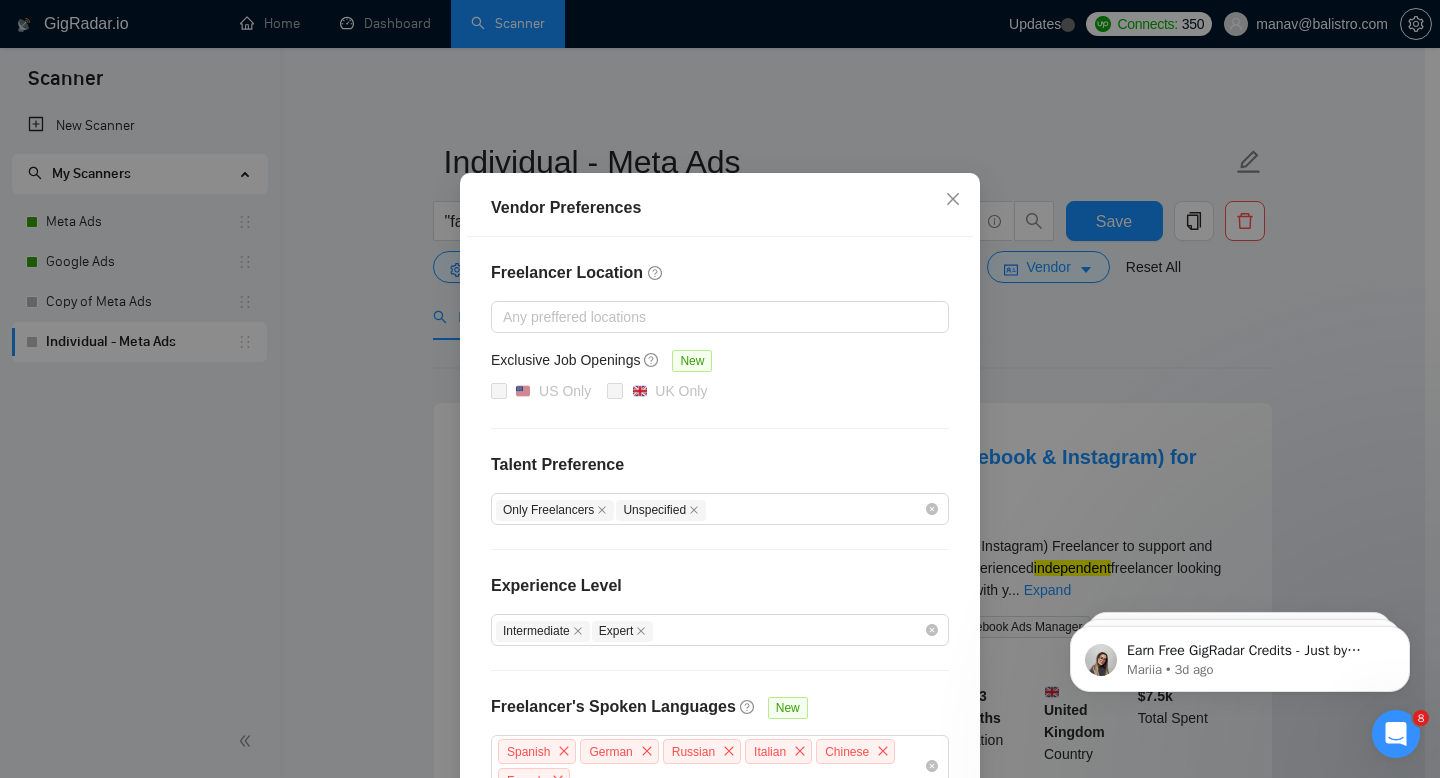 scroll, scrollTop: 58, scrollLeft: 0, axis: vertical 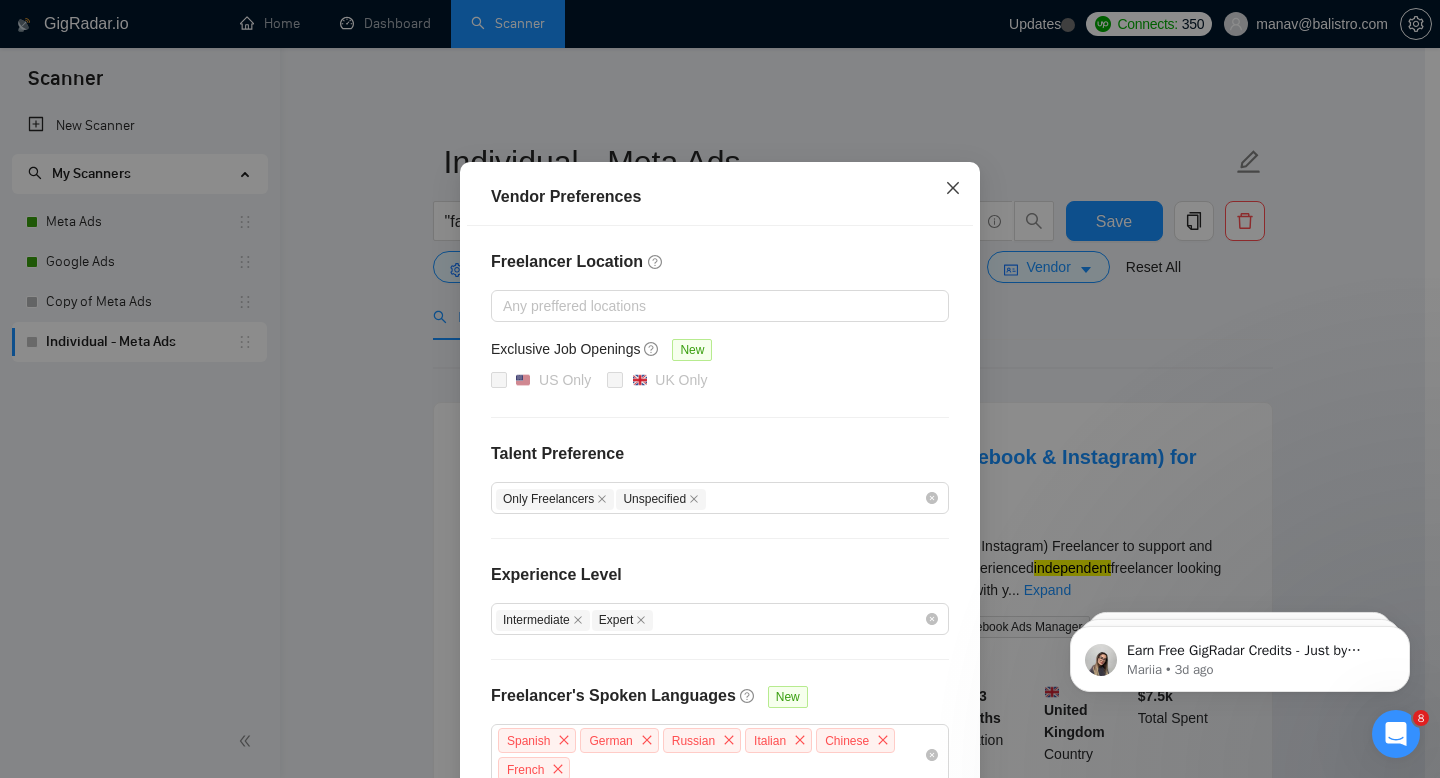 click 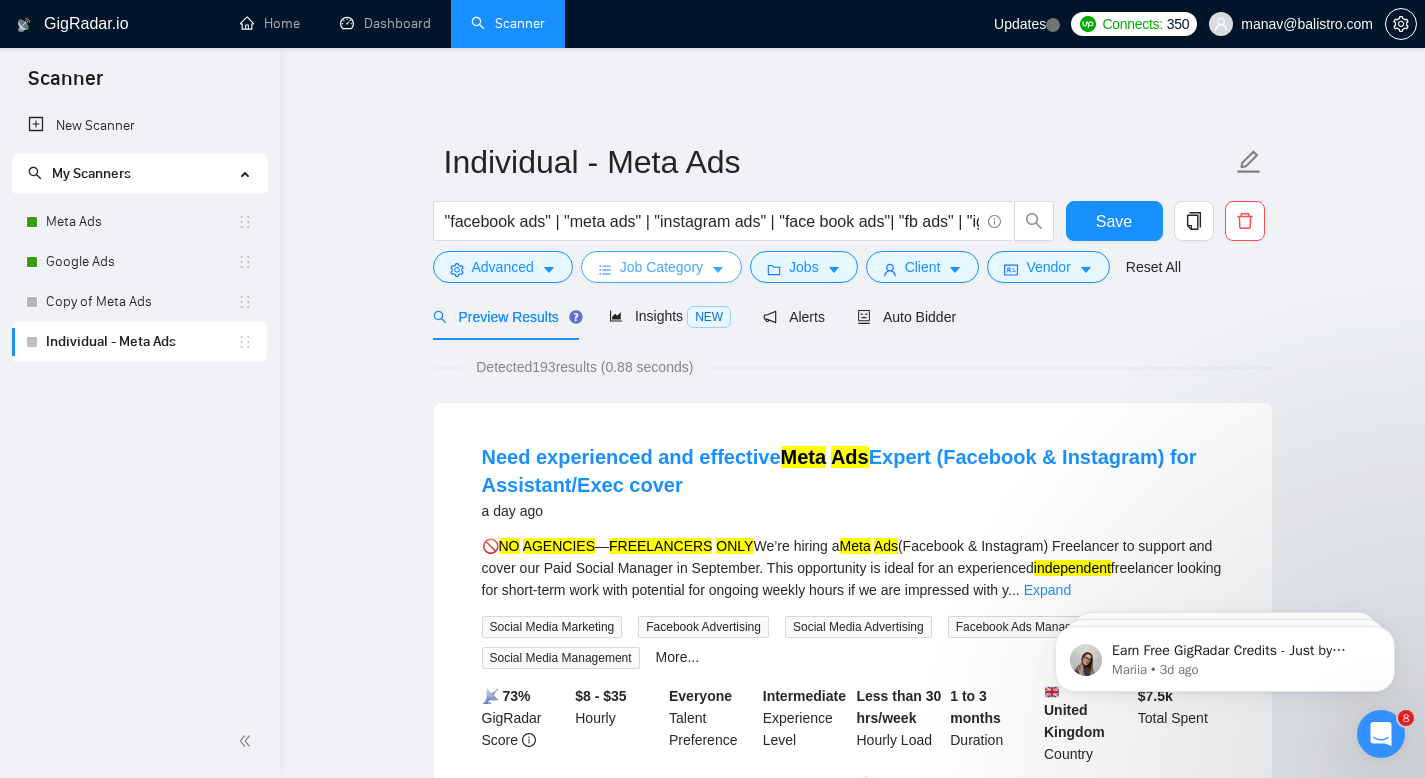 click on "Job Category" at bounding box center [661, 267] 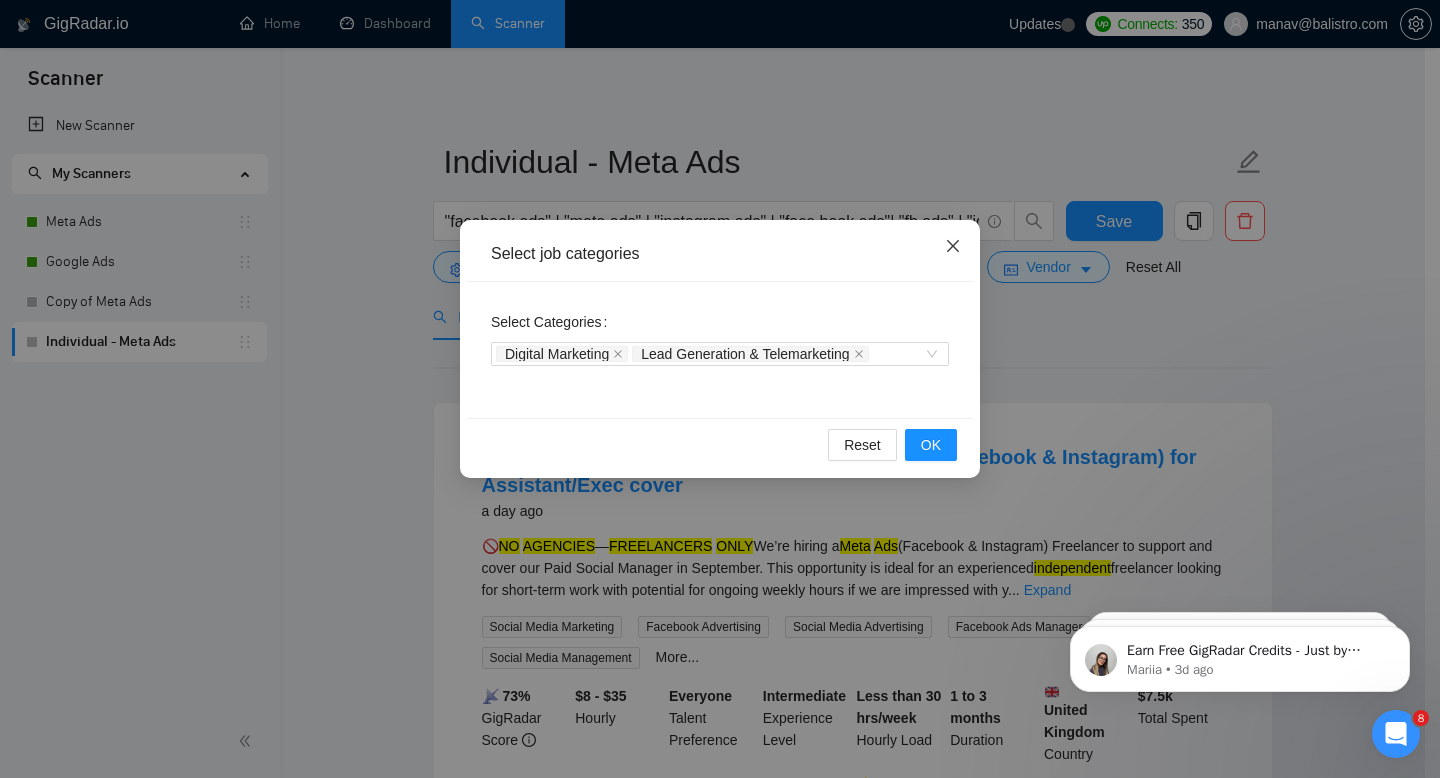 click 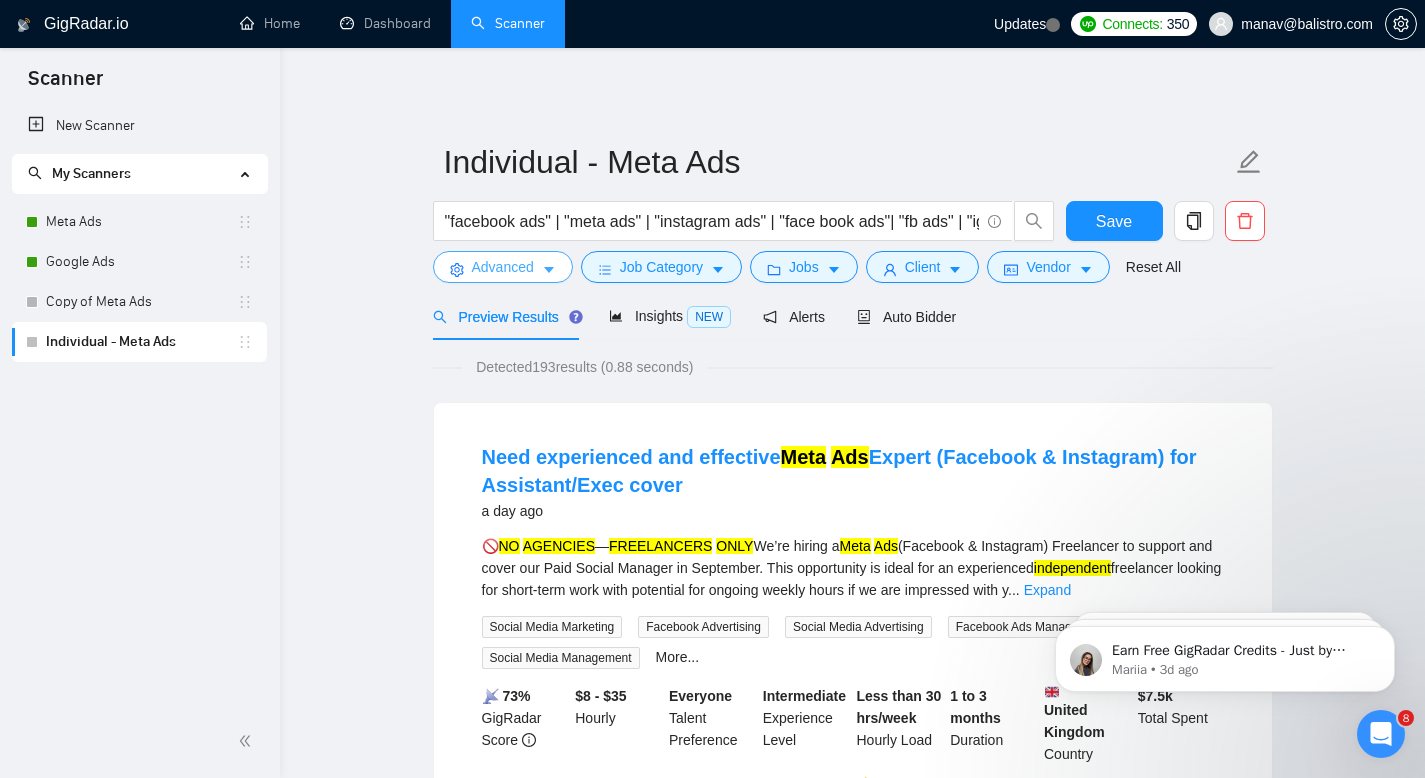 click on "Advanced" at bounding box center [503, 267] 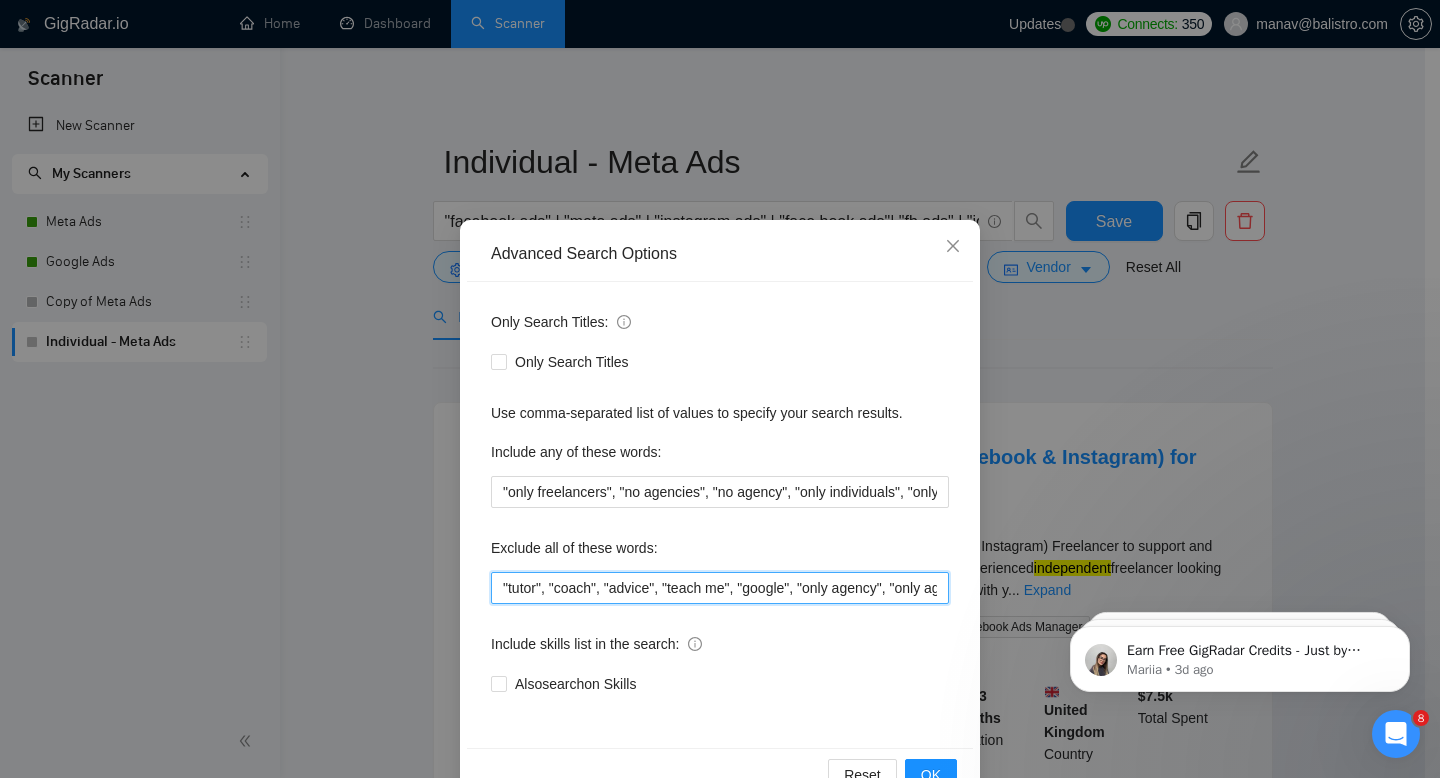 click on ""tutor", "coach", "advice", "teach me", "google", "only agency", "only agencies"" at bounding box center (720, 588) 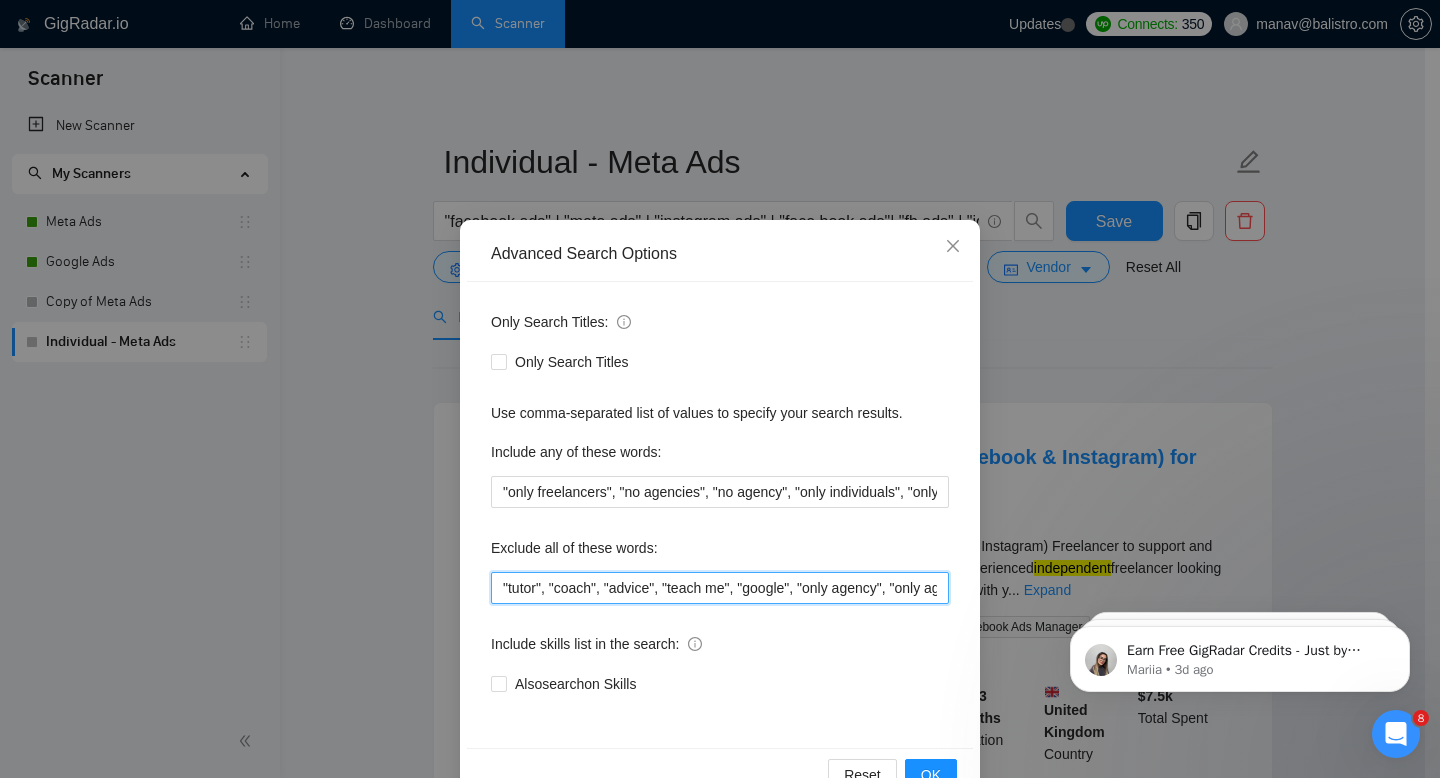 scroll, scrollTop: 0, scrollLeft: 79, axis: horizontal 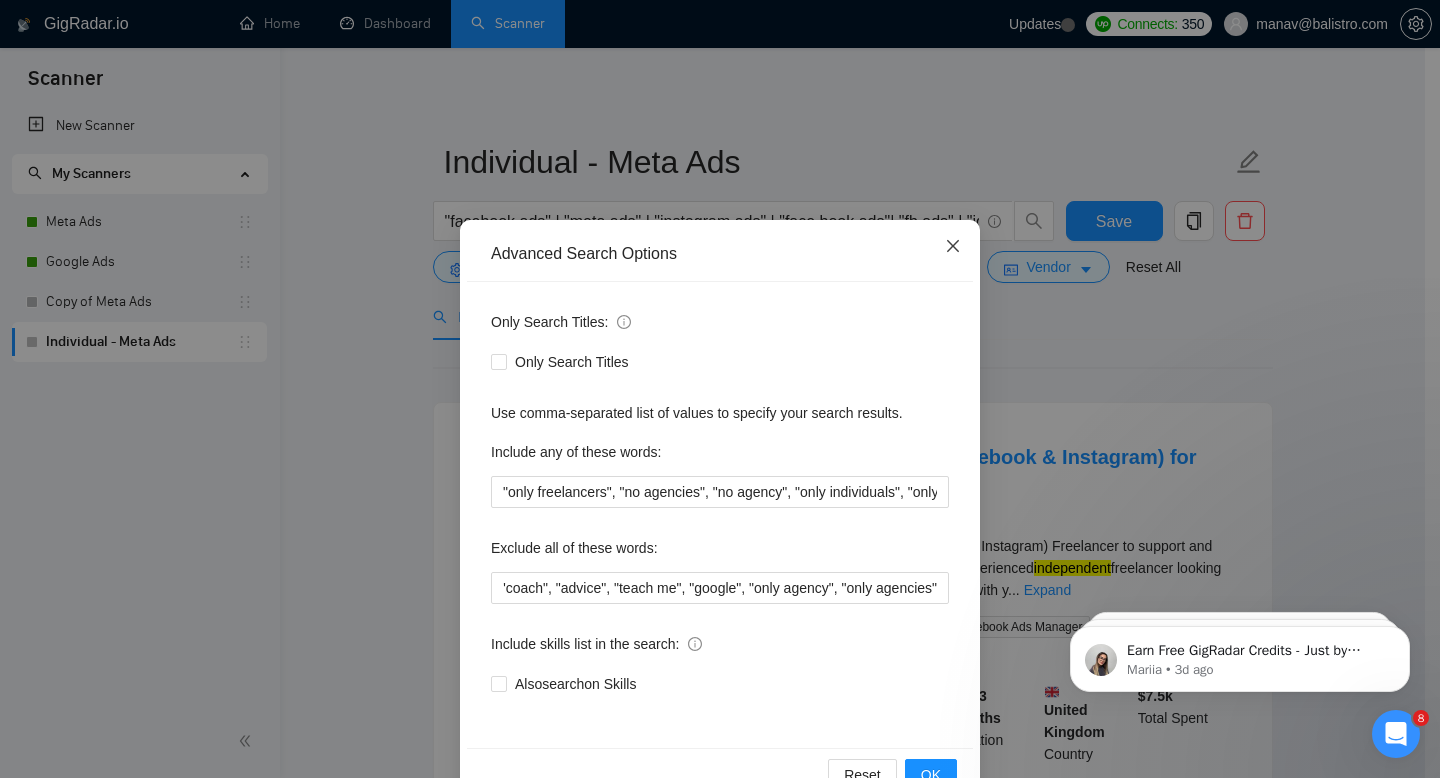 click 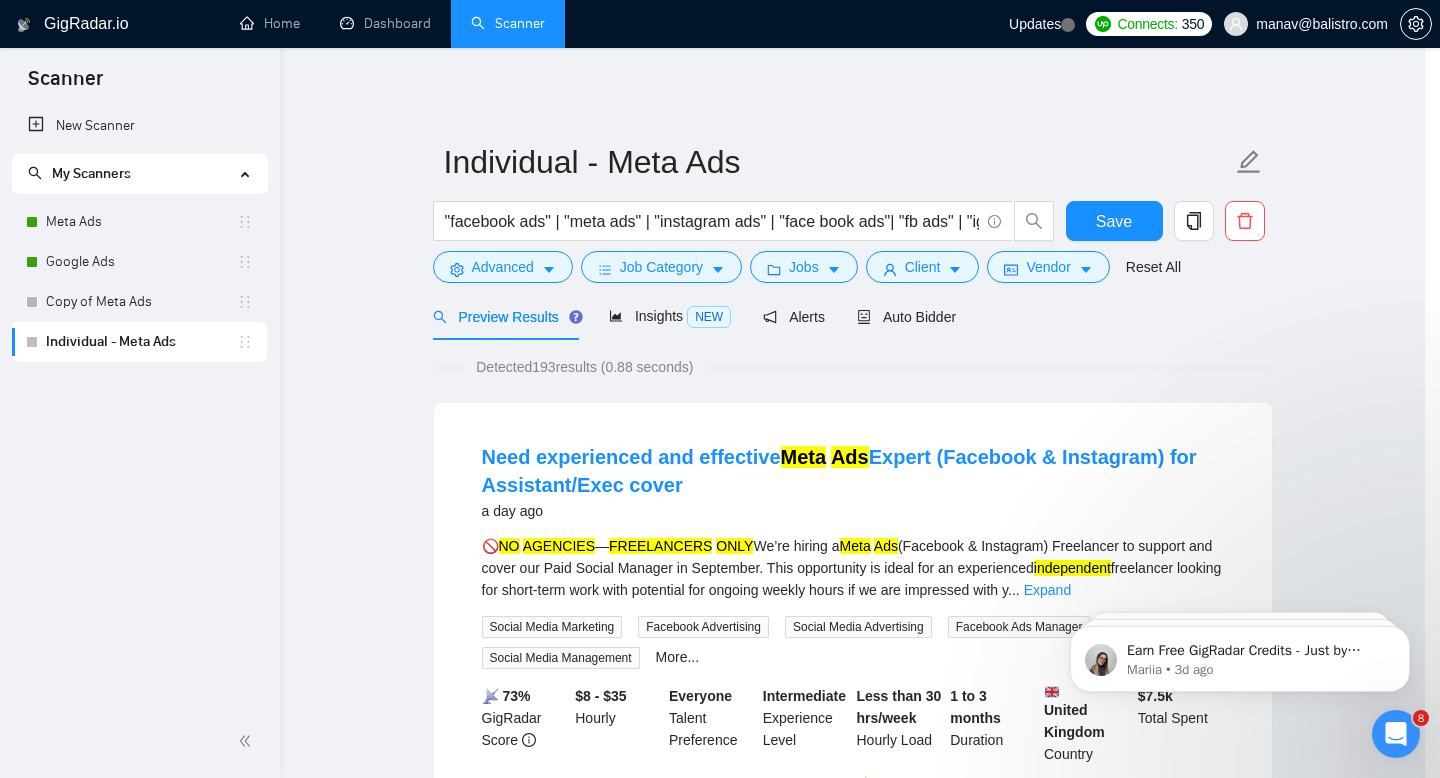 scroll, scrollTop: 0, scrollLeft: 0, axis: both 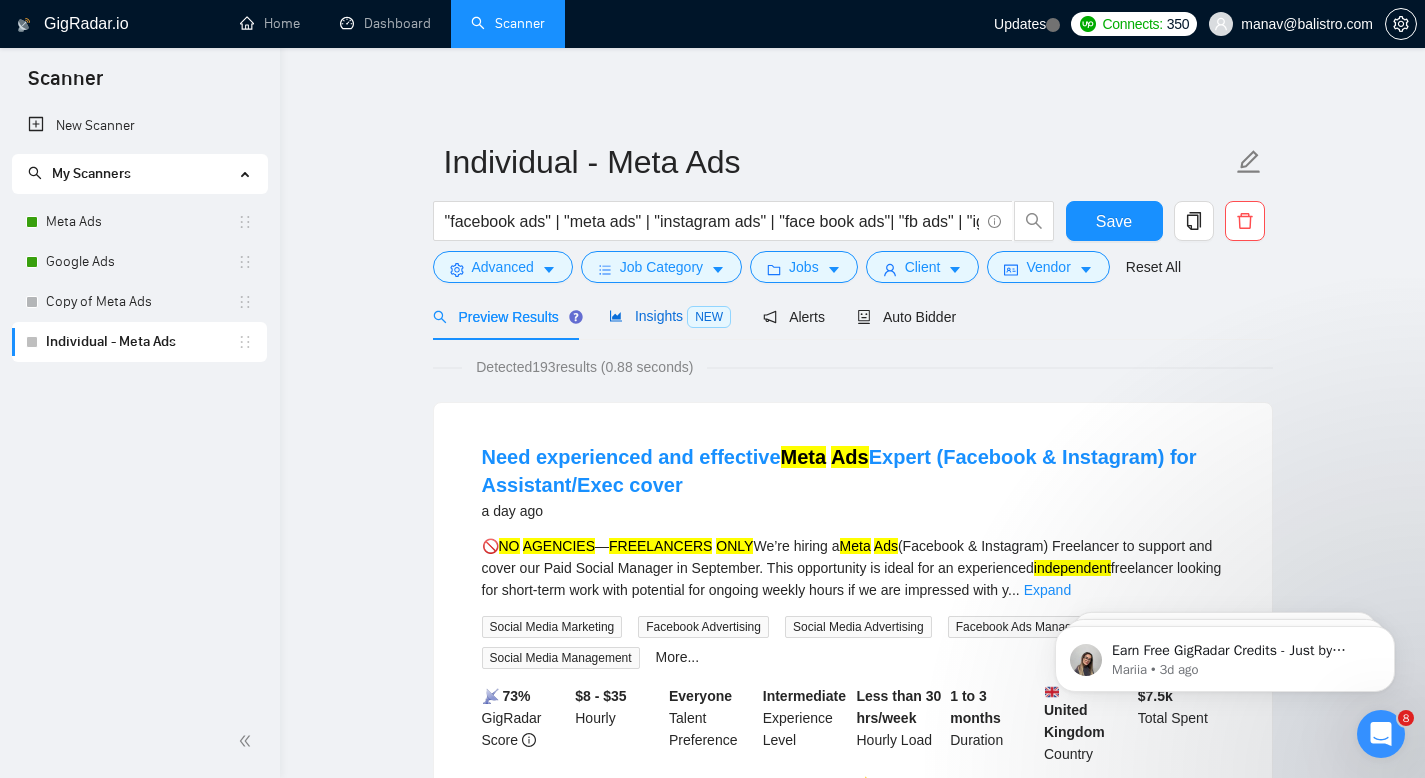 click on "Insights NEW" at bounding box center [670, 316] 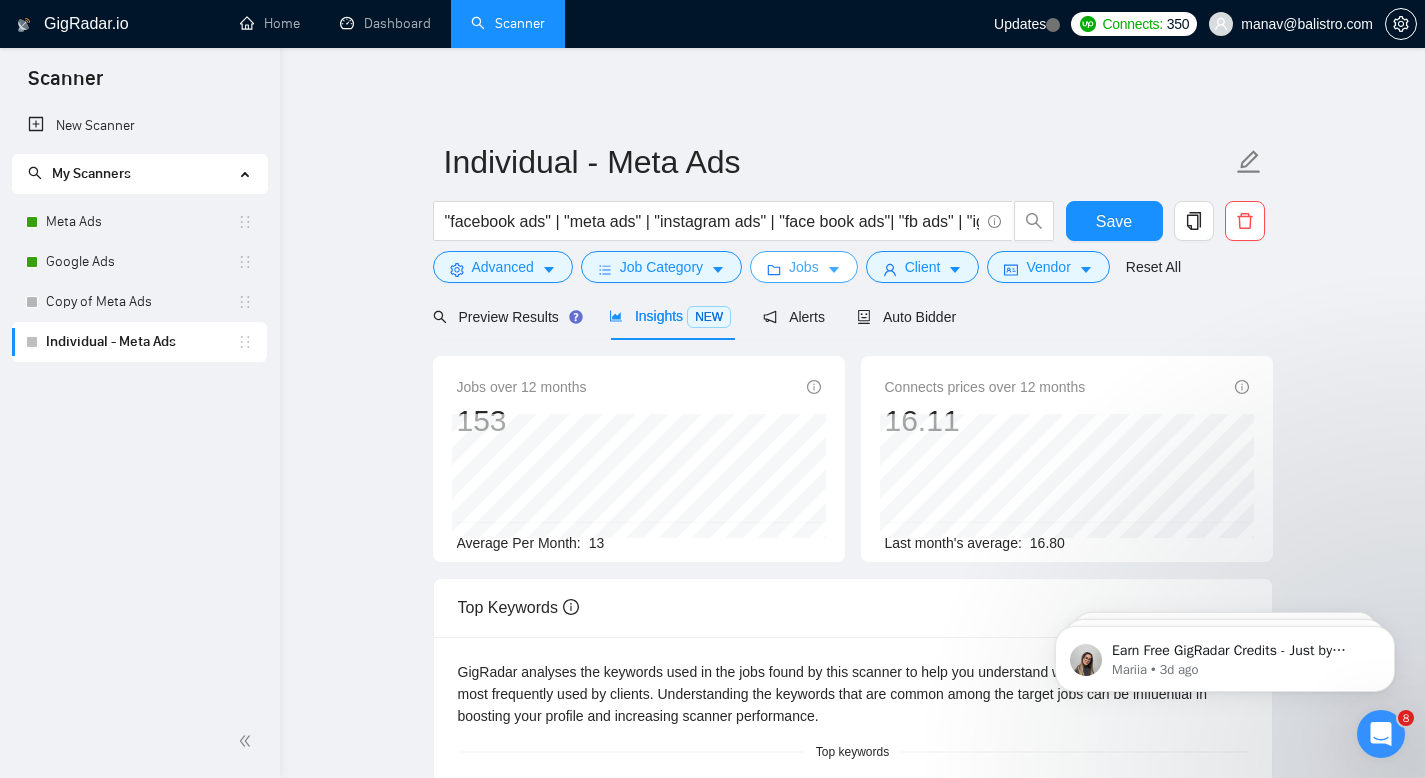 click on "Jobs" at bounding box center (804, 267) 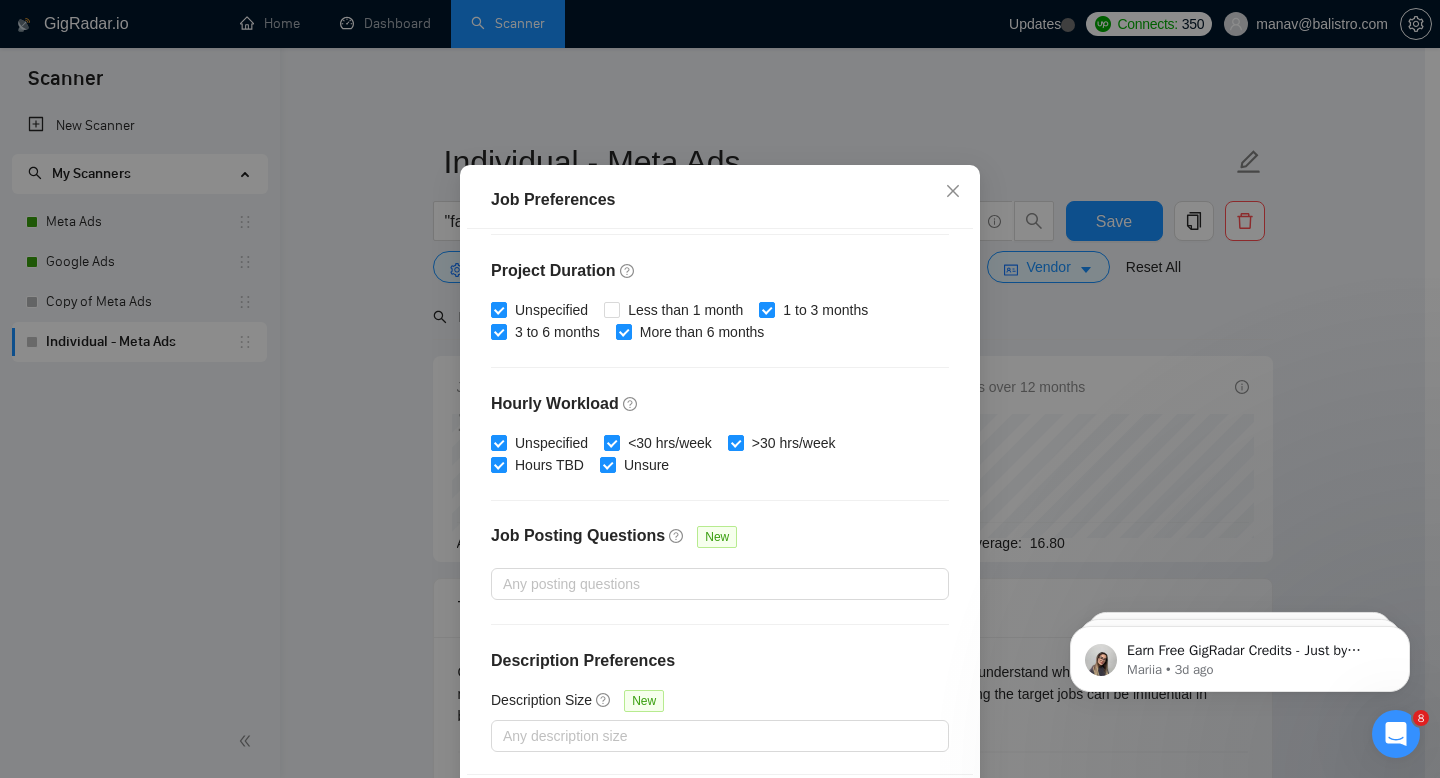 scroll, scrollTop: 131, scrollLeft: 0, axis: vertical 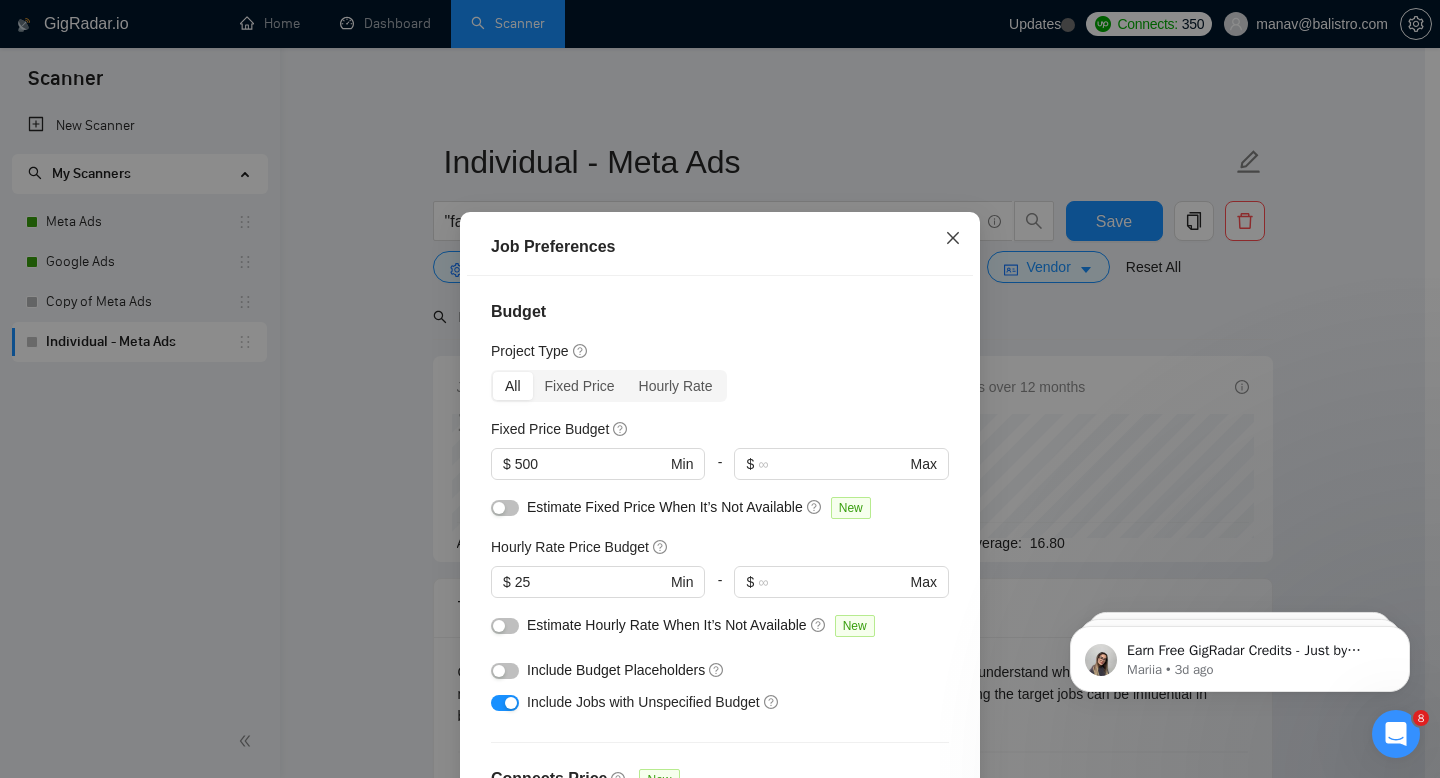 click 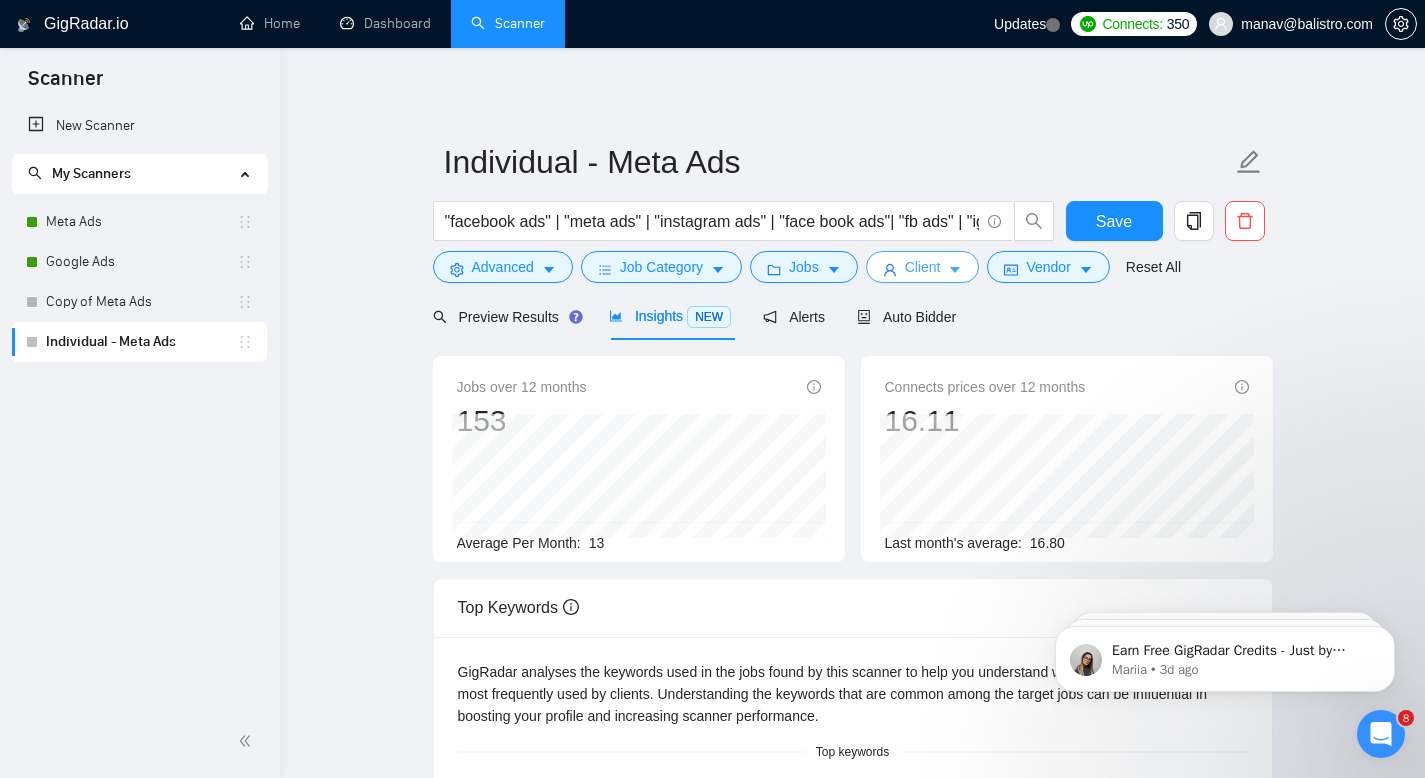 click on "Client" at bounding box center (923, 267) 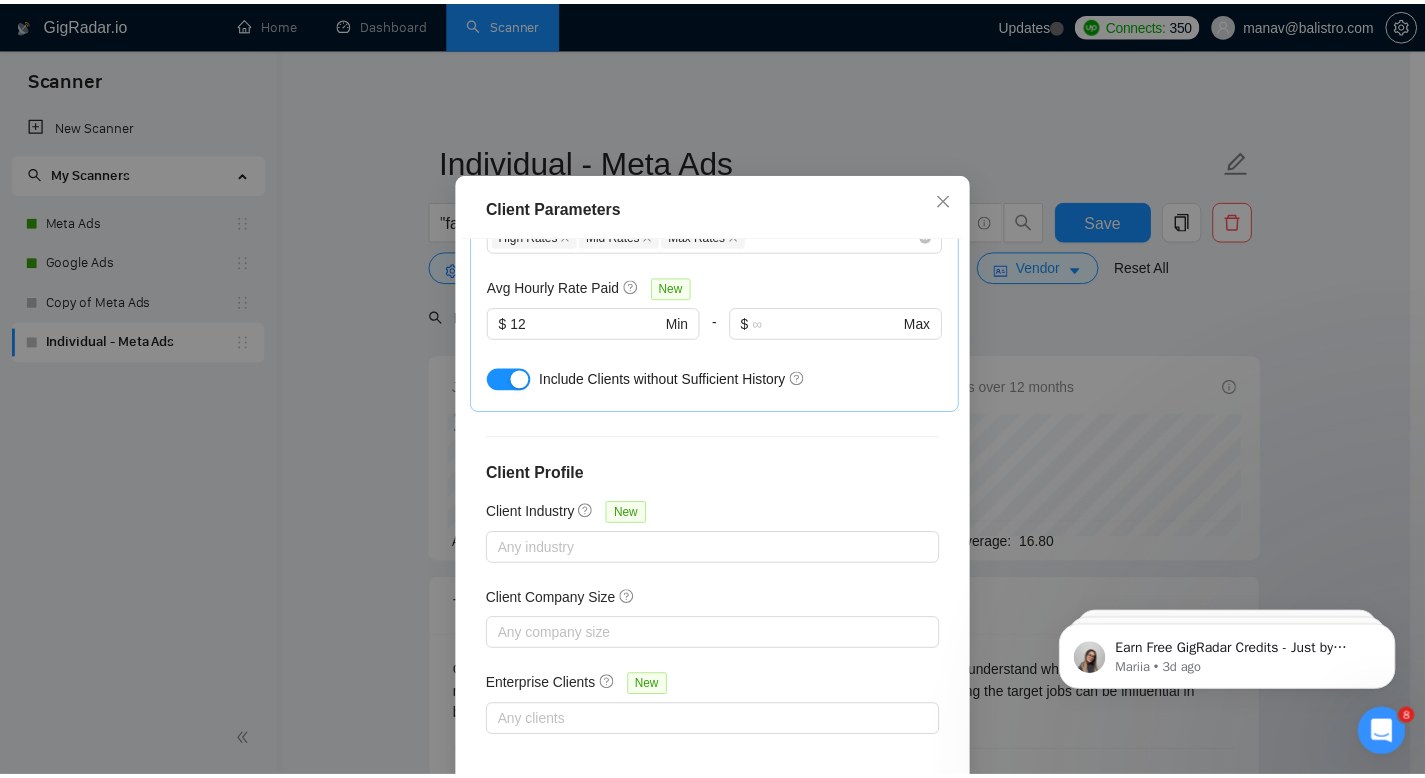 scroll, scrollTop: 0, scrollLeft: 0, axis: both 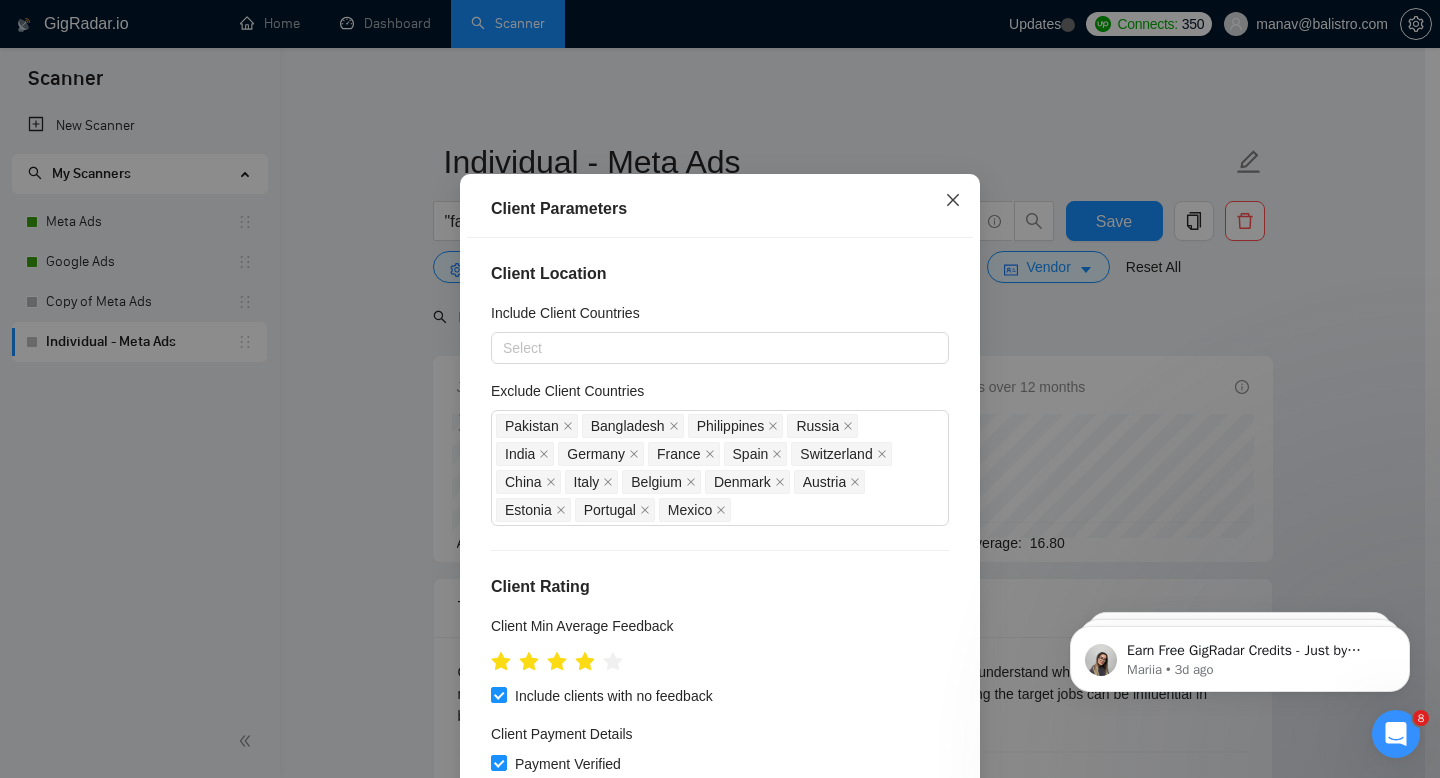 click 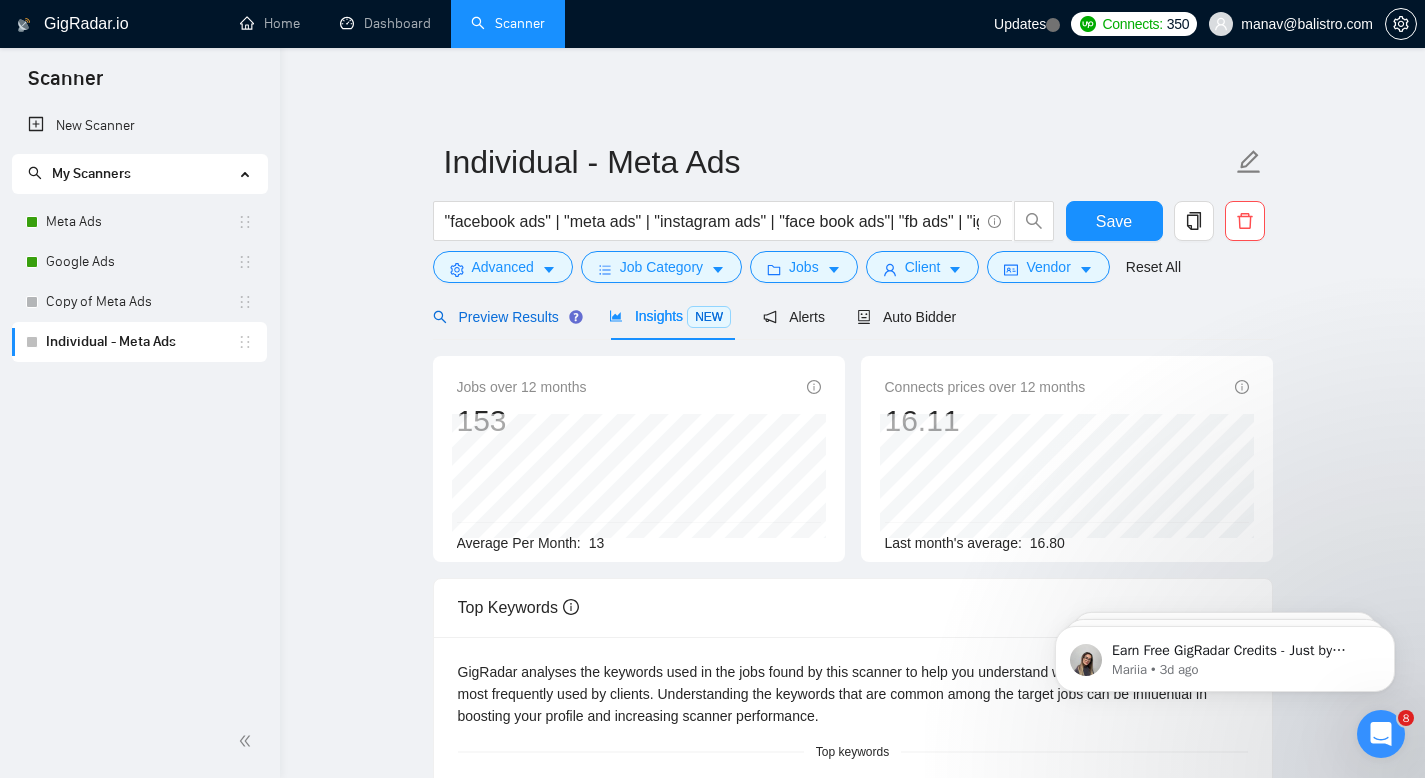 click on "Preview Results" at bounding box center (505, 317) 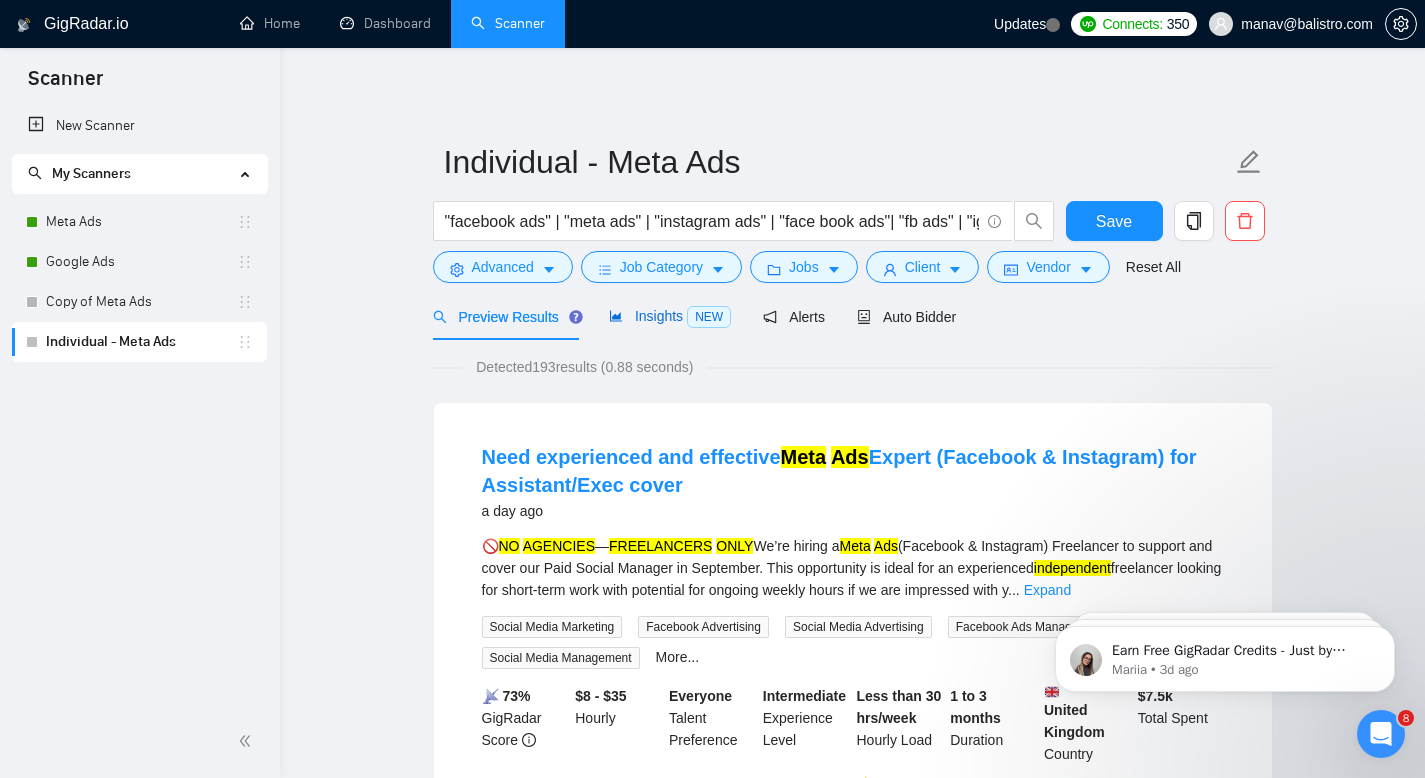 click on "Insights NEW" at bounding box center [670, 316] 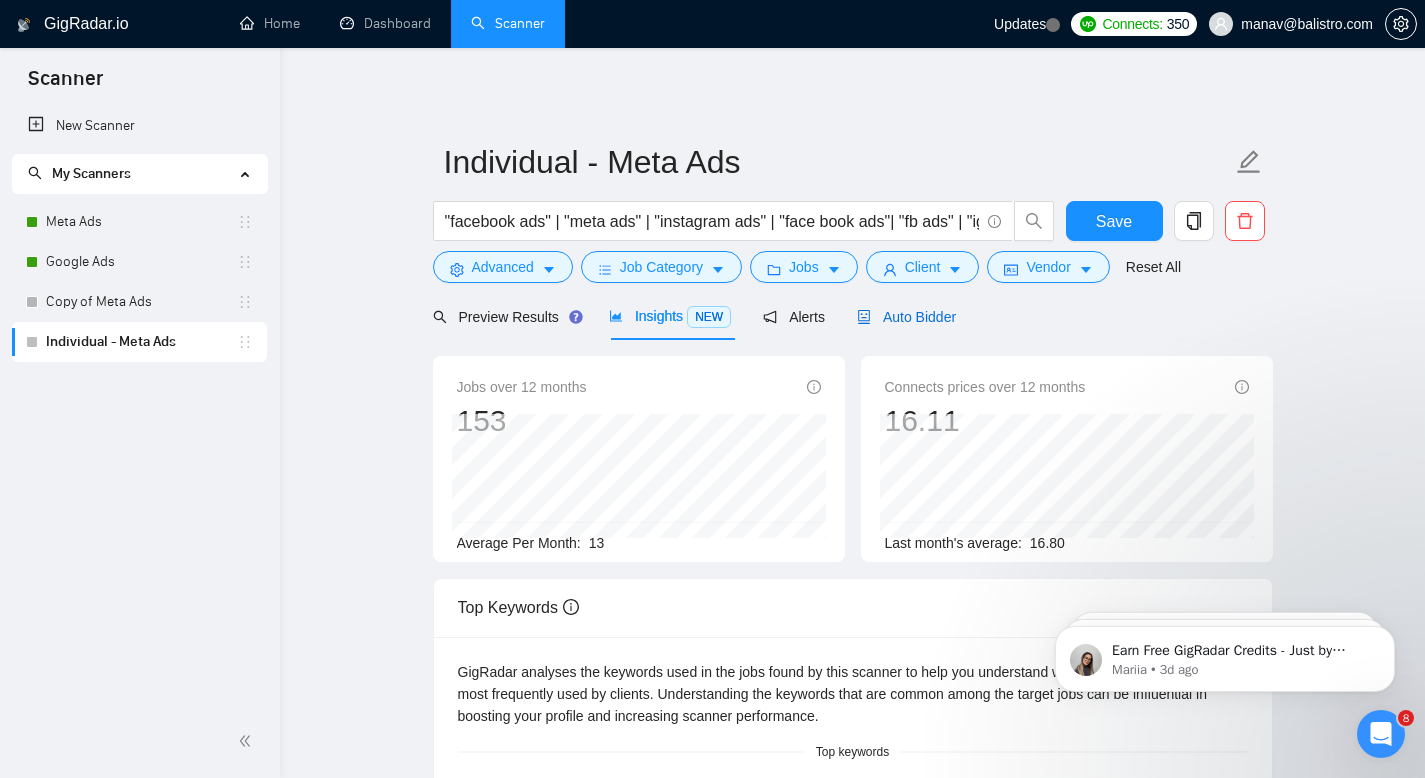 click on "Auto Bidder" at bounding box center [906, 317] 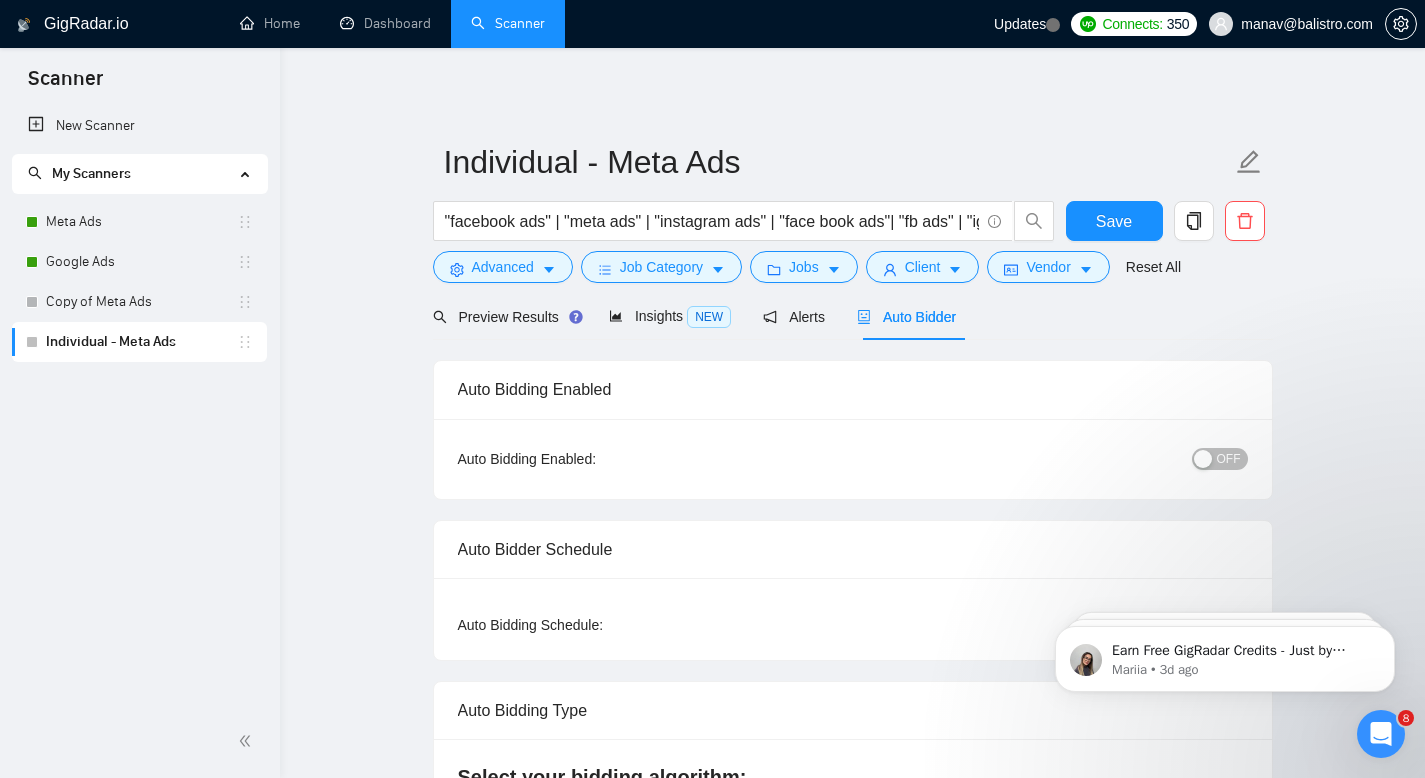 type 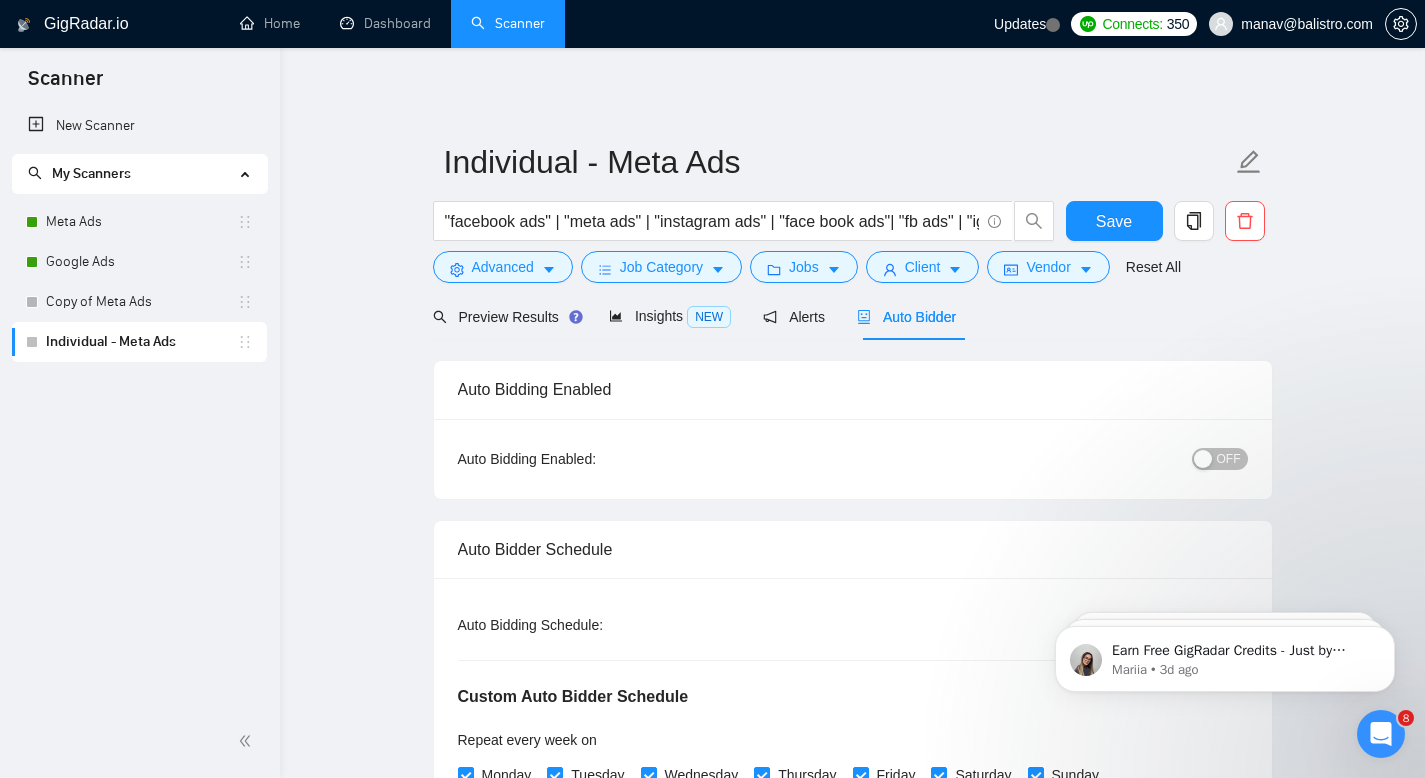 type 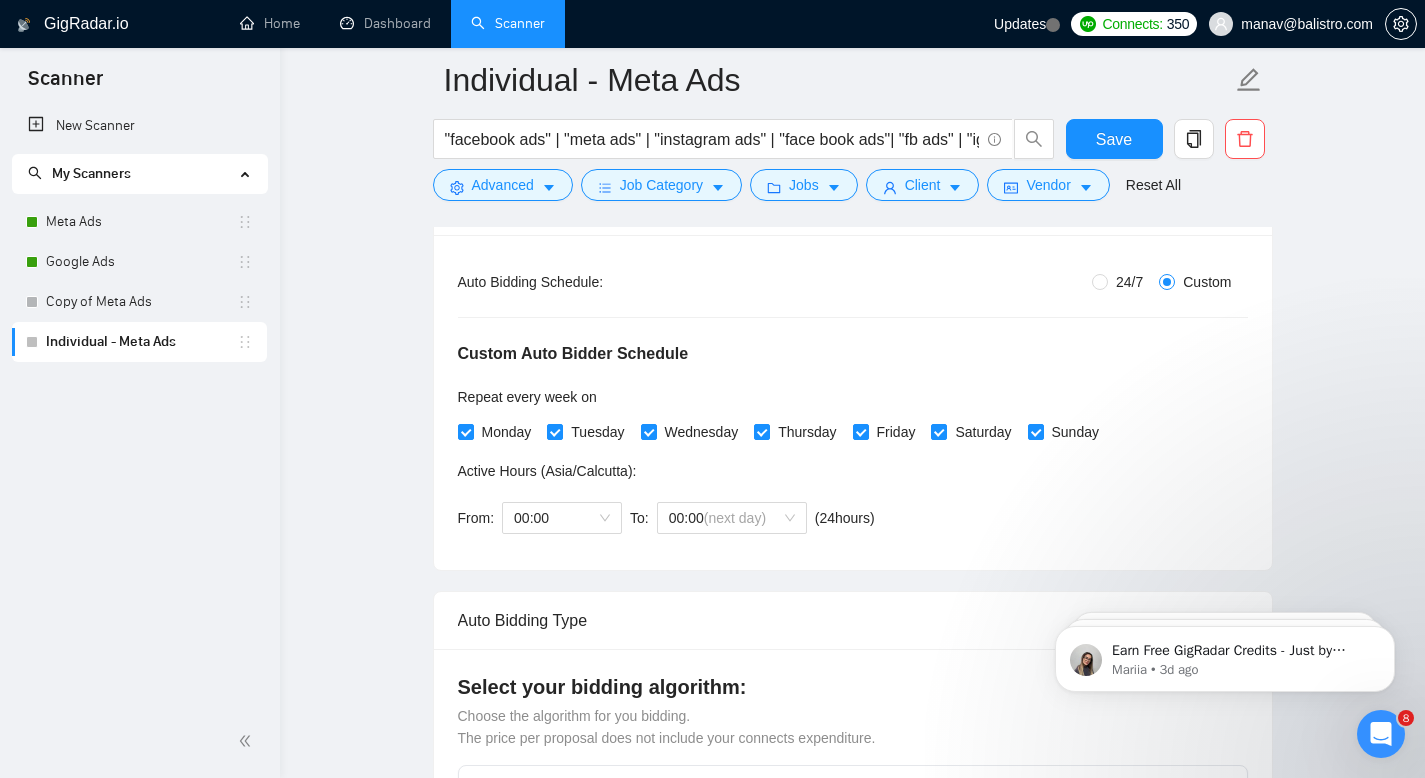 scroll, scrollTop: 347, scrollLeft: 0, axis: vertical 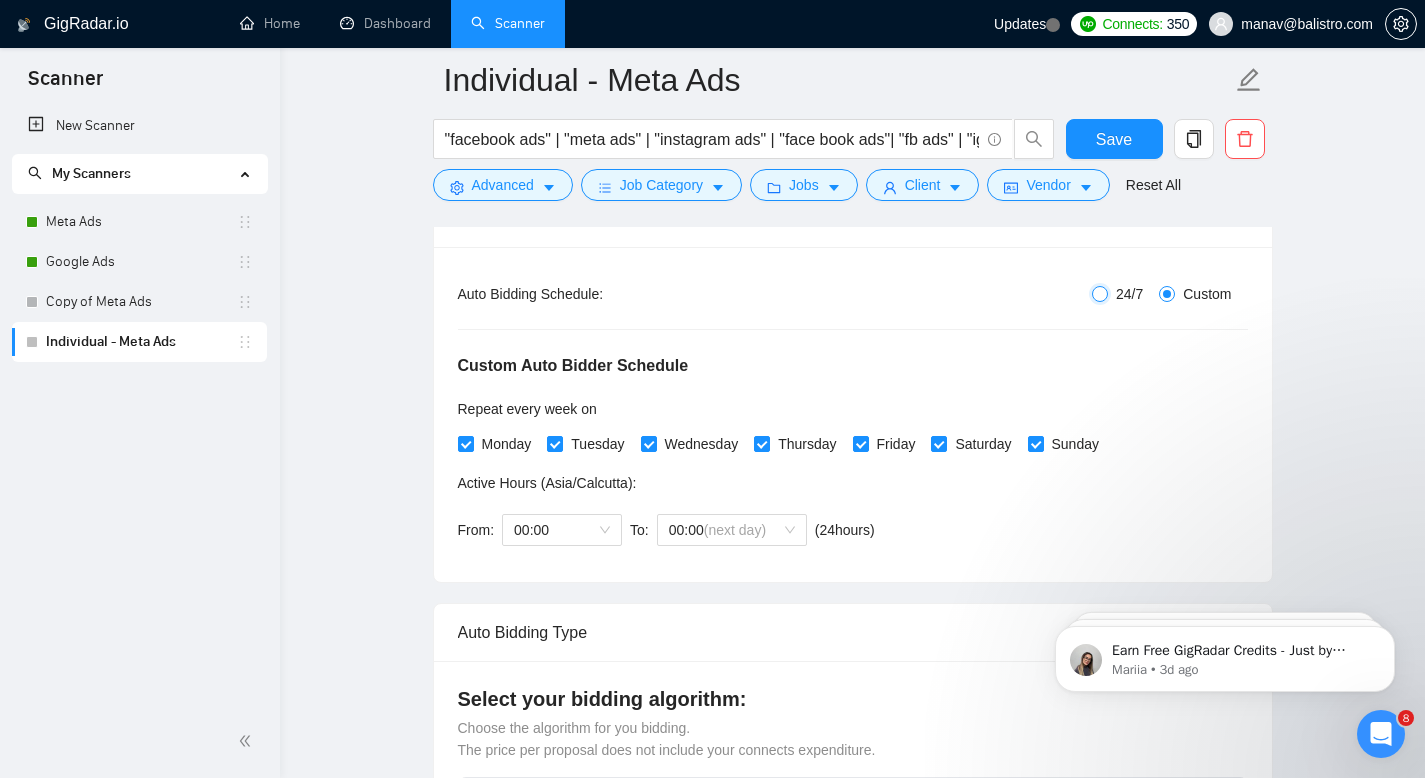 click on "24/7" at bounding box center [1100, 294] 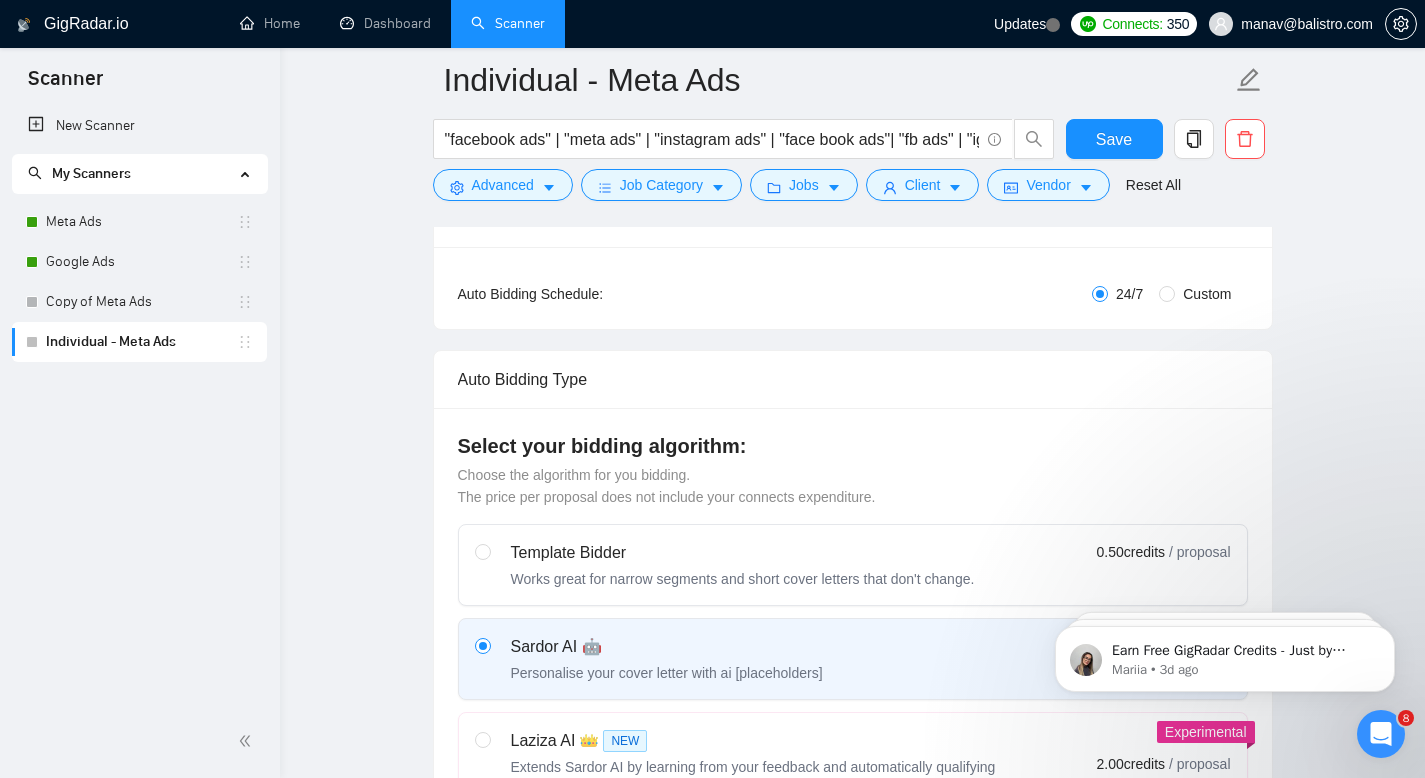 click on "Individual - Meta Ads "facebook ads" | "meta ads" | "instagram ads" | "face book ads"| "fb ads" | "ig ads" | "facebook ads" | "meta advertisements" | "instagram advertisements" | "face book advertisements"| "fb advertisements" | "ig advertisements" | "facebook media buyer" | "instagram media buyer" | "fb media buyer" Save Advanced   Job Category   Jobs   Client   Vendor   Reset All Preview Results Insights NEW Alerts Auto Bidder Auto Bidding Enabled Auto Bidding Enabled: ON Auto Bidder Schedule Auto Bidding Type: Automated (recommended) Semi-automated Auto Bidding Schedule: 24/7 Custom Custom Auto Bidder Schedule Repeat every week on Monday Tuesday Wednesday Thursday Friday Saturday Sunday Active Hours ( [TIMEZONE] ): From: To: ( 24  hours) [TIMEZONE] Auto Bidding Type Select your bidding algorithm: Choose the algorithm for you bidding. The price per proposal does not include your connects expenditure. Template Bidder Works great for narrow segments and short cover letters that don't change. 0.50 1.00" at bounding box center (852, 2429) 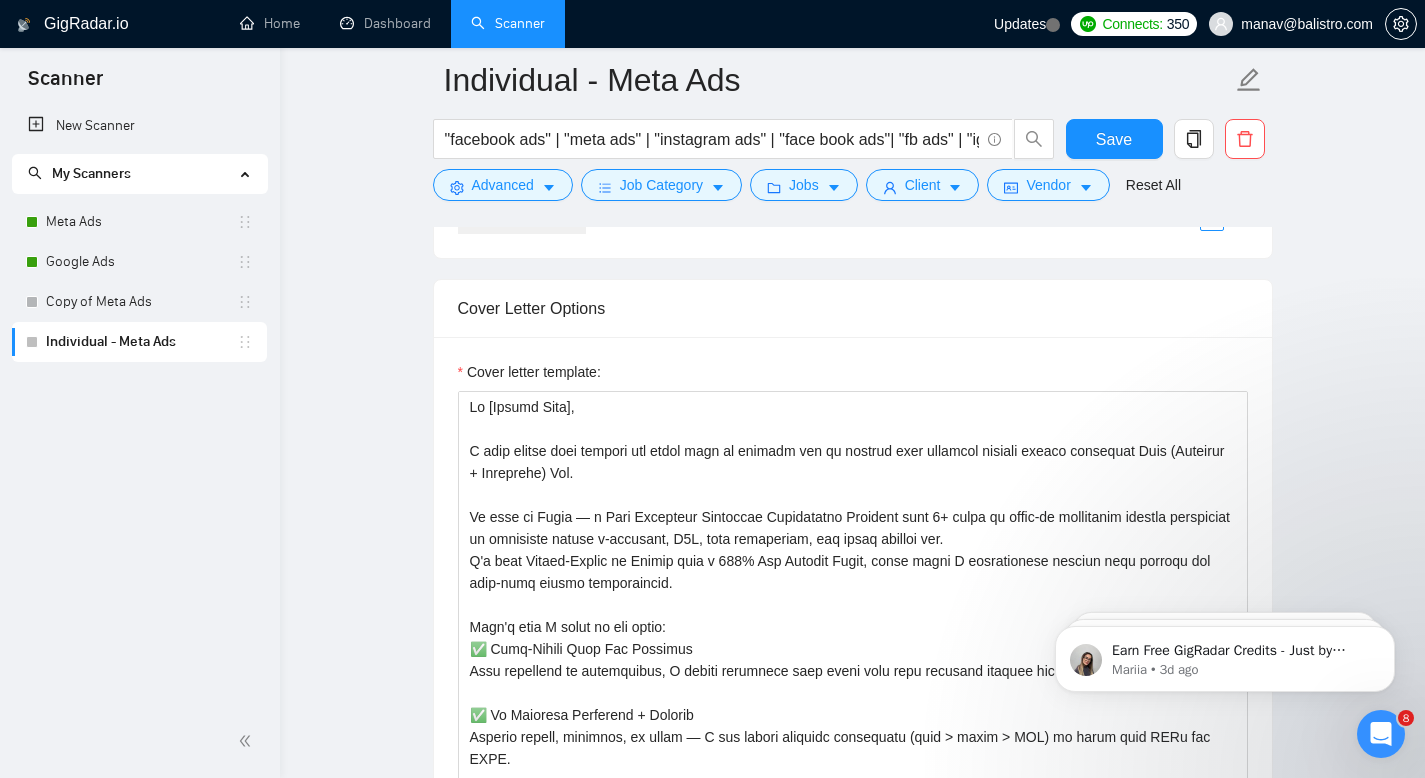 scroll, scrollTop: 2130, scrollLeft: 0, axis: vertical 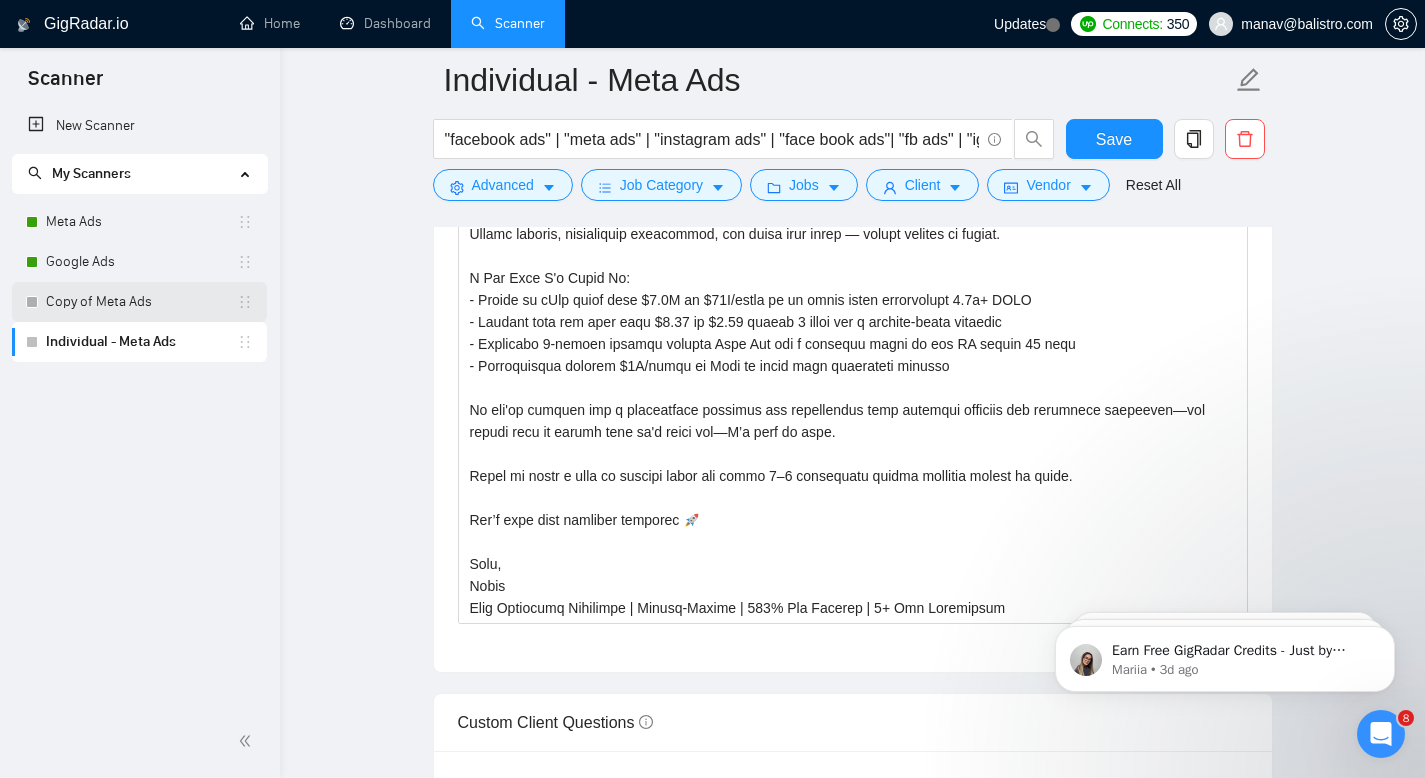 drag, startPoint x: 20, startPoint y: 345, endPoint x: 19, endPoint y: 306, distance: 39.012817 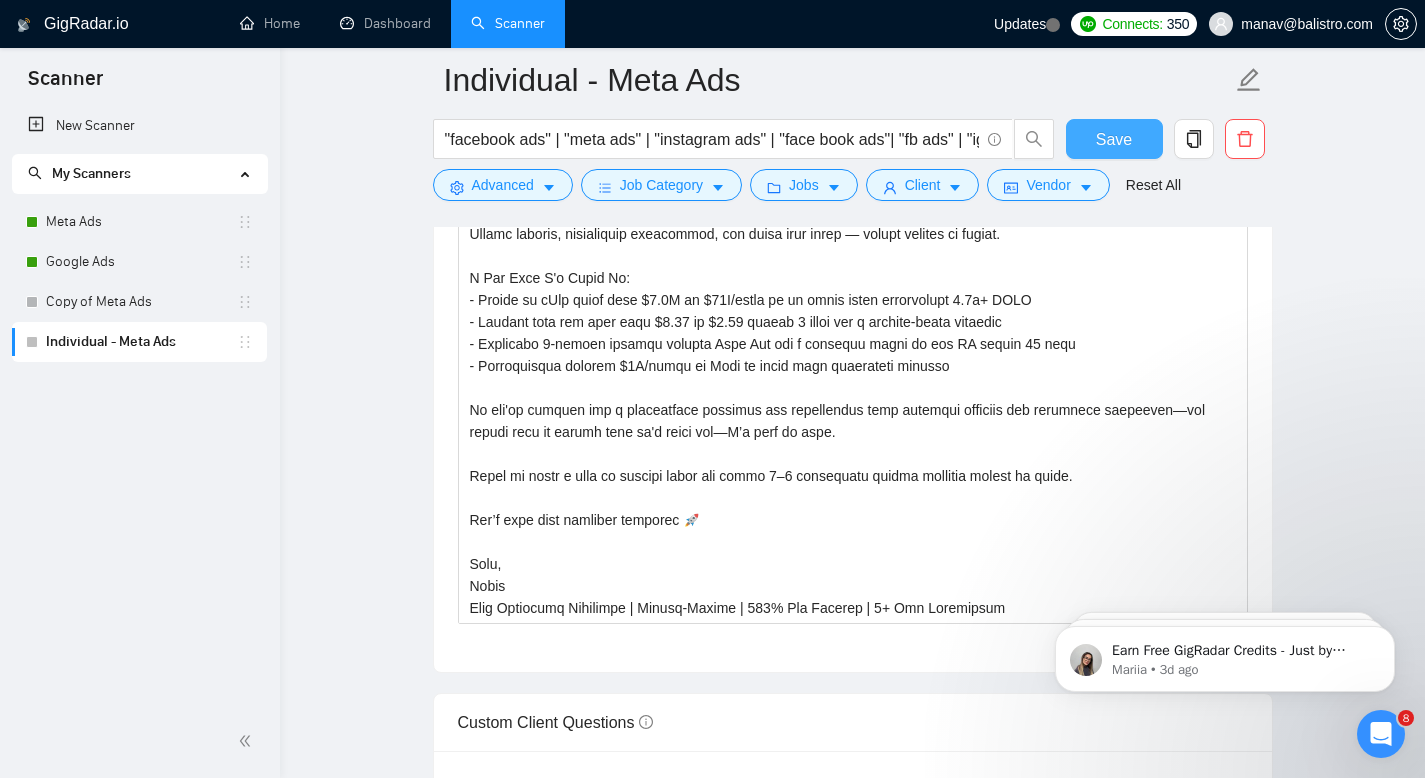 click on "Save" at bounding box center [1114, 139] 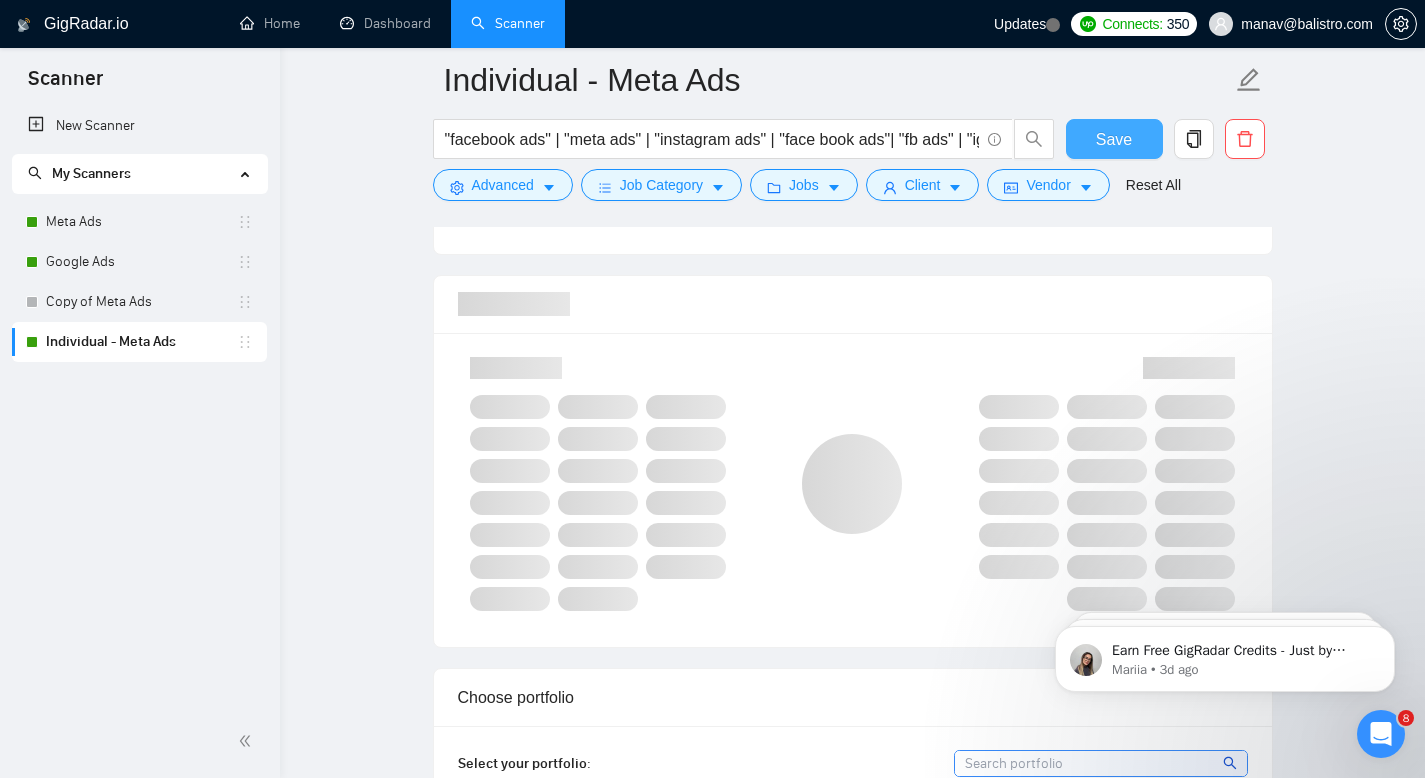scroll, scrollTop: 0, scrollLeft: 0, axis: both 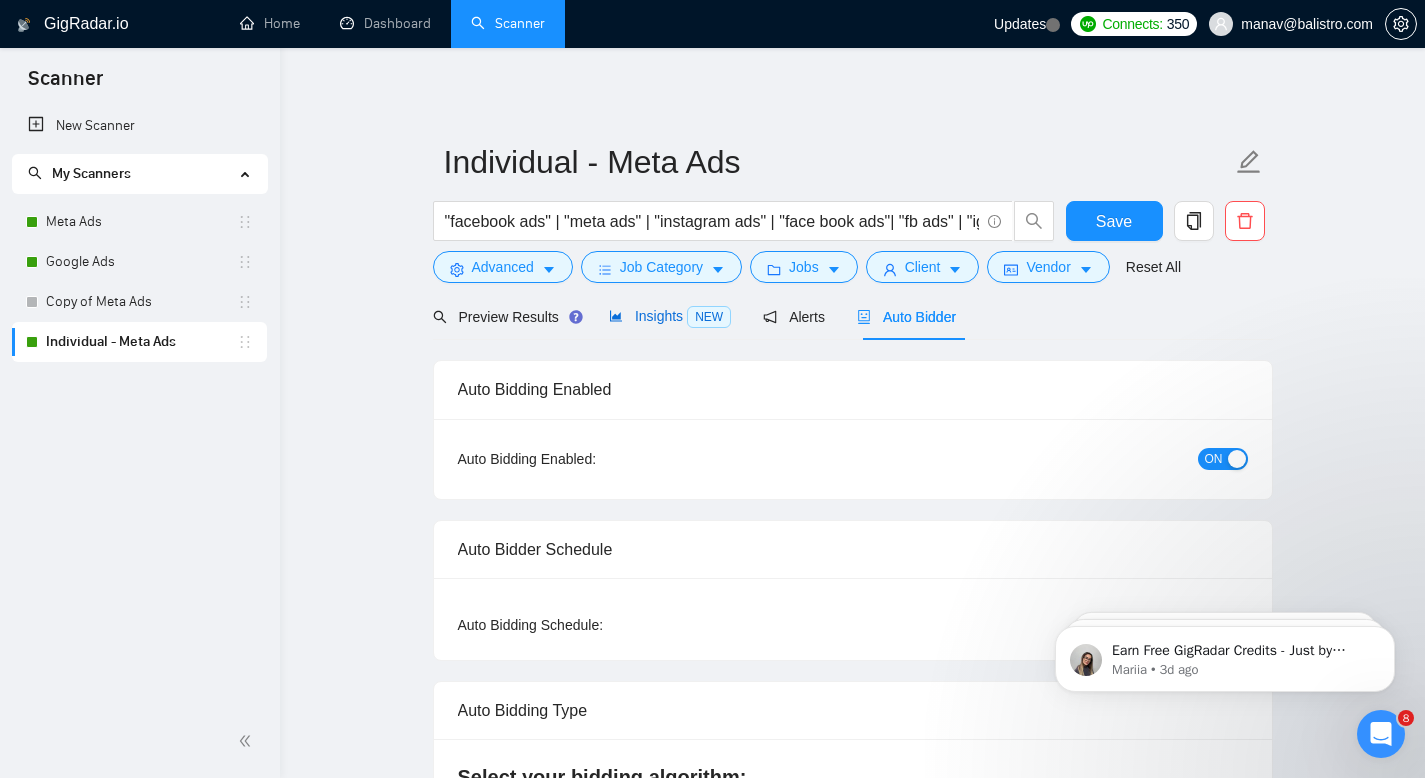 click on "Insights NEW" at bounding box center [670, 316] 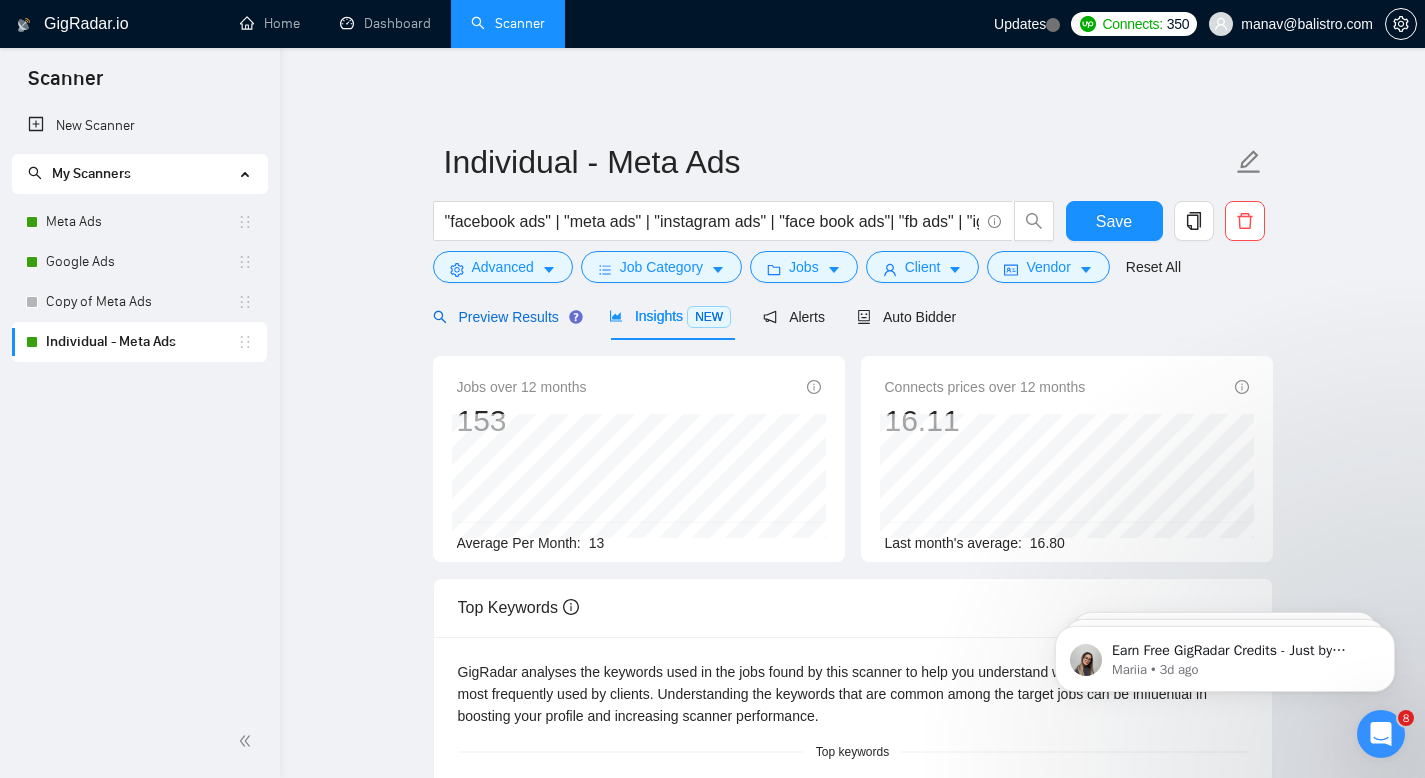 click on "Preview Results" at bounding box center (505, 317) 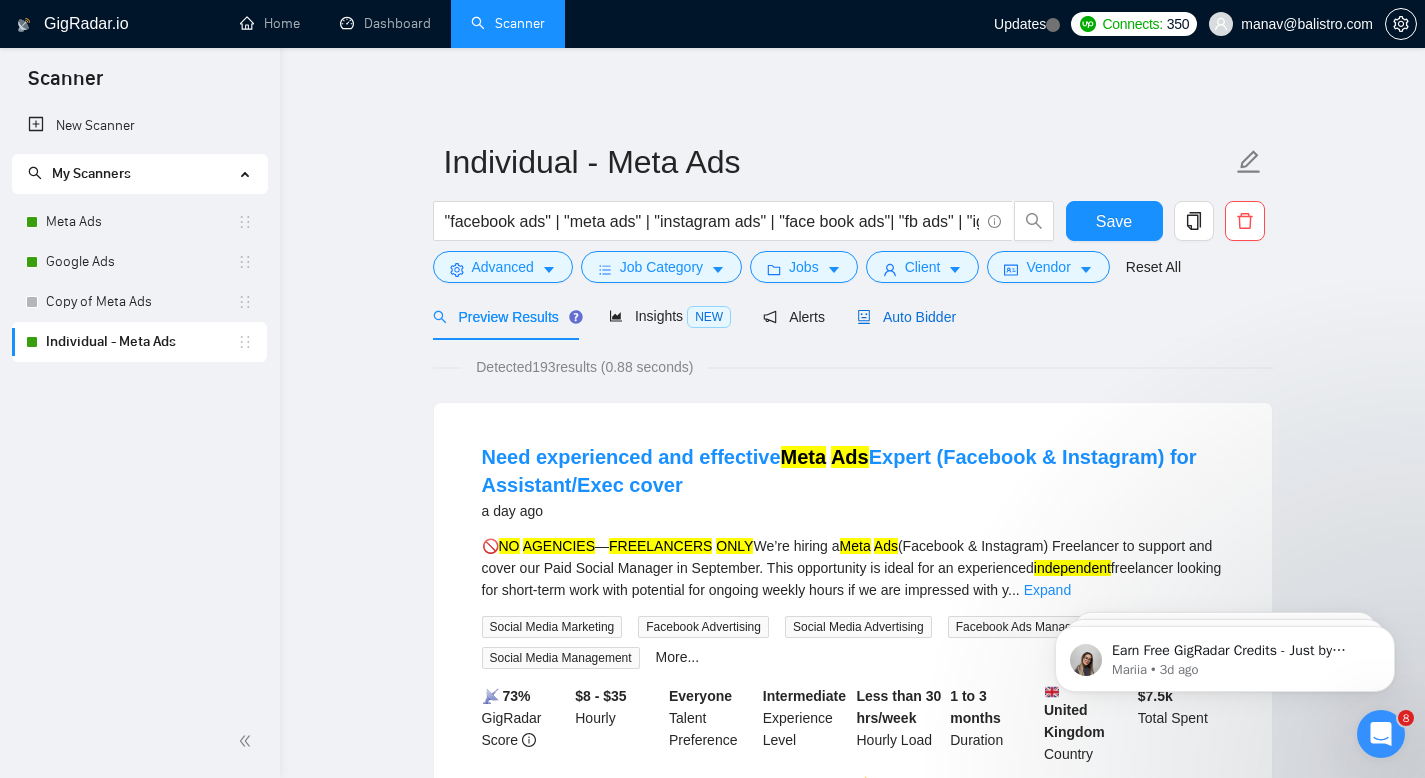 click on "Auto Bidder" at bounding box center [906, 317] 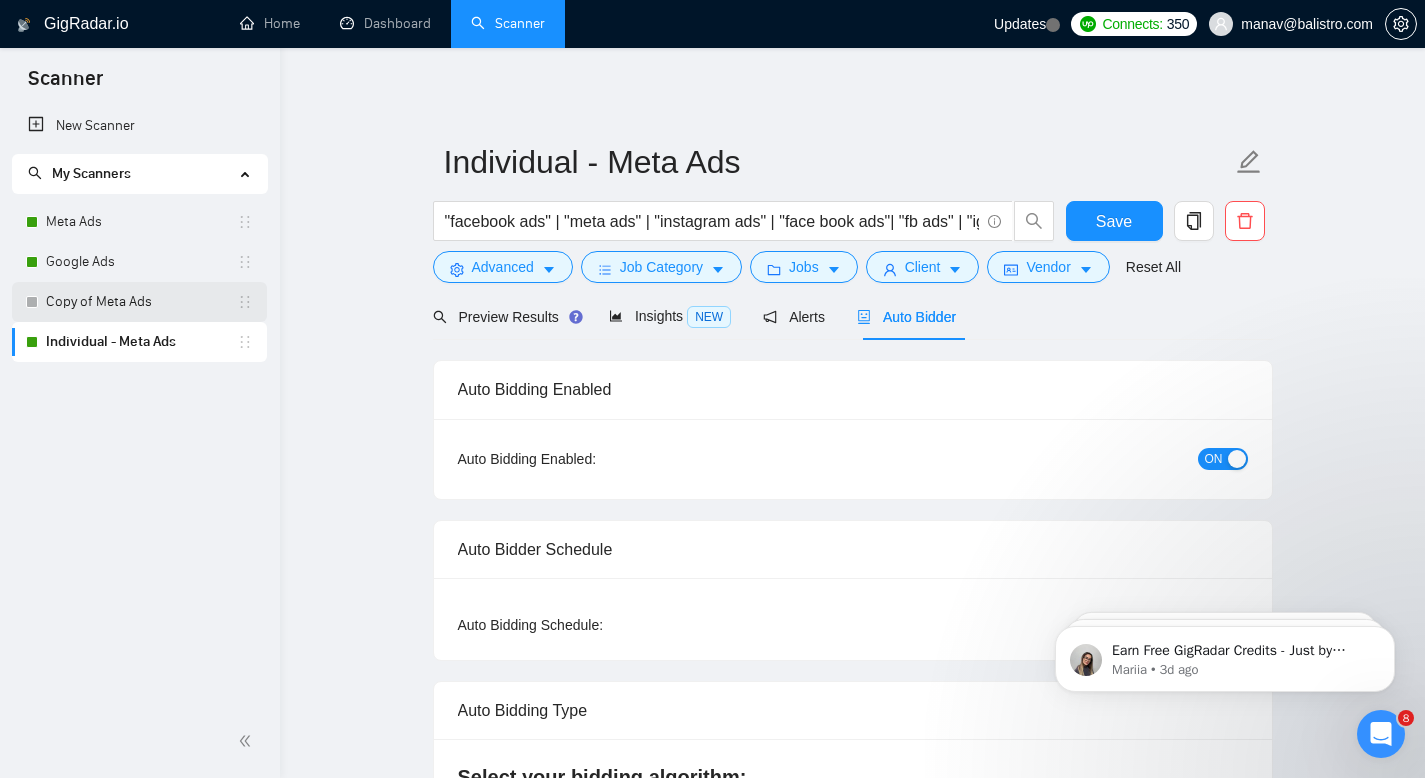 type 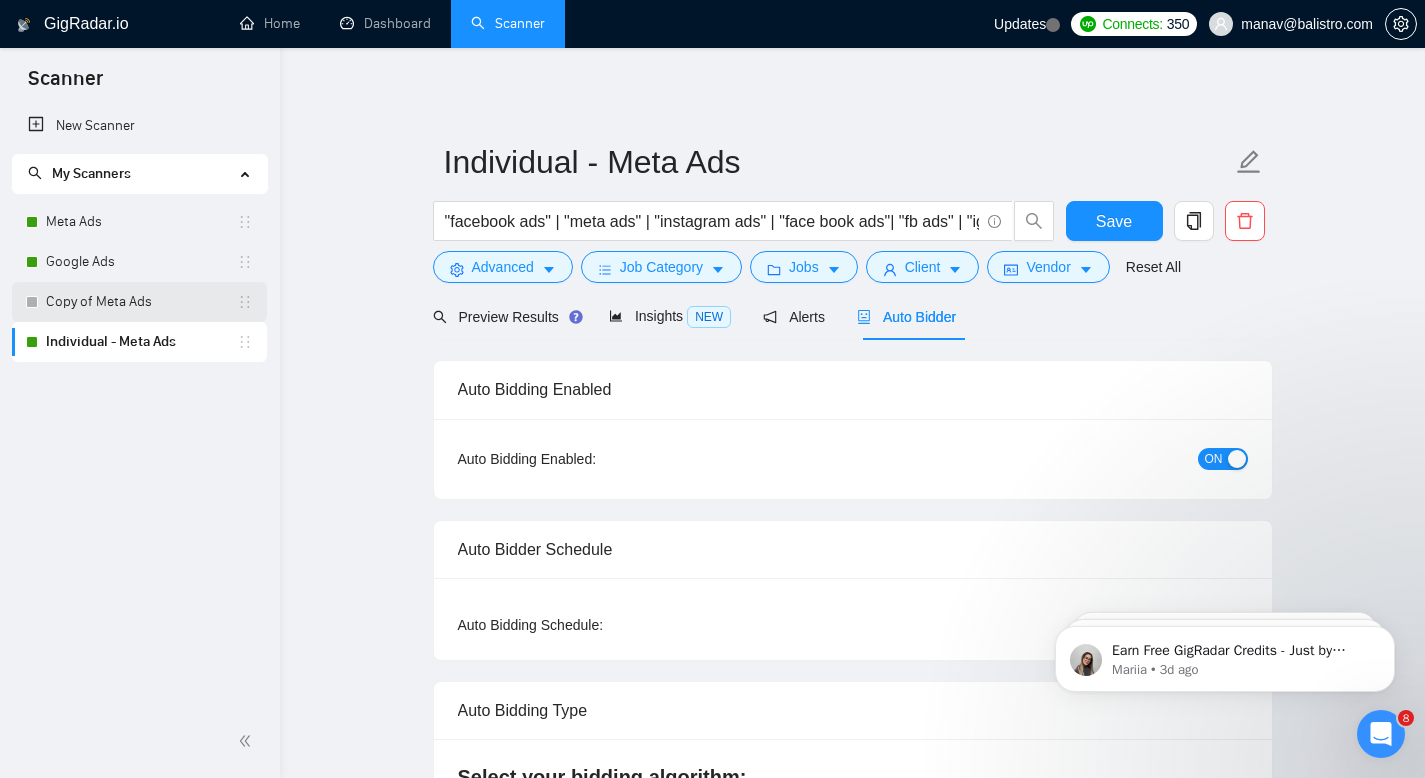 drag, startPoint x: 22, startPoint y: 335, endPoint x: 22, endPoint y: 283, distance: 52 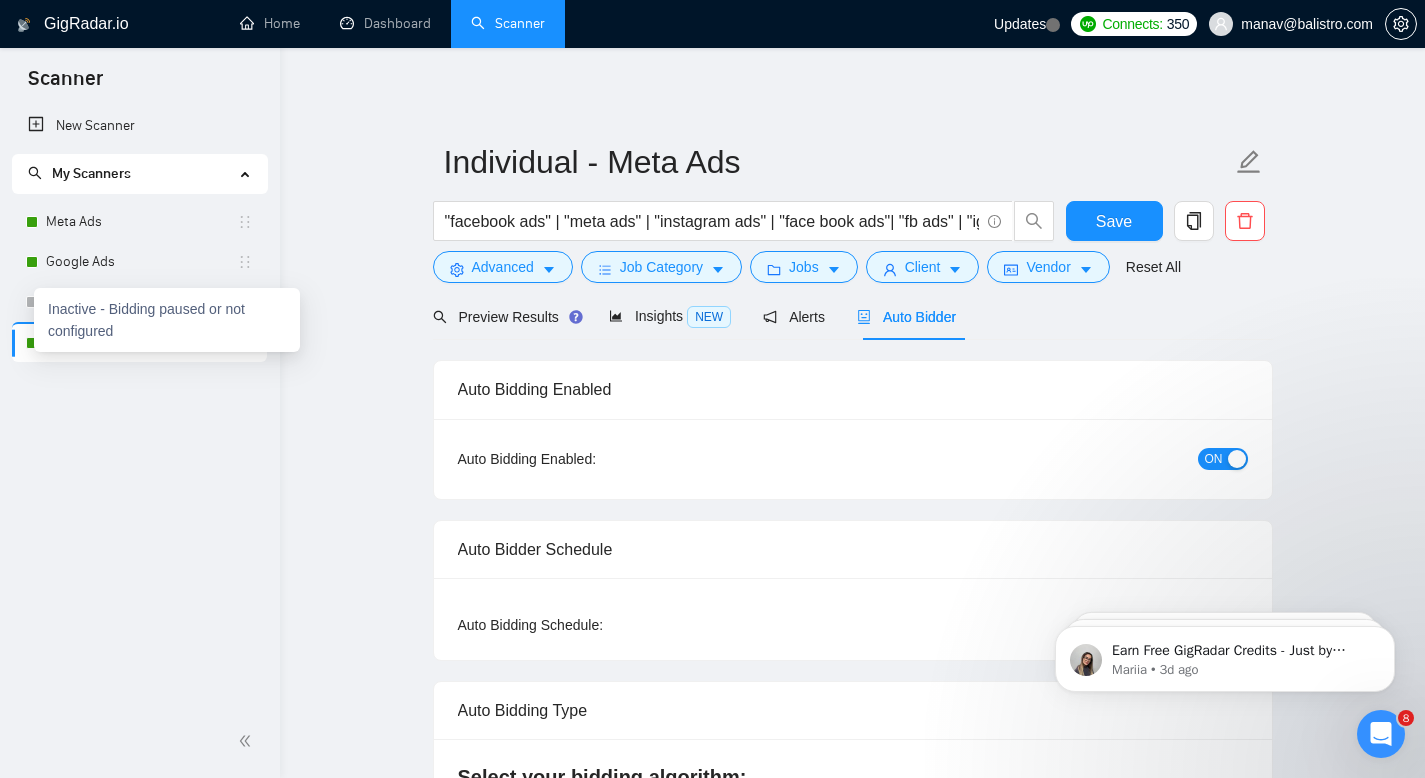 drag, startPoint x: 27, startPoint y: 297, endPoint x: 21, endPoint y: 346, distance: 49.365982 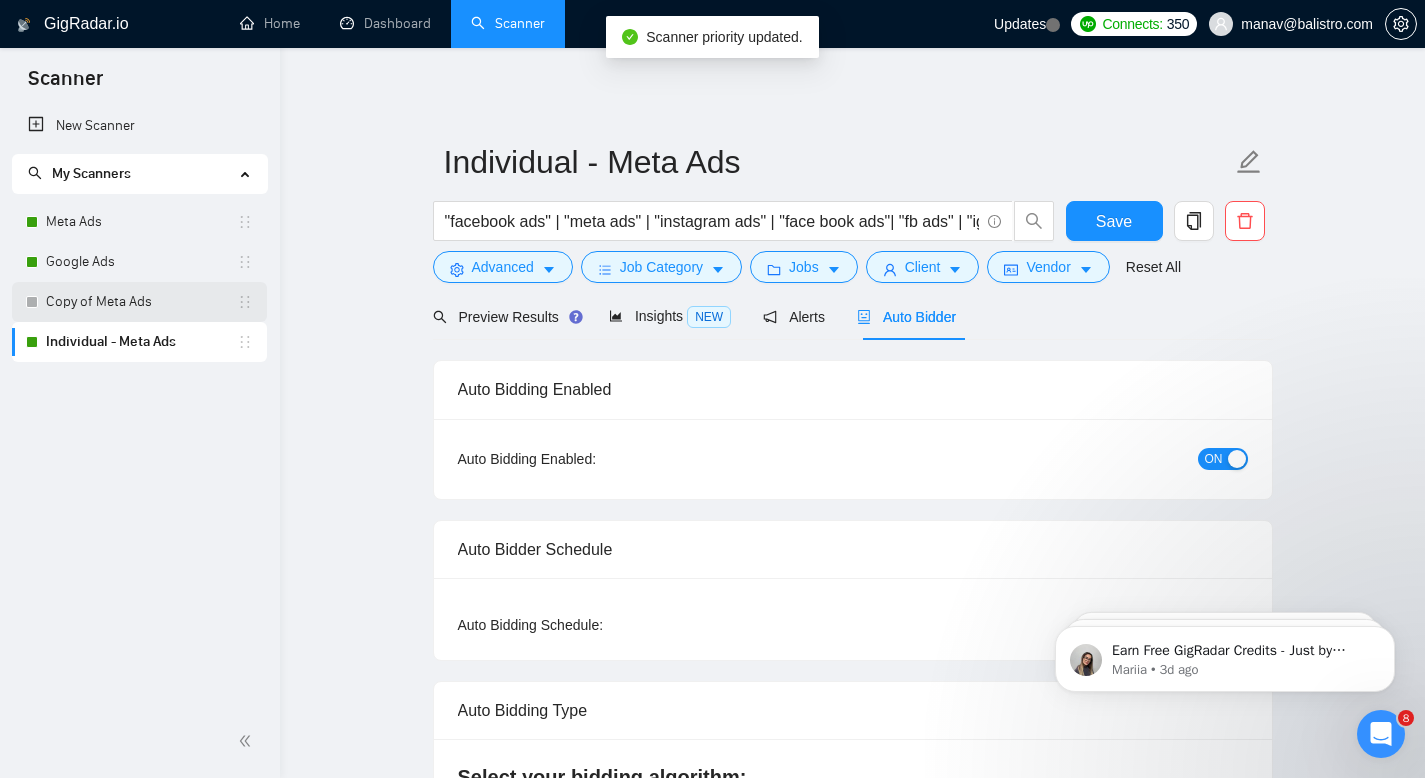 drag, startPoint x: 25, startPoint y: 339, endPoint x: 25, endPoint y: 285, distance: 54 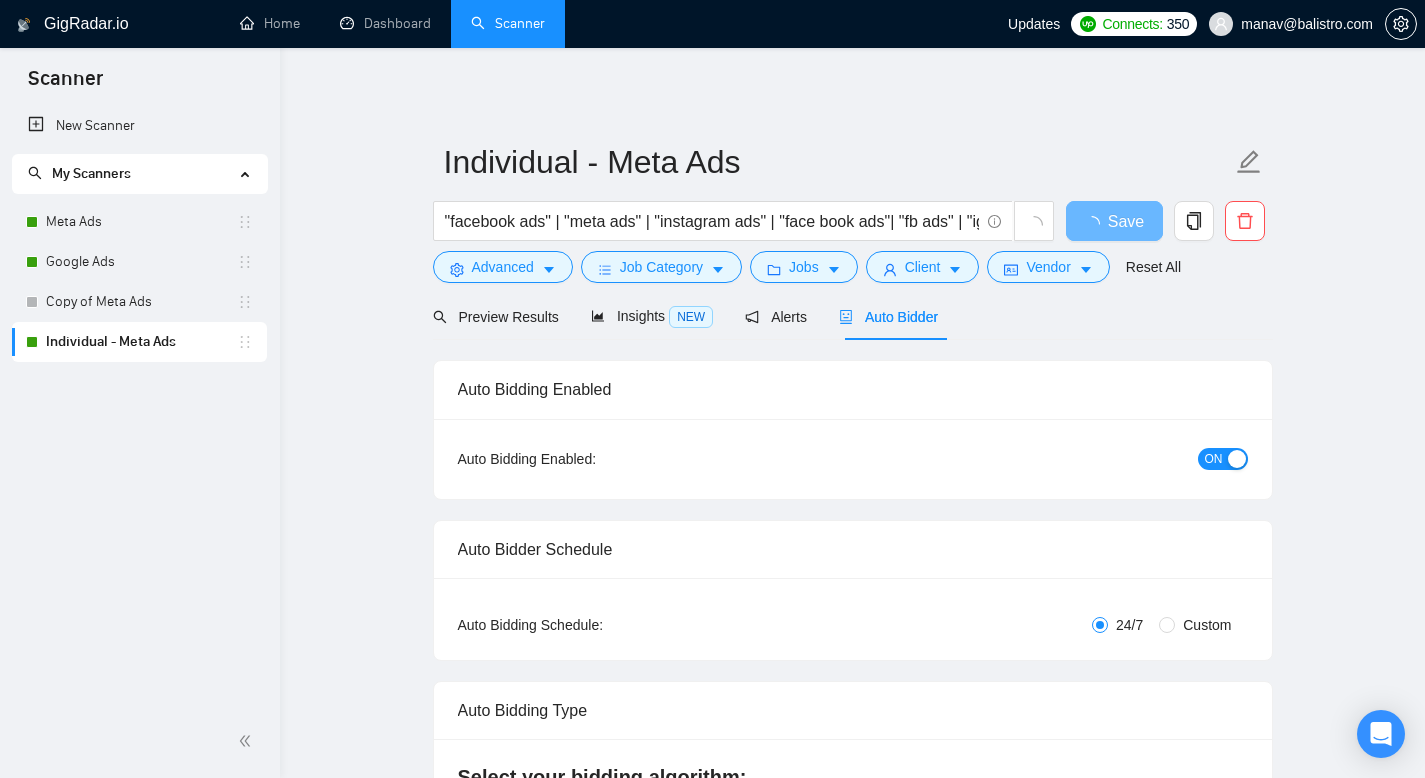 scroll, scrollTop: 0, scrollLeft: 0, axis: both 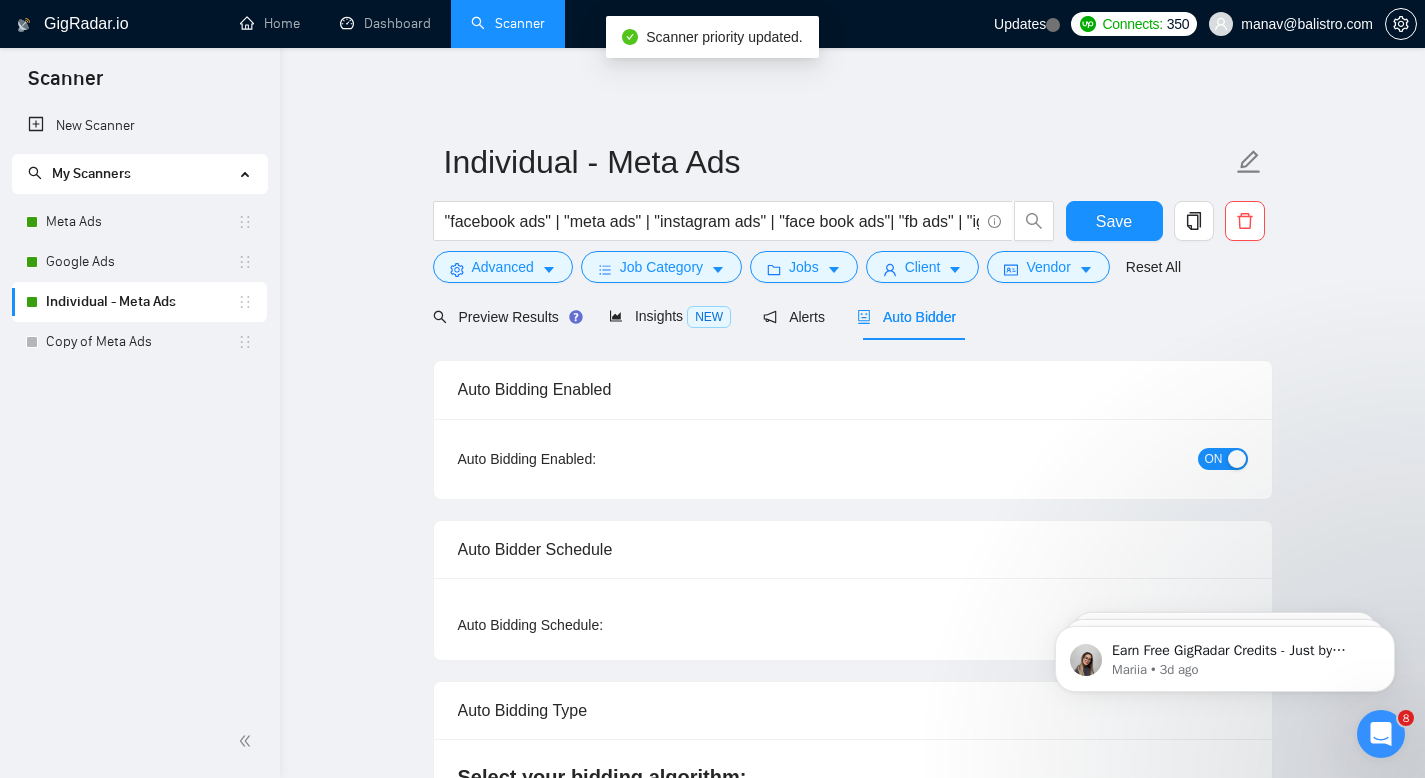 click on "New Scanner My Scanners Meta Ads Google Ads Individual - Meta Ads Copy of Meta Ads" at bounding box center (140, 405) 